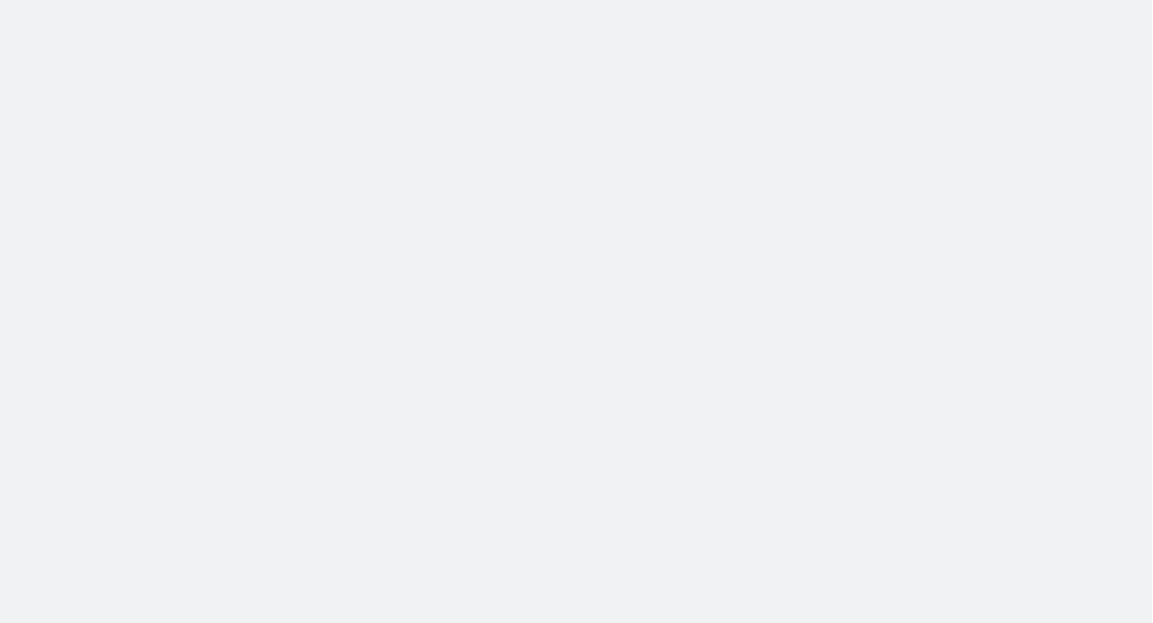 scroll, scrollTop: 0, scrollLeft: 0, axis: both 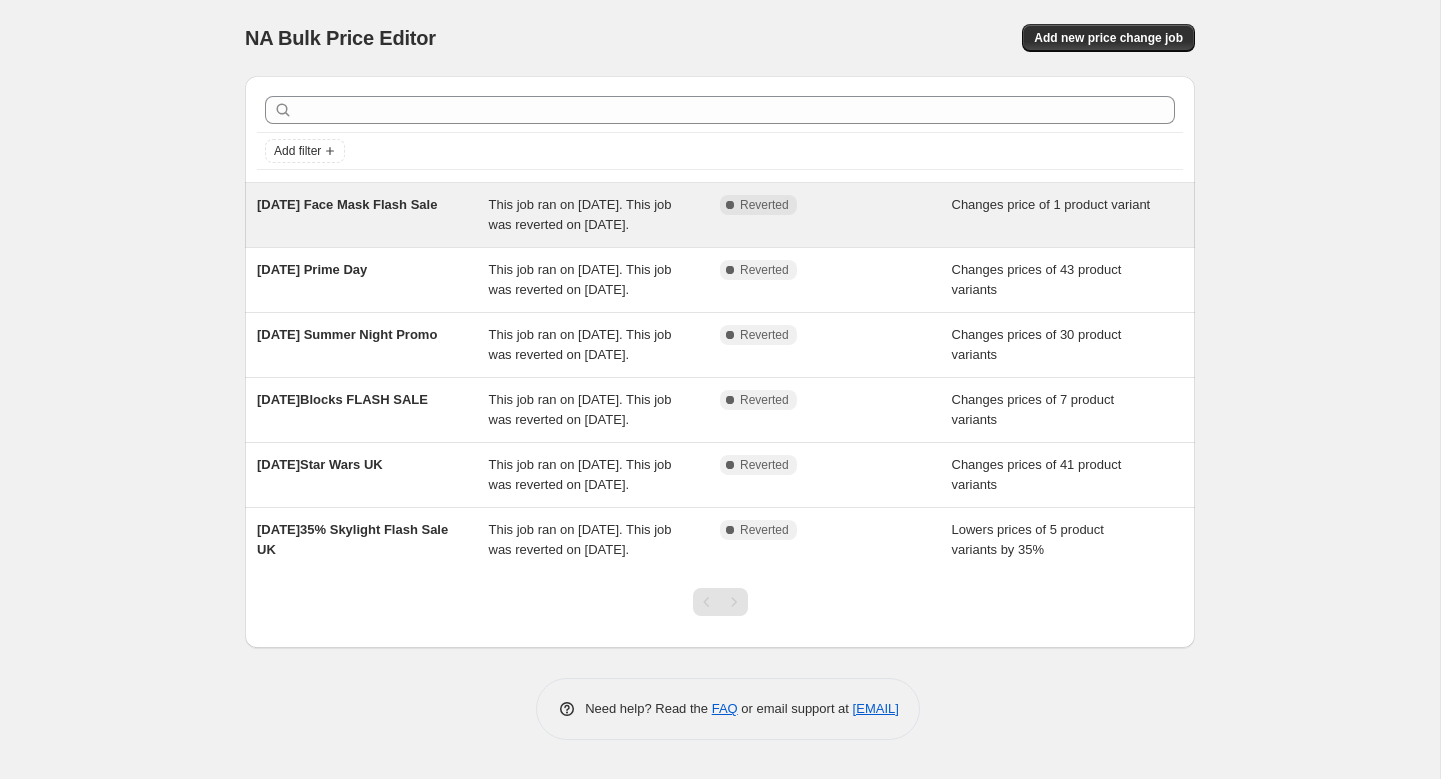 click on "[DATE] Face Mask Flash Sale" at bounding box center (347, 204) 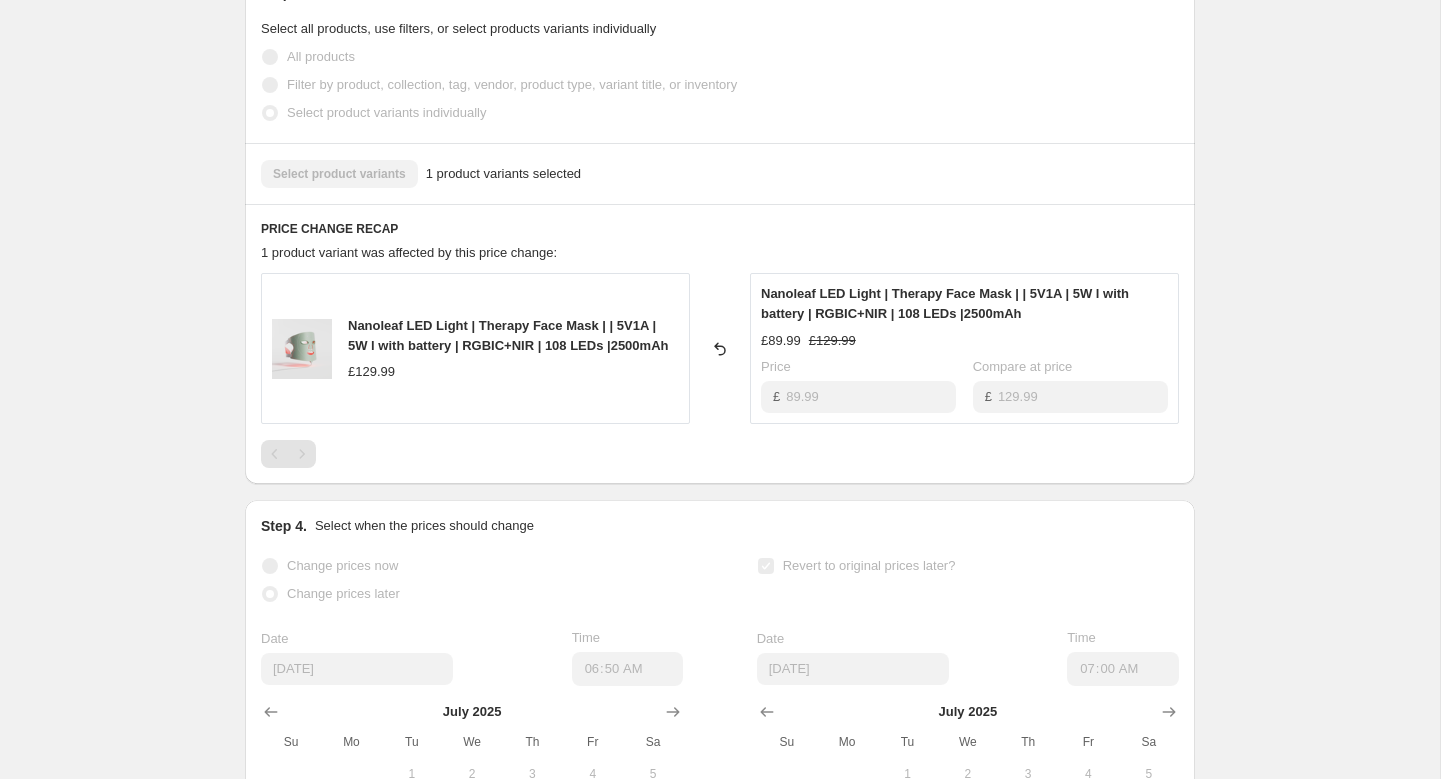 scroll, scrollTop: 0, scrollLeft: 0, axis: both 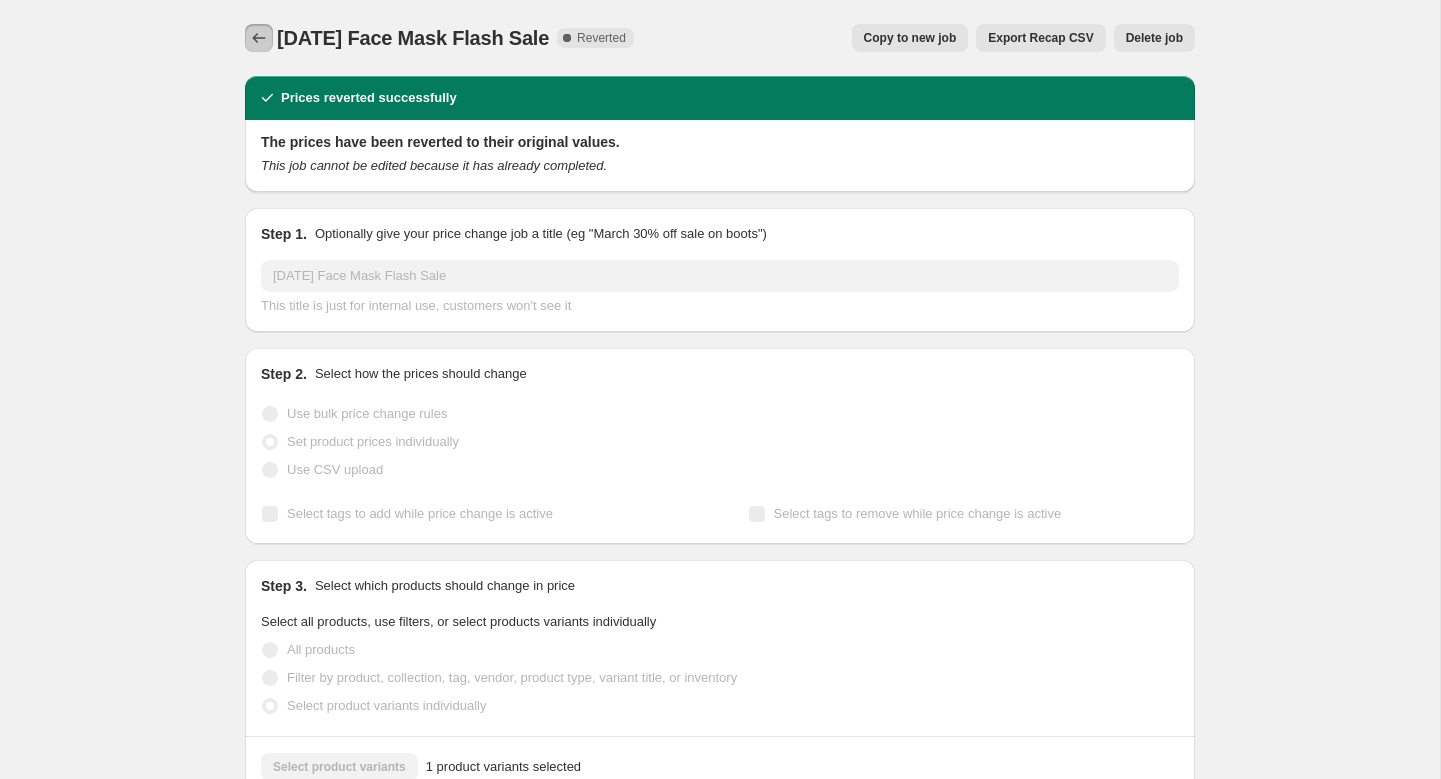 click 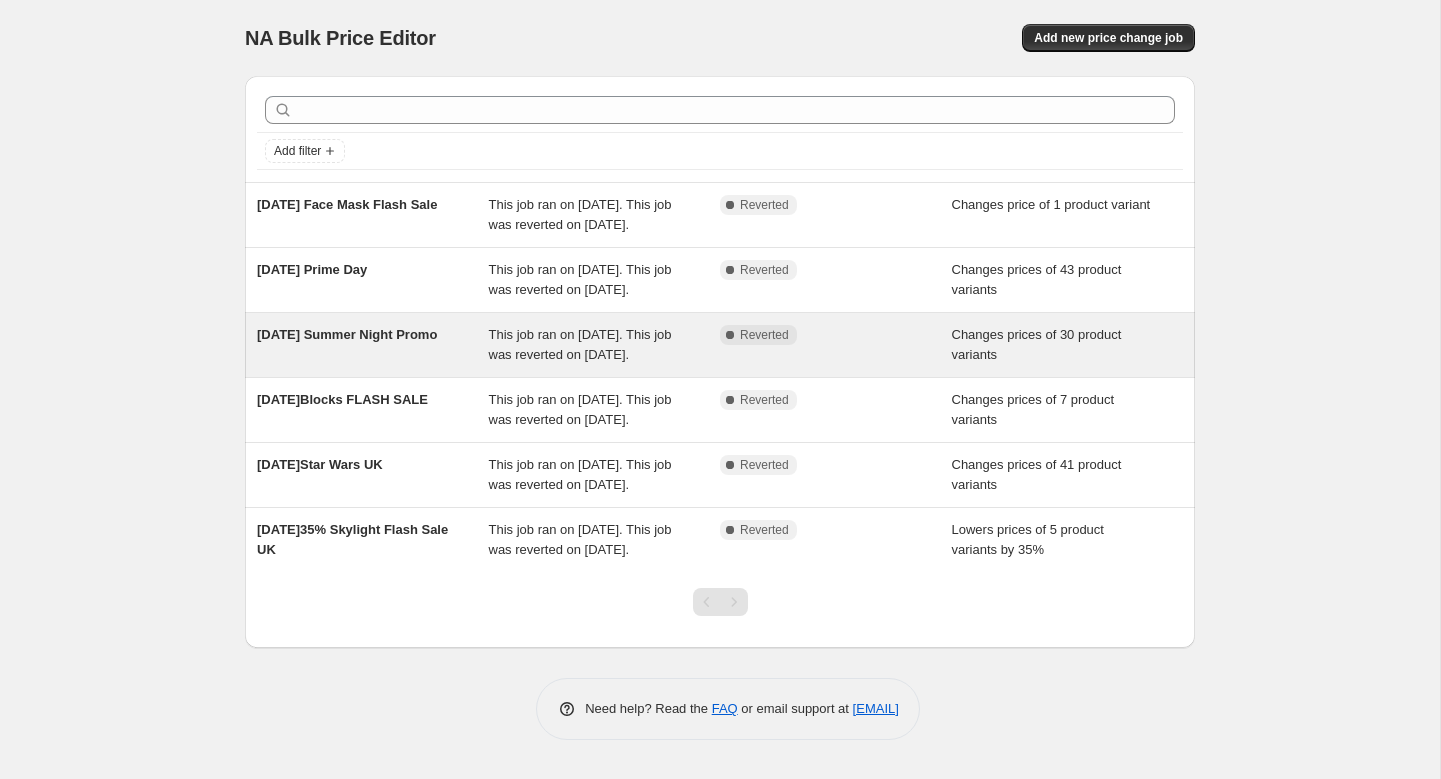 click on "[DATE] Summer Night Promo" at bounding box center (347, 334) 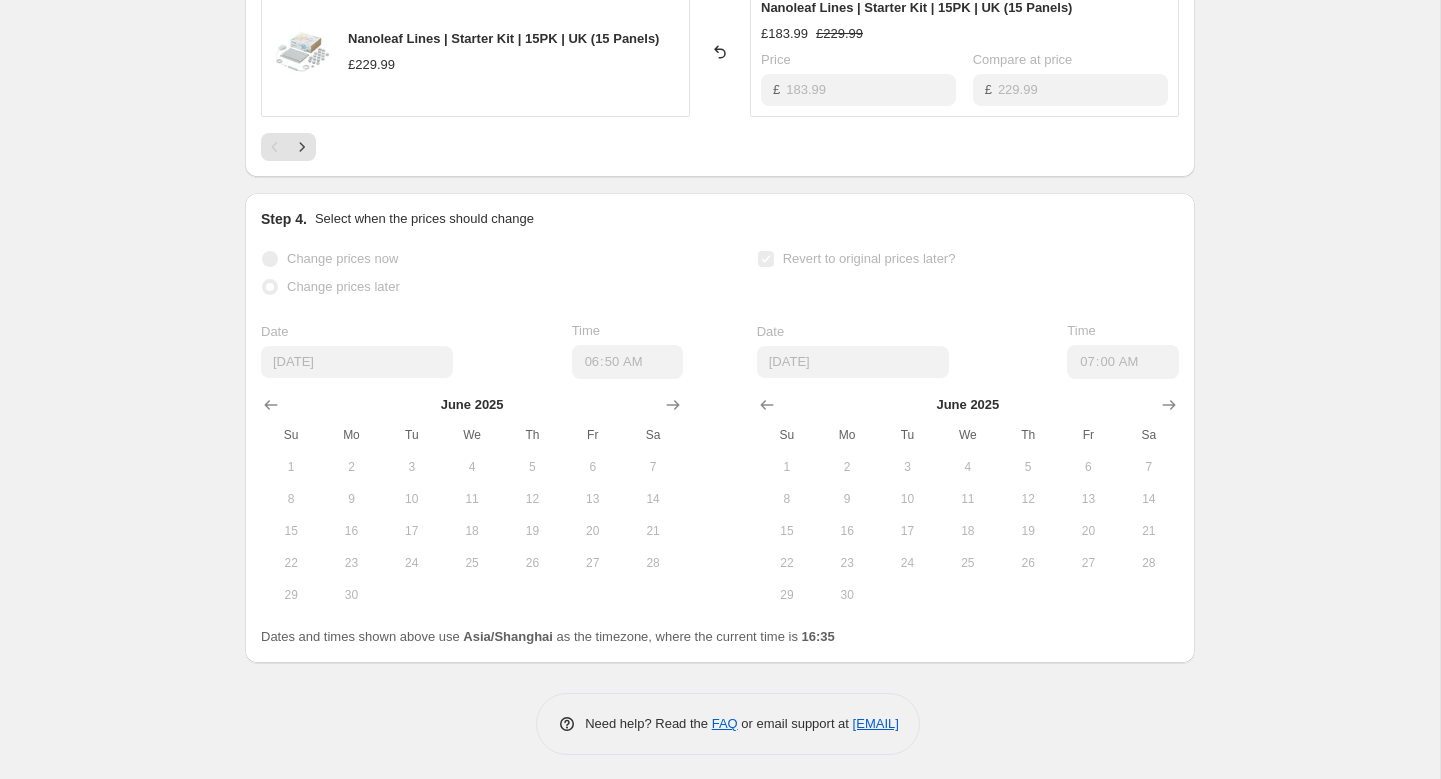 scroll, scrollTop: 0, scrollLeft: 0, axis: both 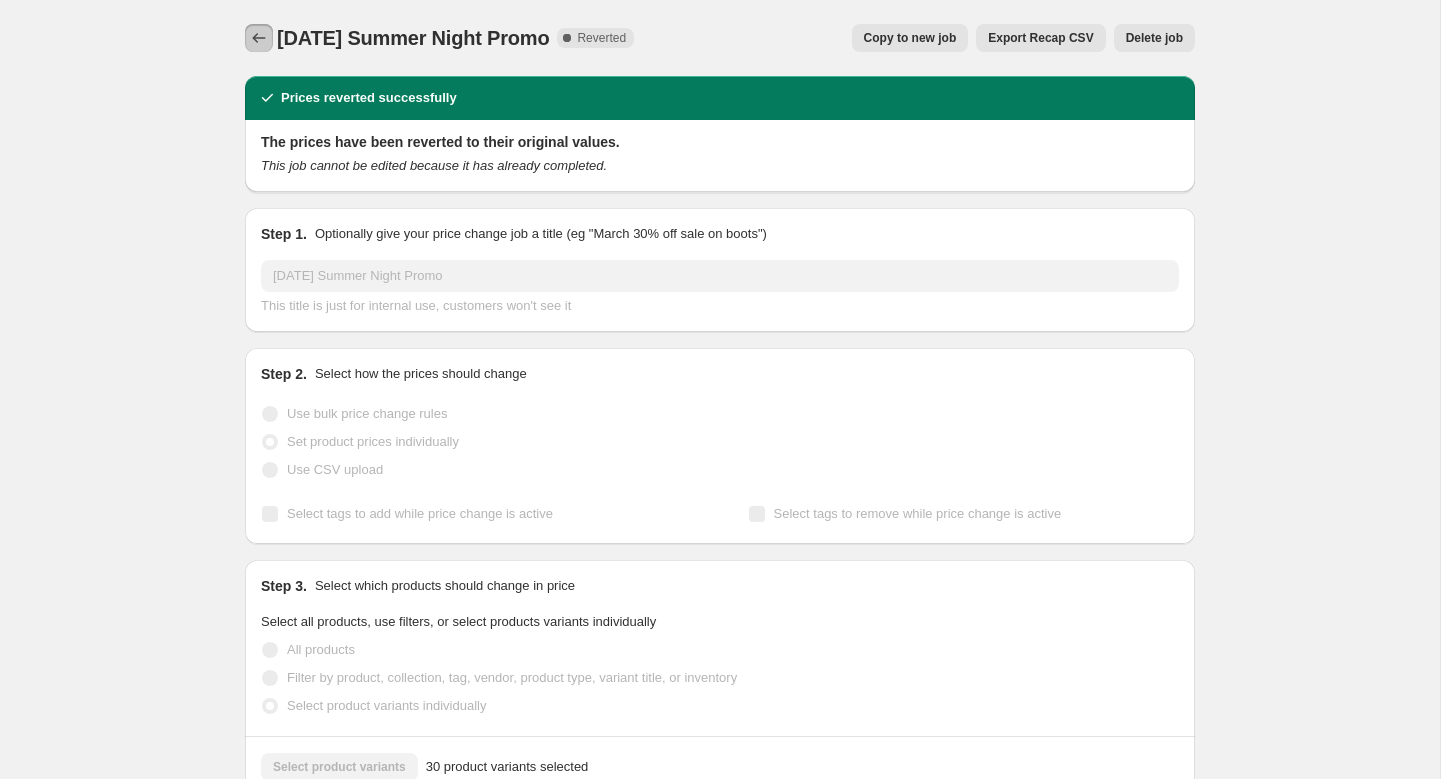 click 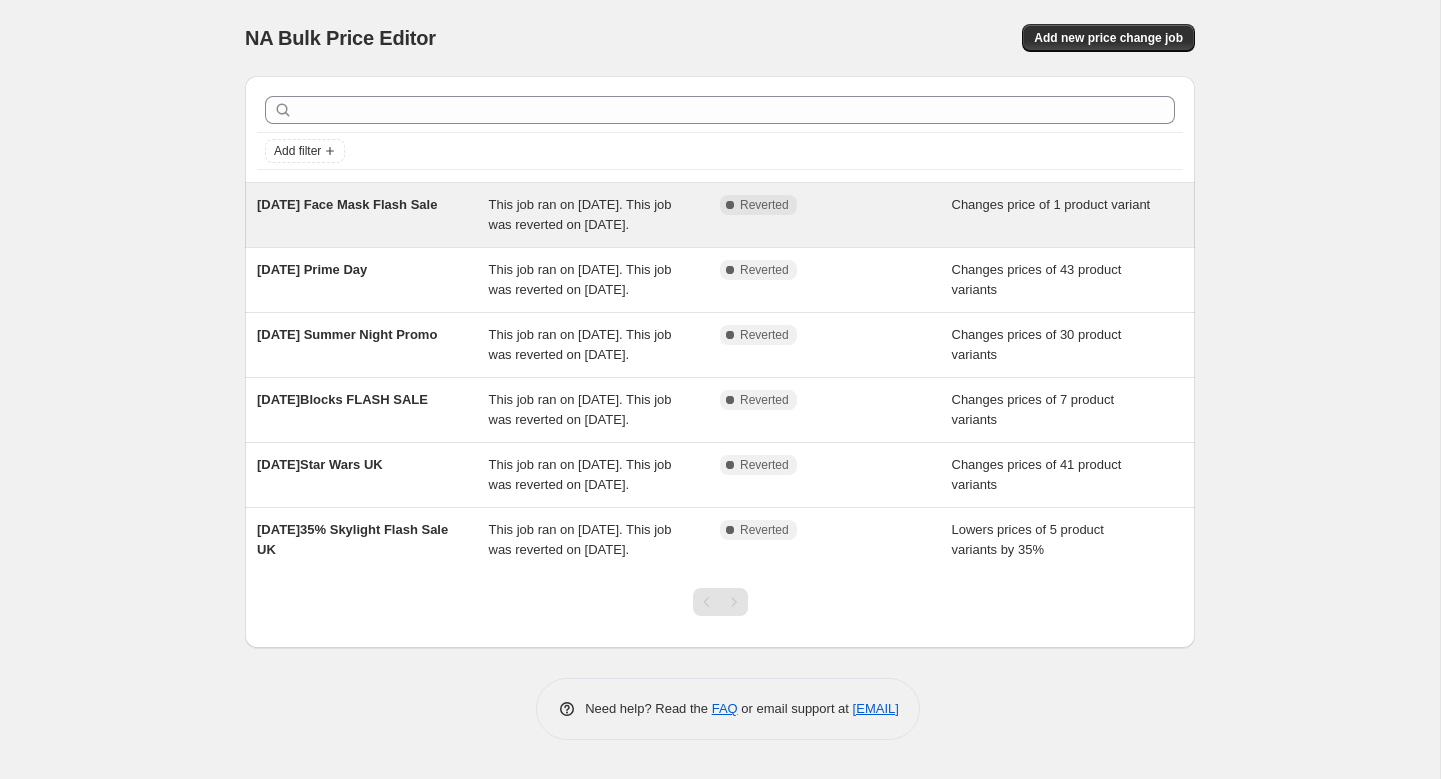 click on "[DATE] Face Mask Flash Sale" at bounding box center (373, 215) 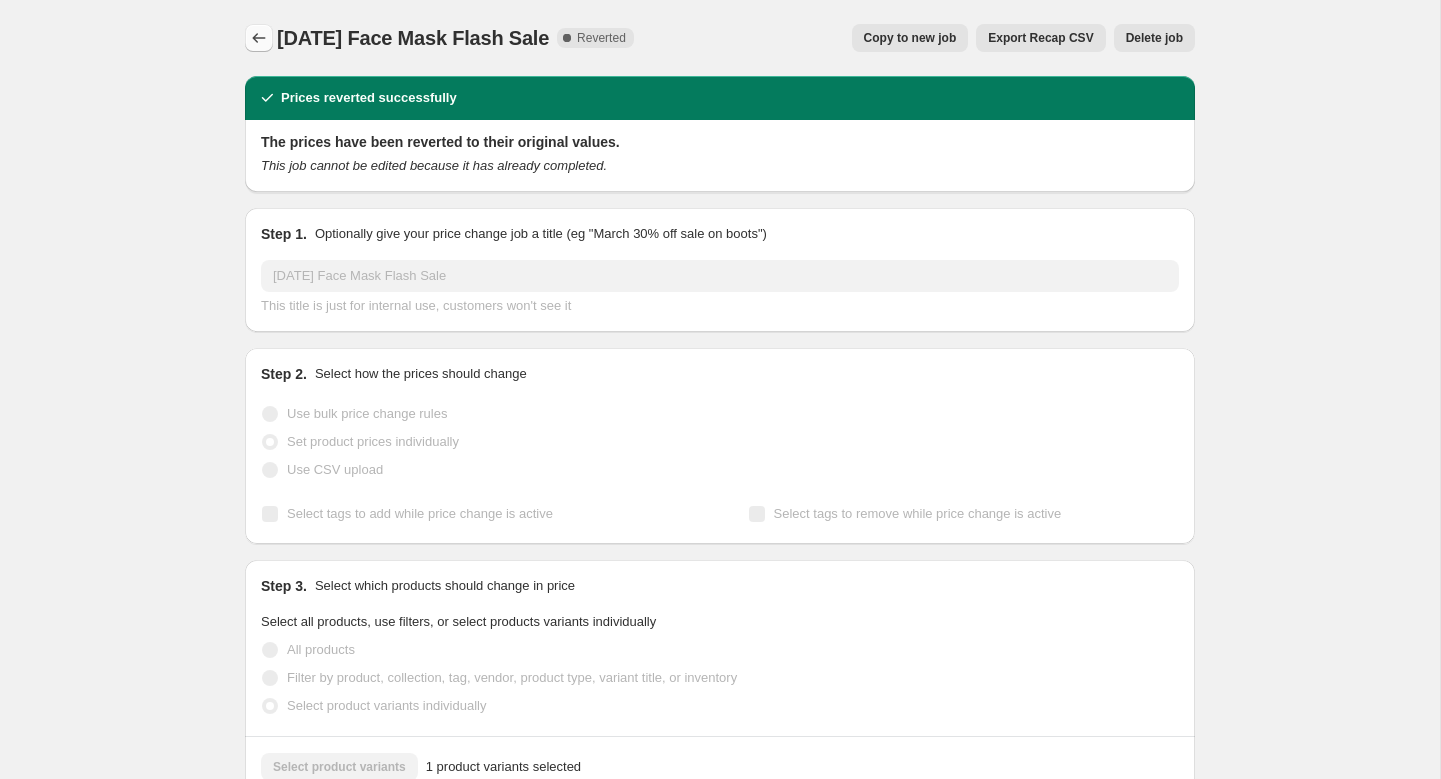 click 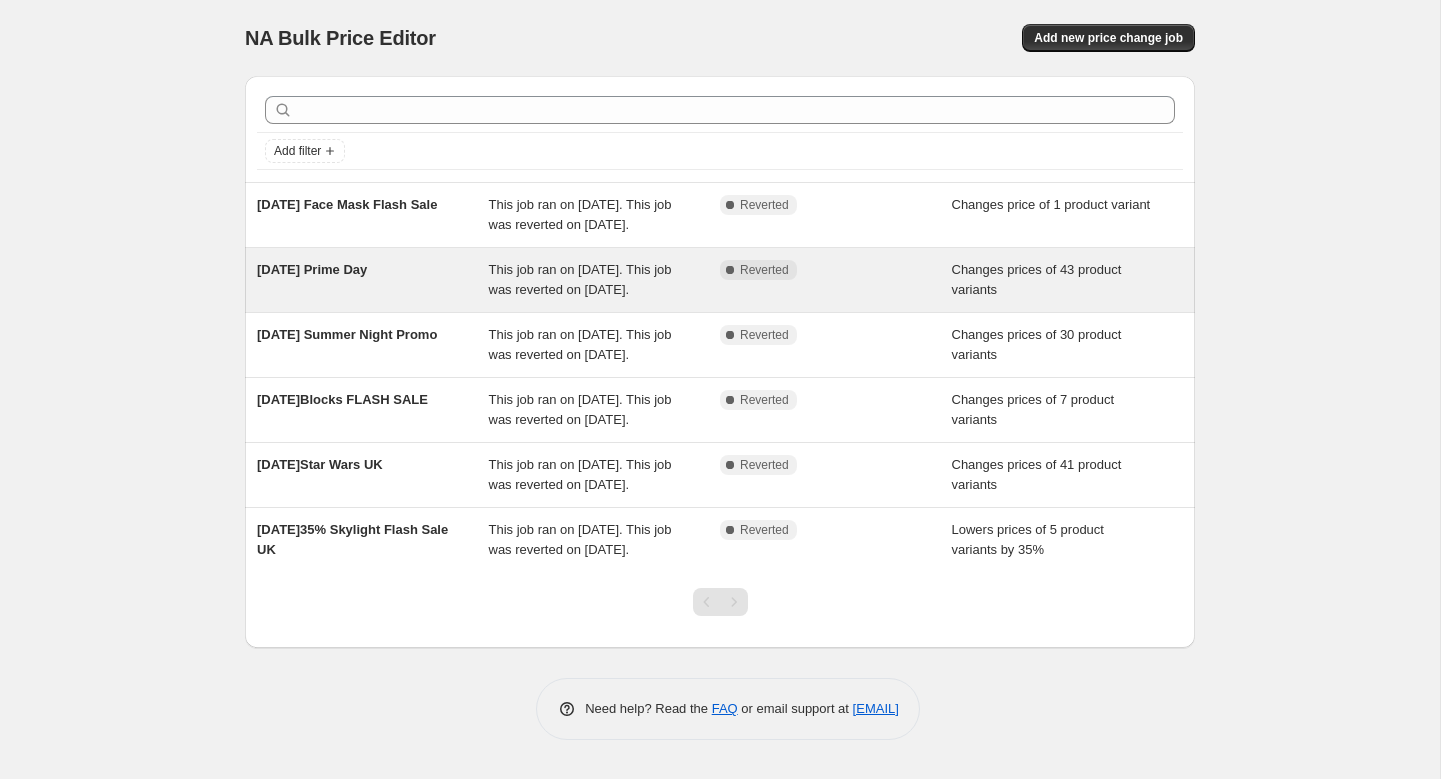 click on "[DATE] Prime Day" at bounding box center (373, 280) 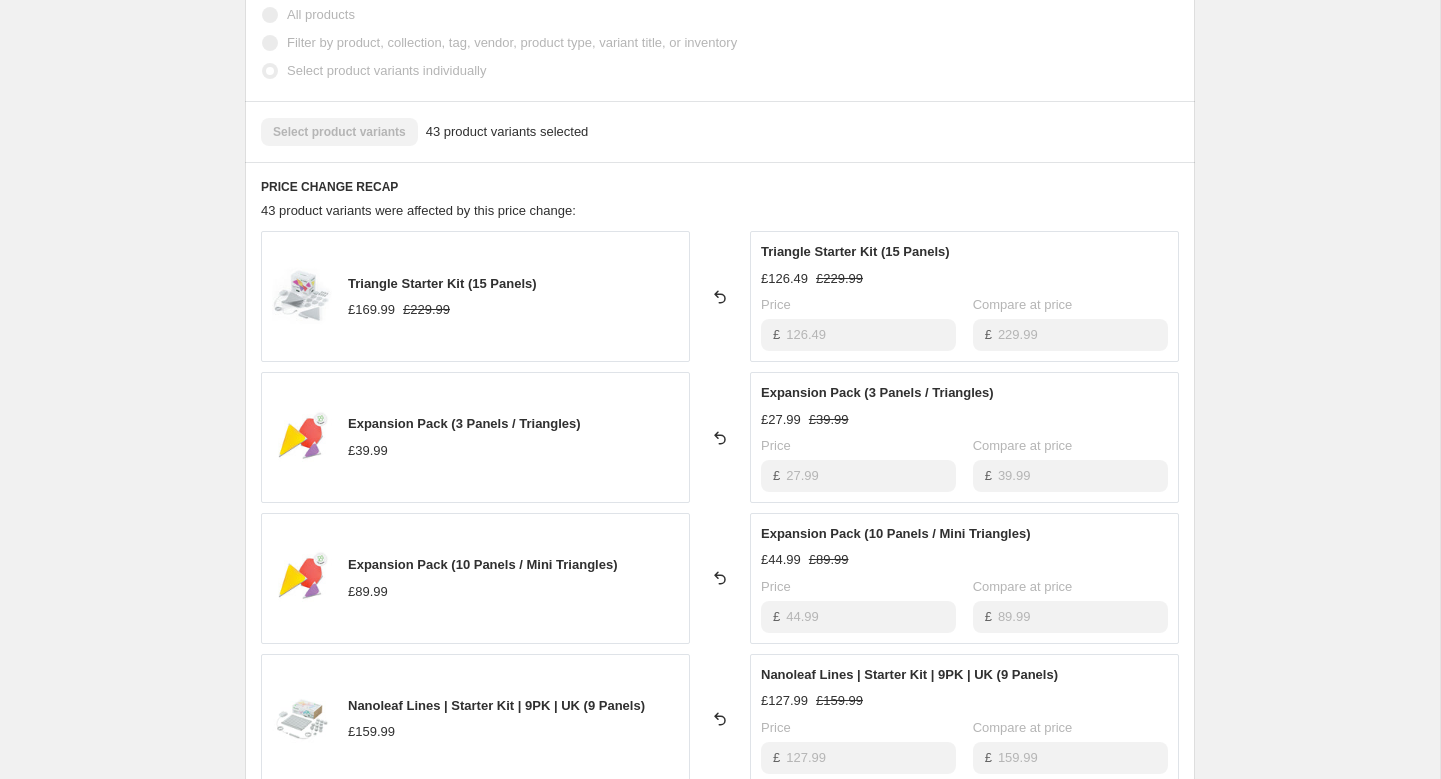 scroll, scrollTop: 0, scrollLeft: 0, axis: both 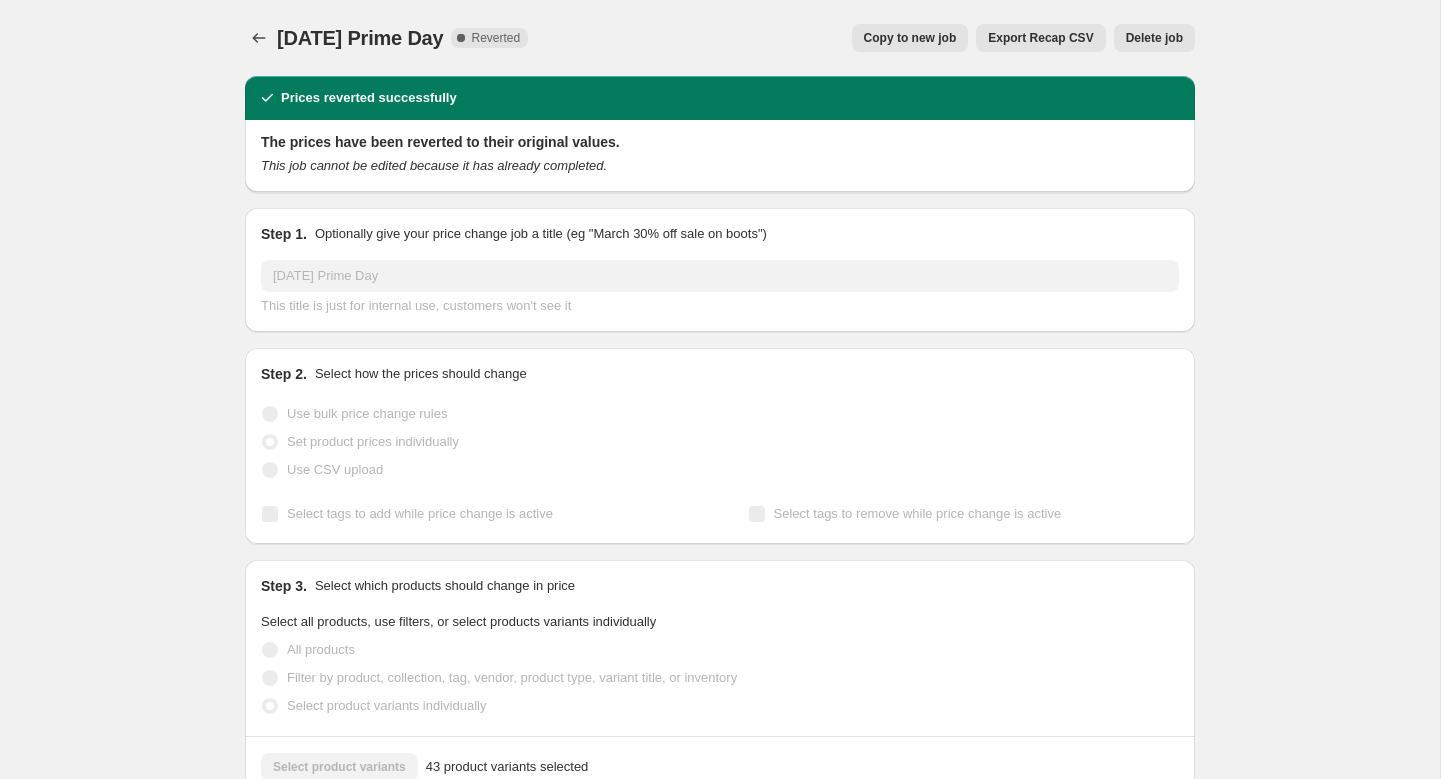 click on "[DATE] Prime Day. This page is ready [DATE] Prime Day Complete Reverted Copy to new job Export Recap CSV Delete job More actions Copy to new job Export Recap CSV Delete job" at bounding box center (720, 38) 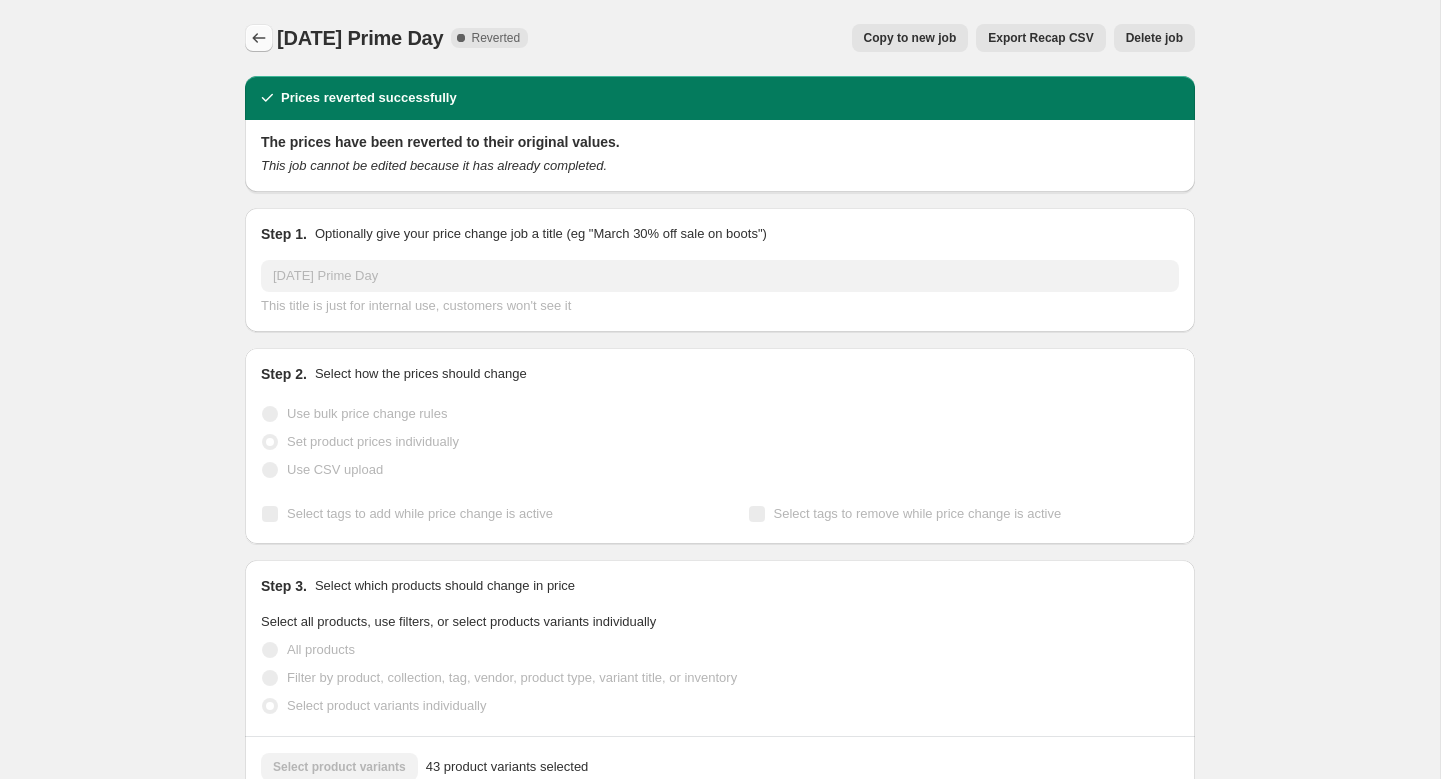 click 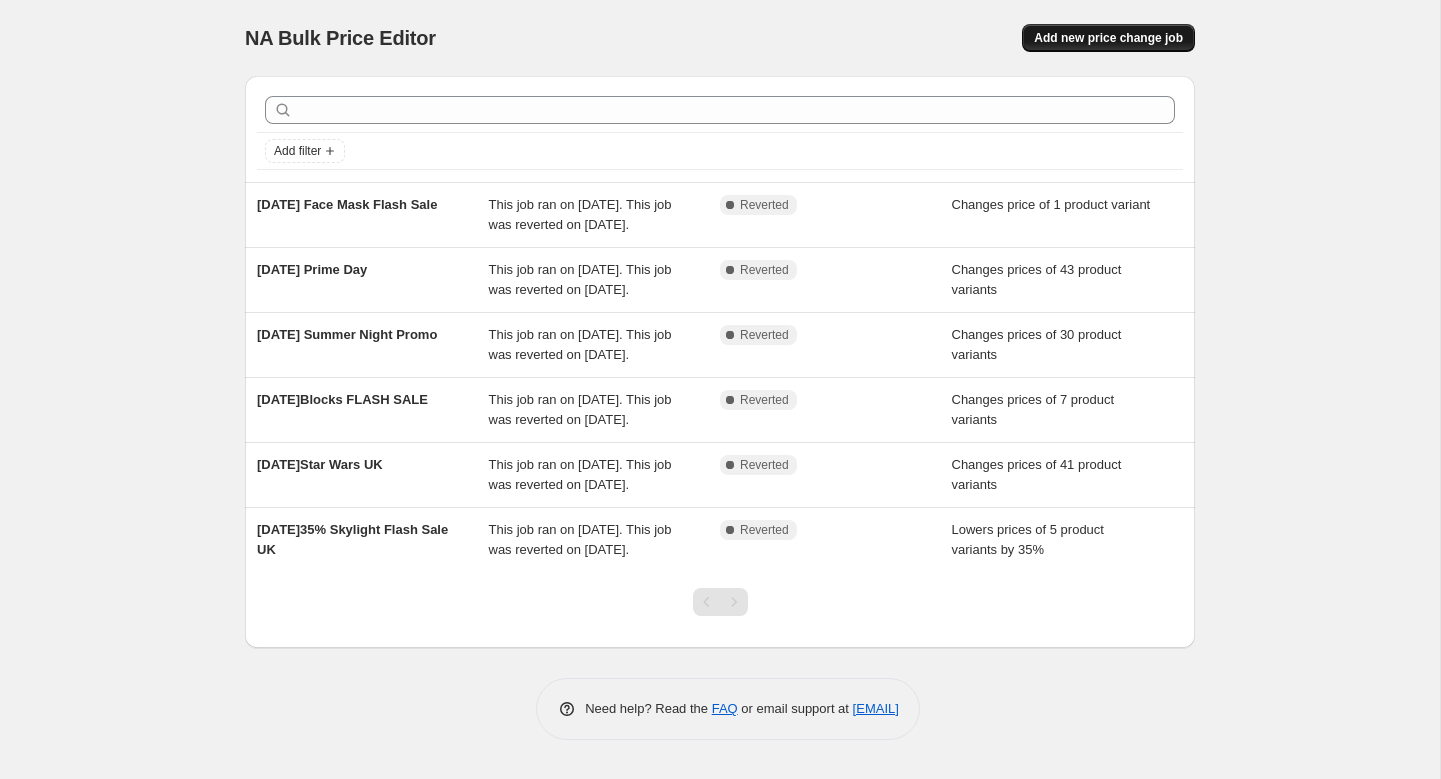 click on "Add new price change job" at bounding box center [1108, 38] 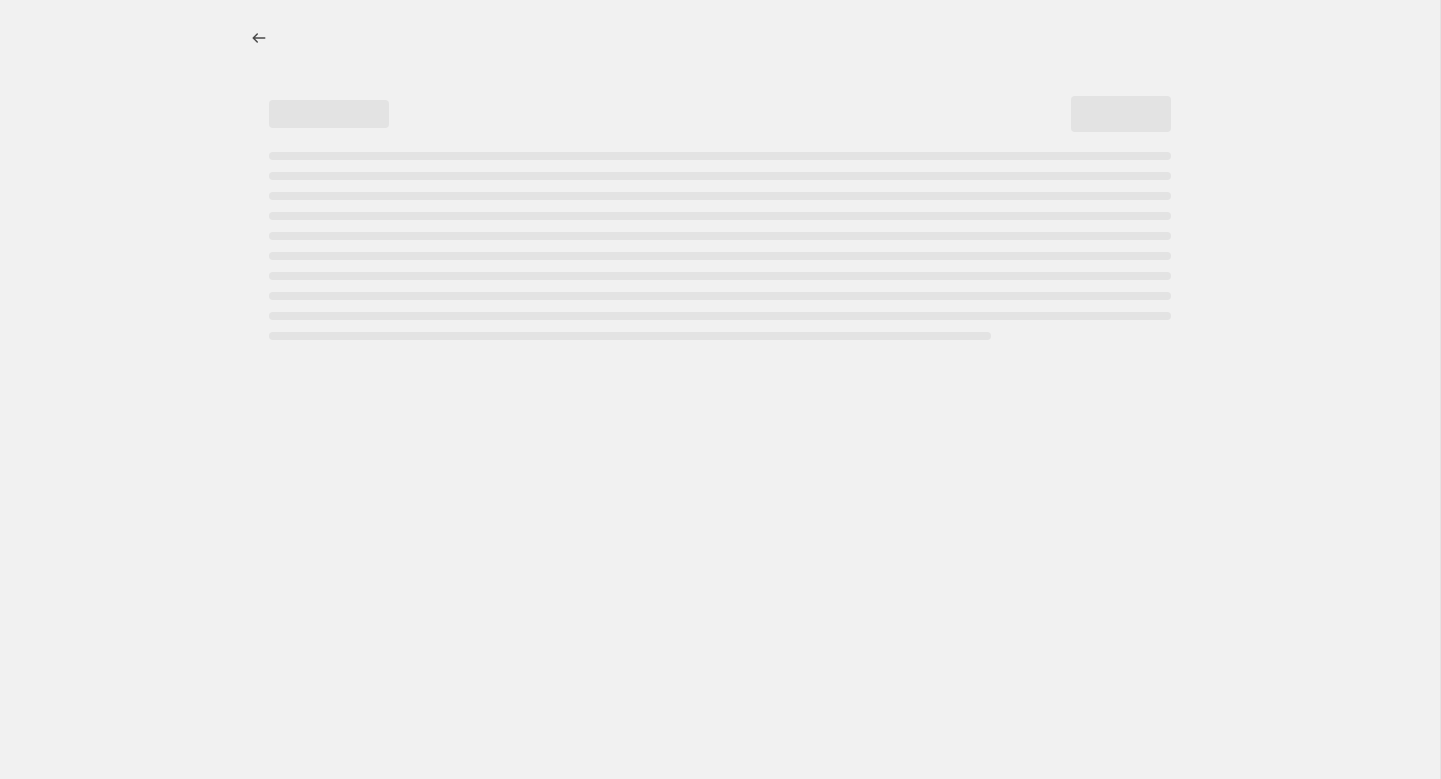 select on "percentage" 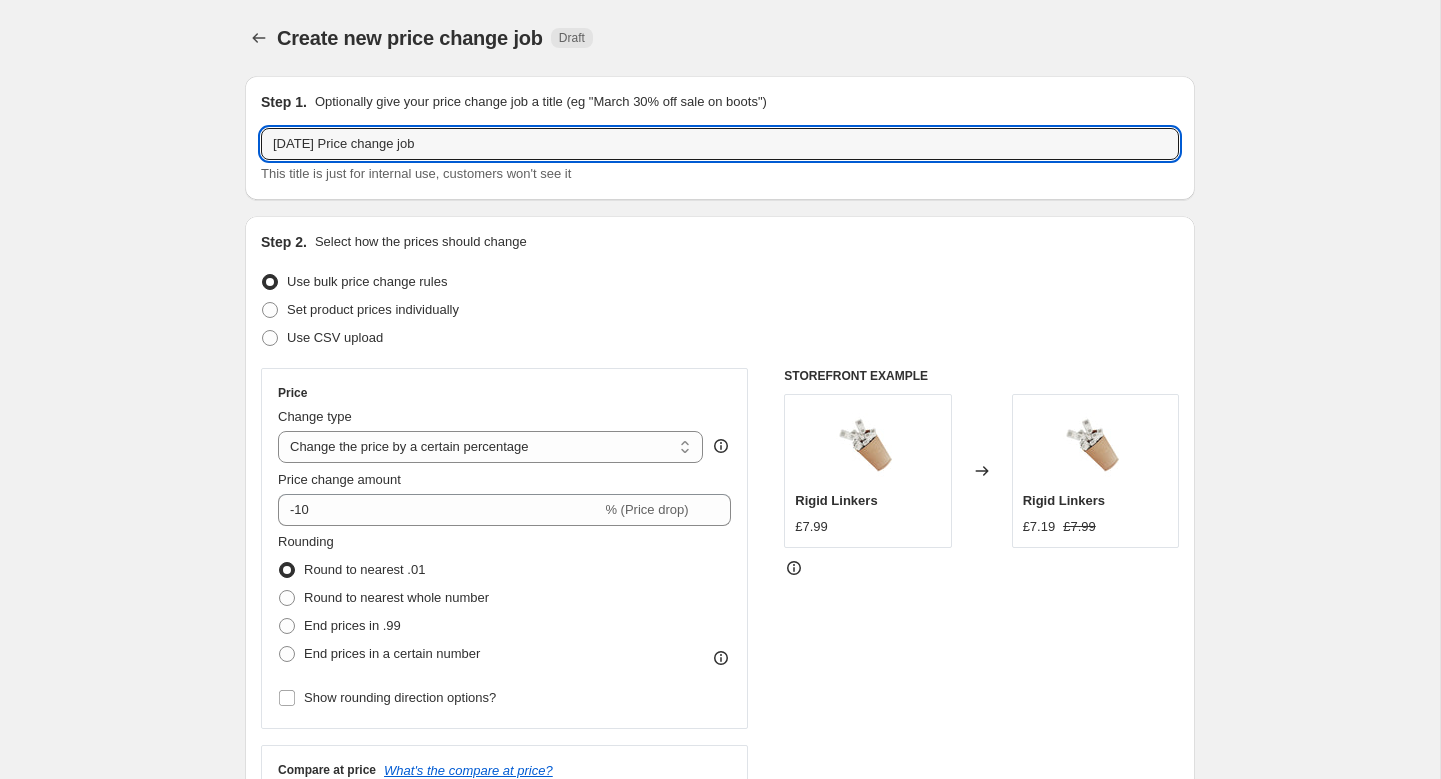 drag, startPoint x: 580, startPoint y: 151, endPoint x: 216, endPoint y: 149, distance: 364.0055 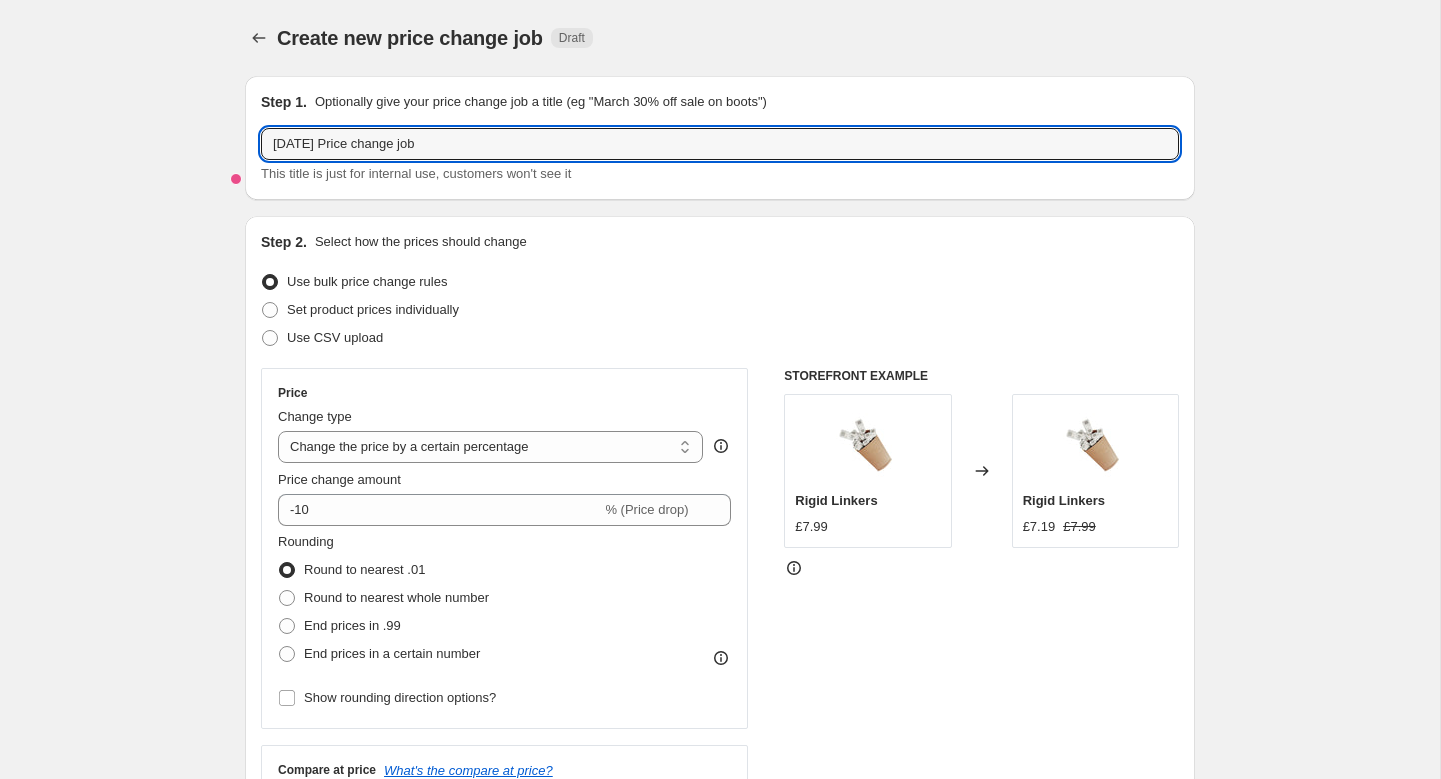 type on "【" 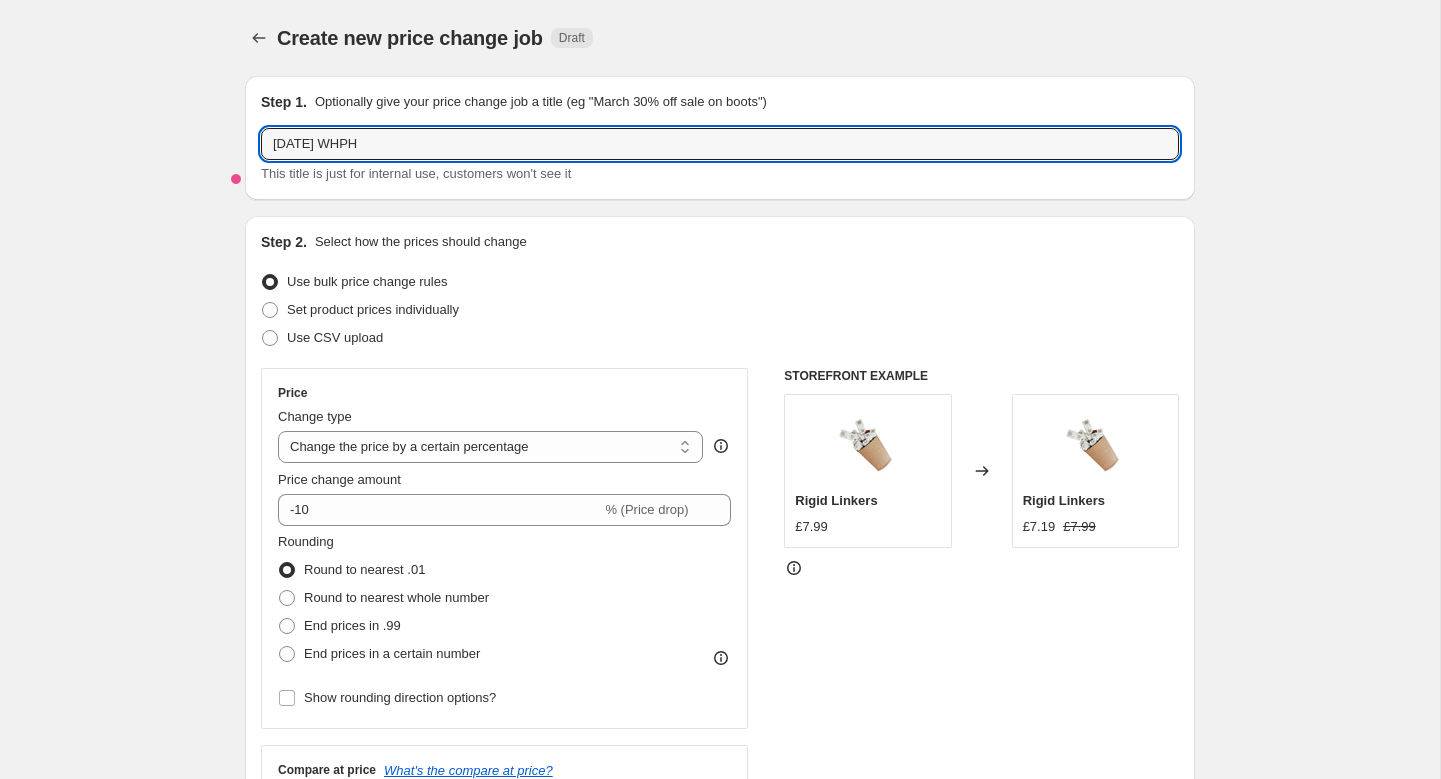 type on "[DATE] WHPH" 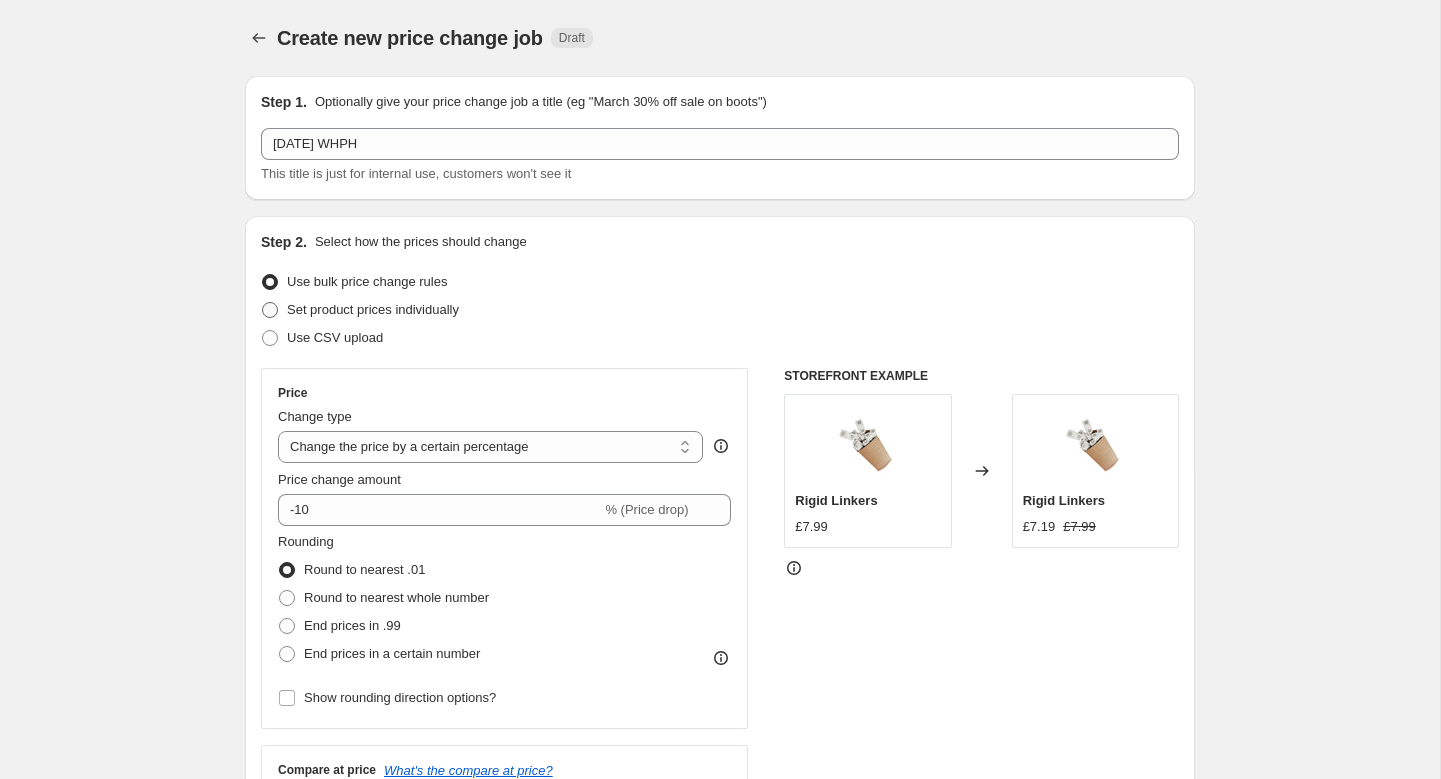 click on "Set product prices individually" at bounding box center [373, 309] 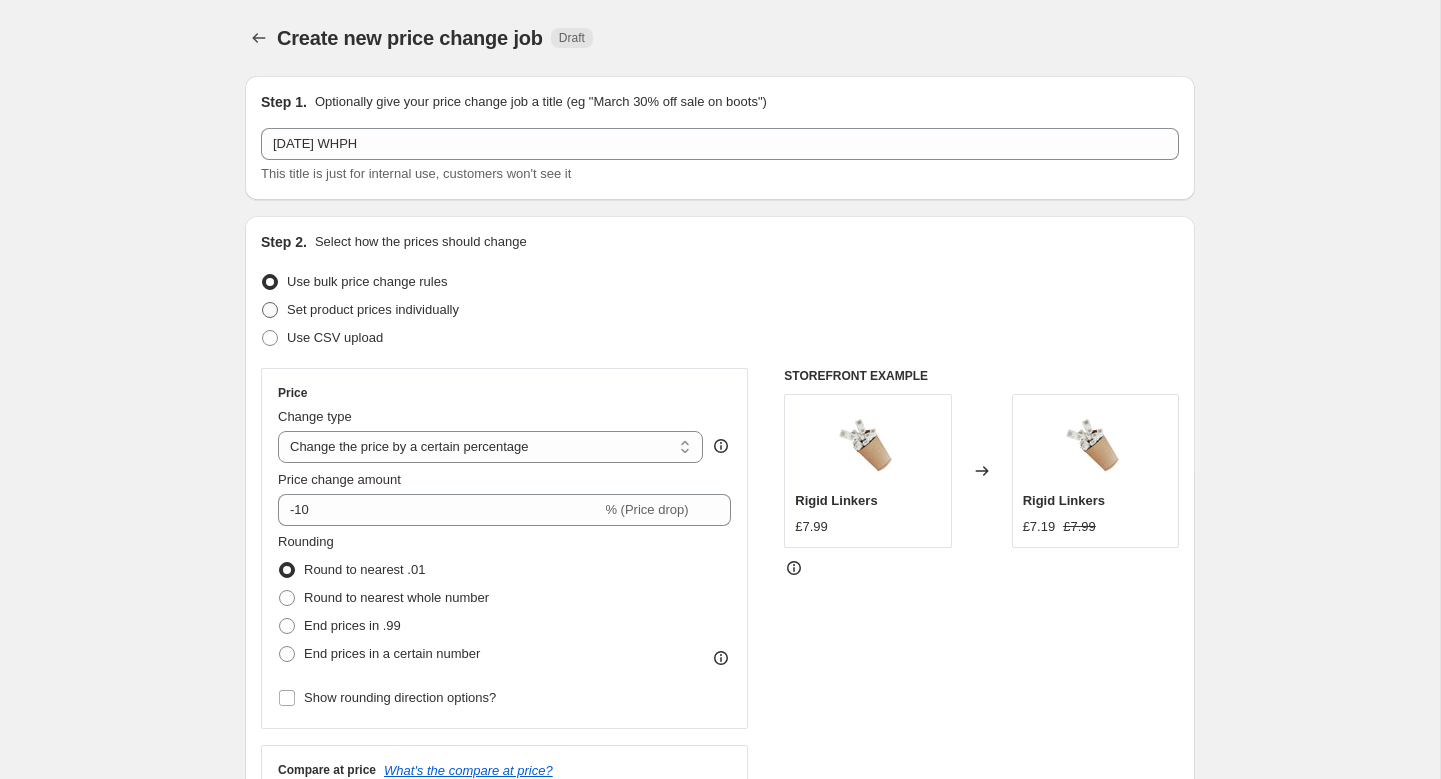 radio on "true" 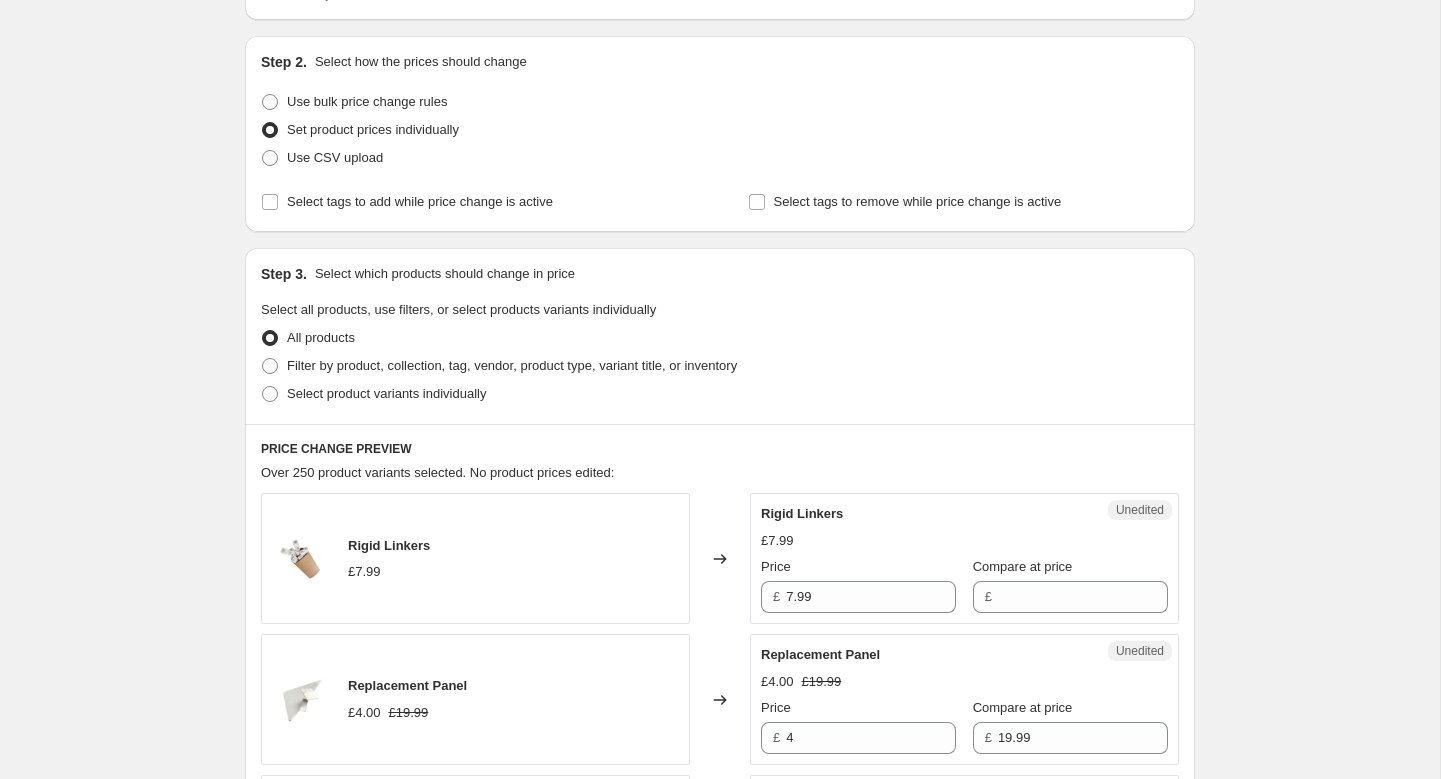 scroll, scrollTop: 192, scrollLeft: 0, axis: vertical 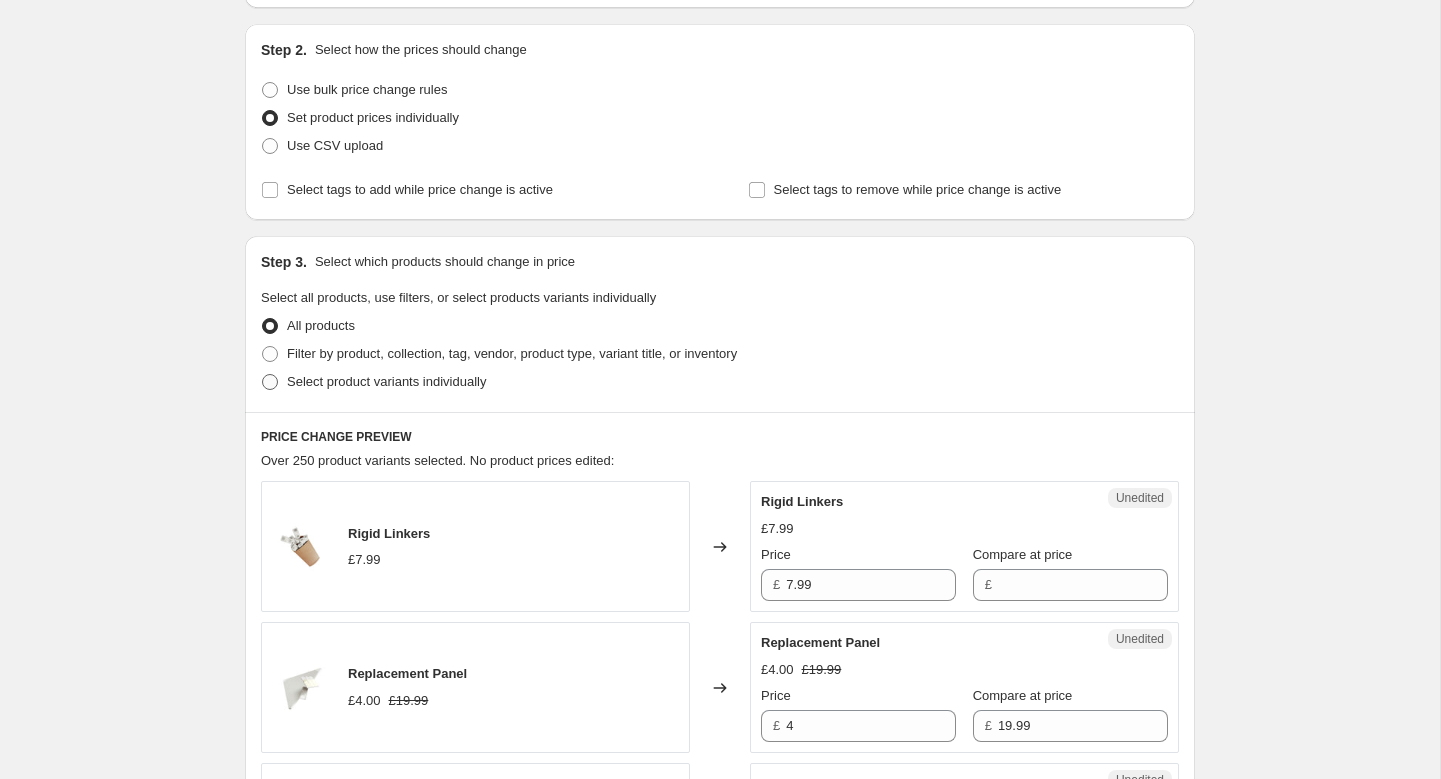 click on "Select product variants individually" at bounding box center [386, 381] 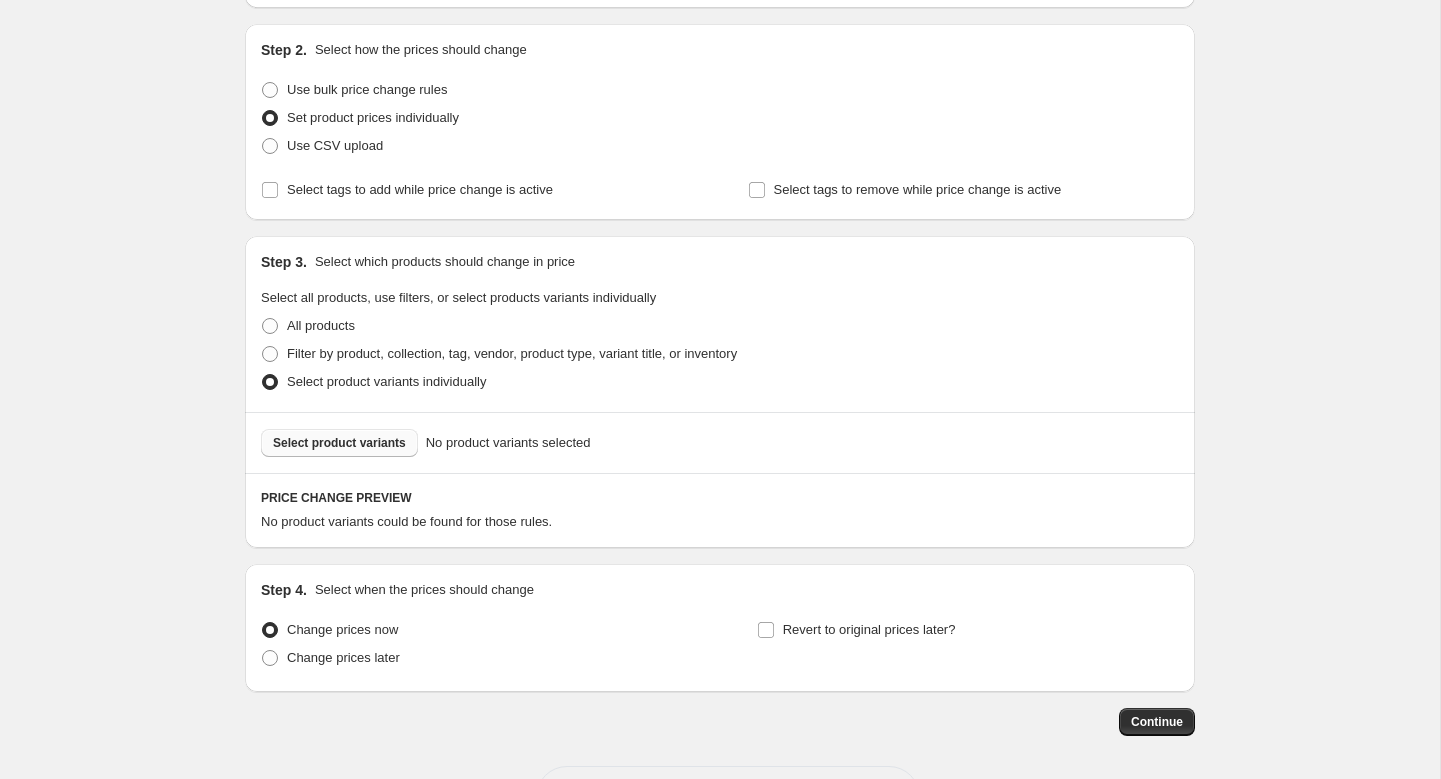 click on "Select product variants" at bounding box center (339, 443) 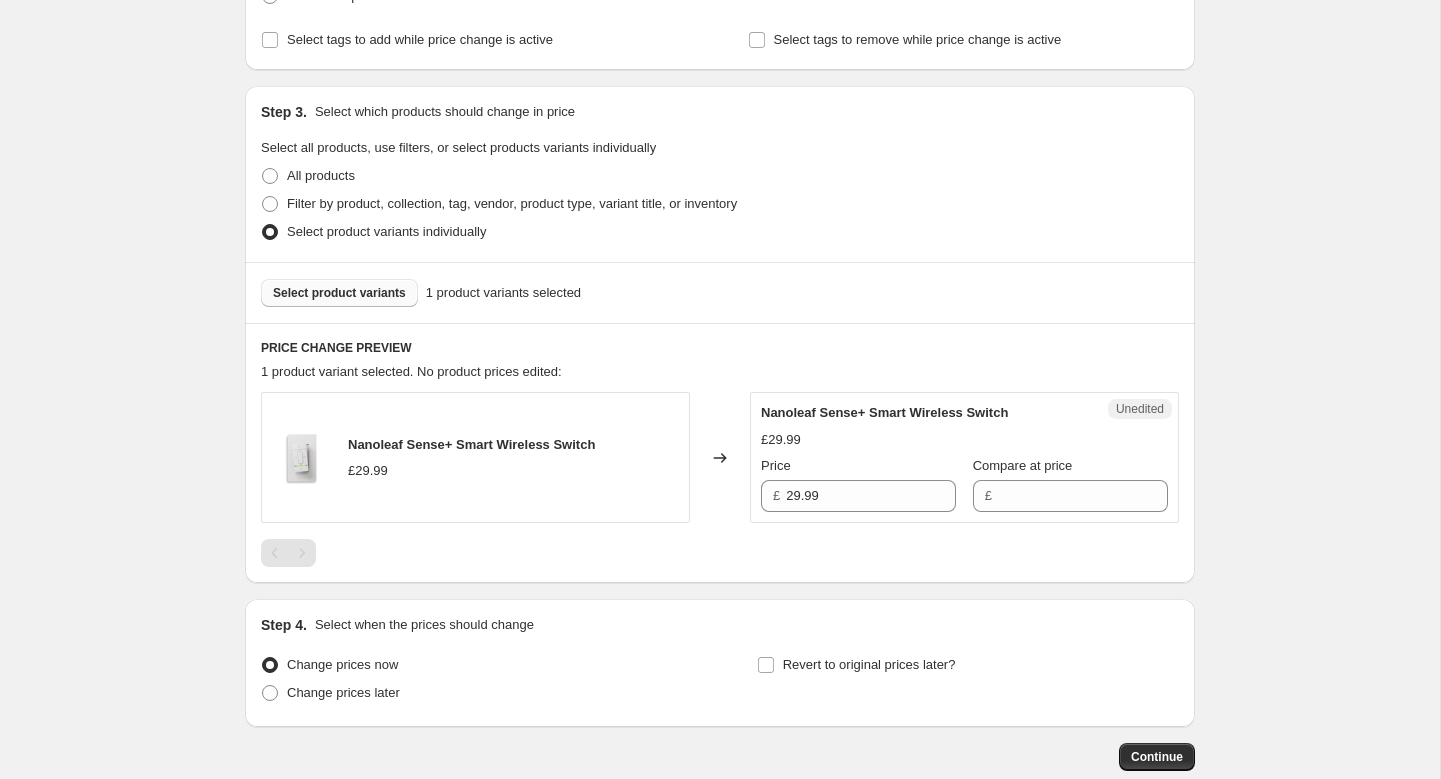 scroll, scrollTop: 368, scrollLeft: 0, axis: vertical 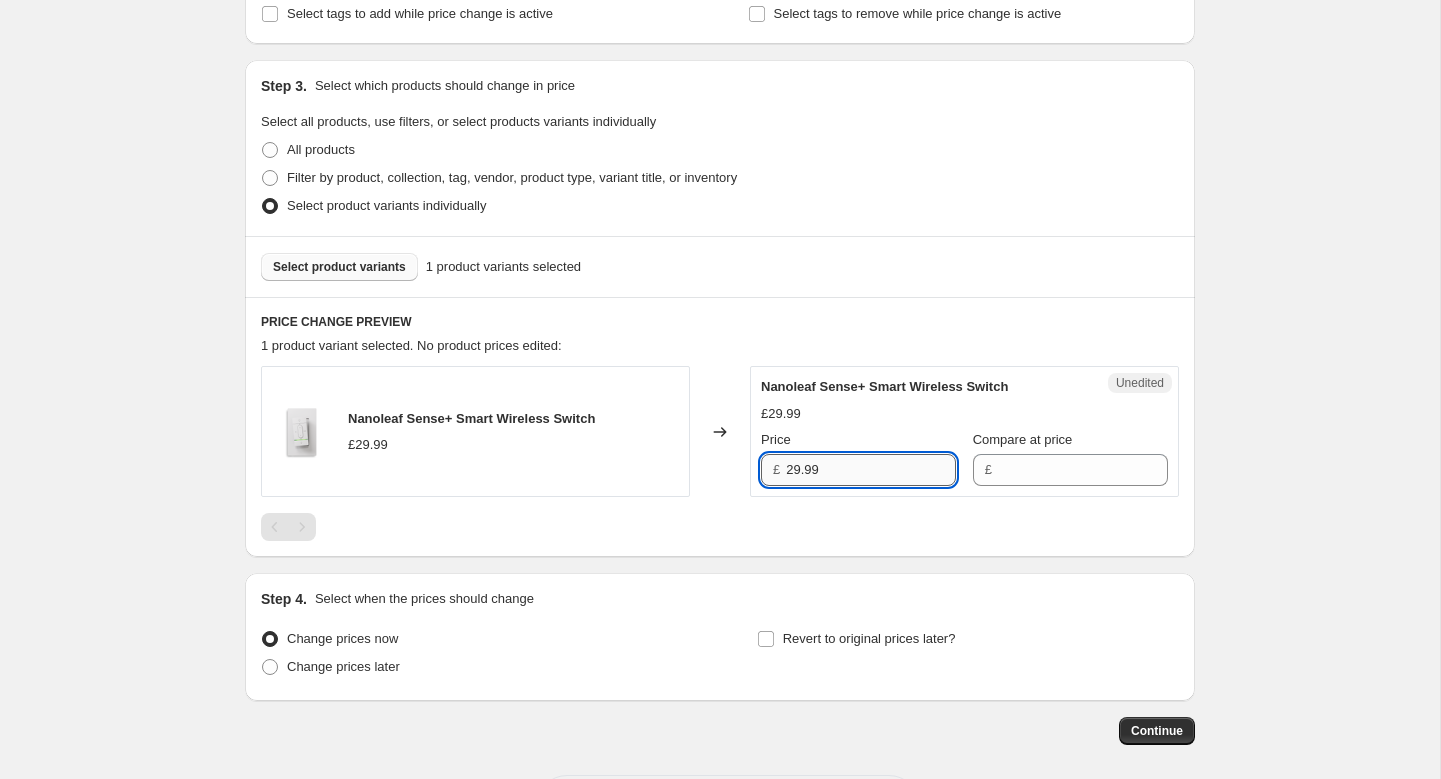 click on "29.99" at bounding box center [871, 470] 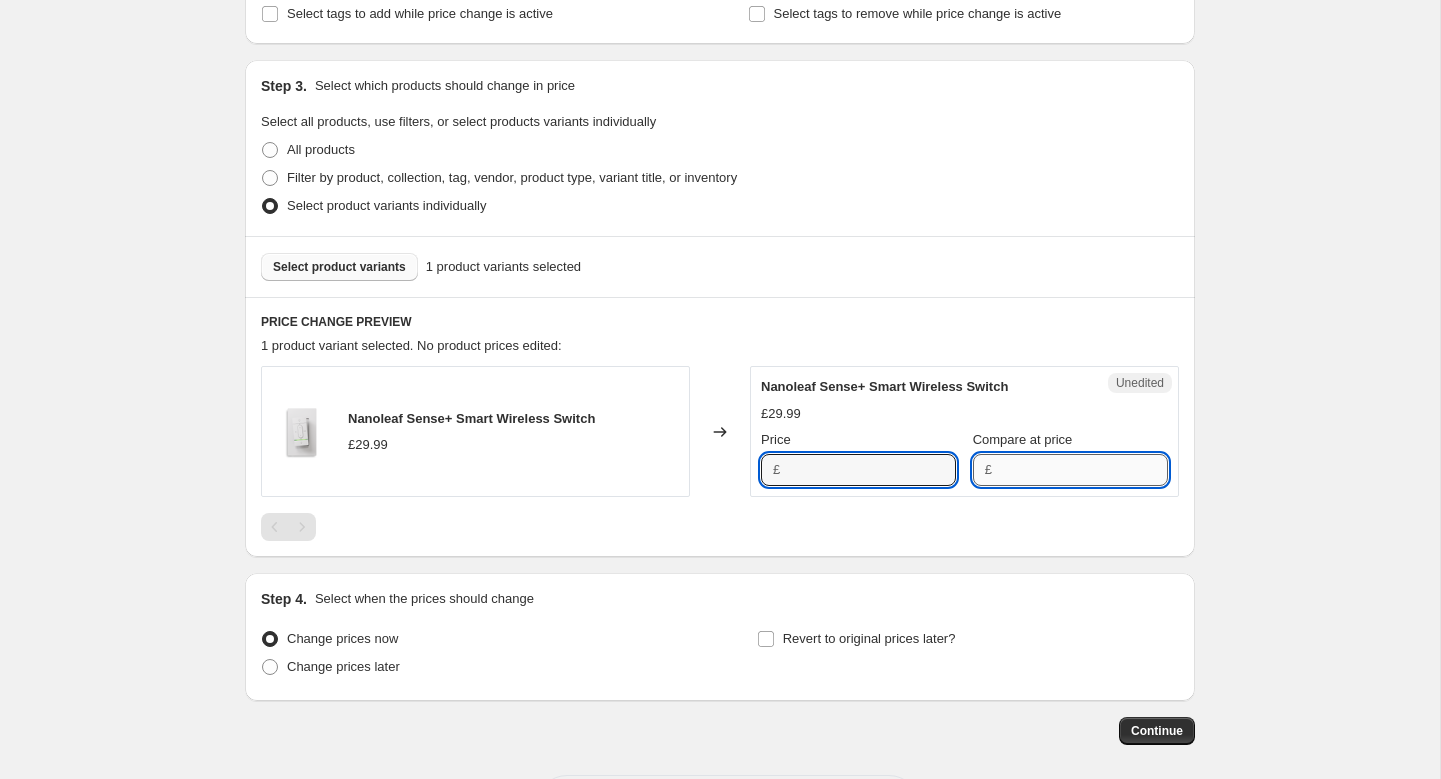 type on "29.99" 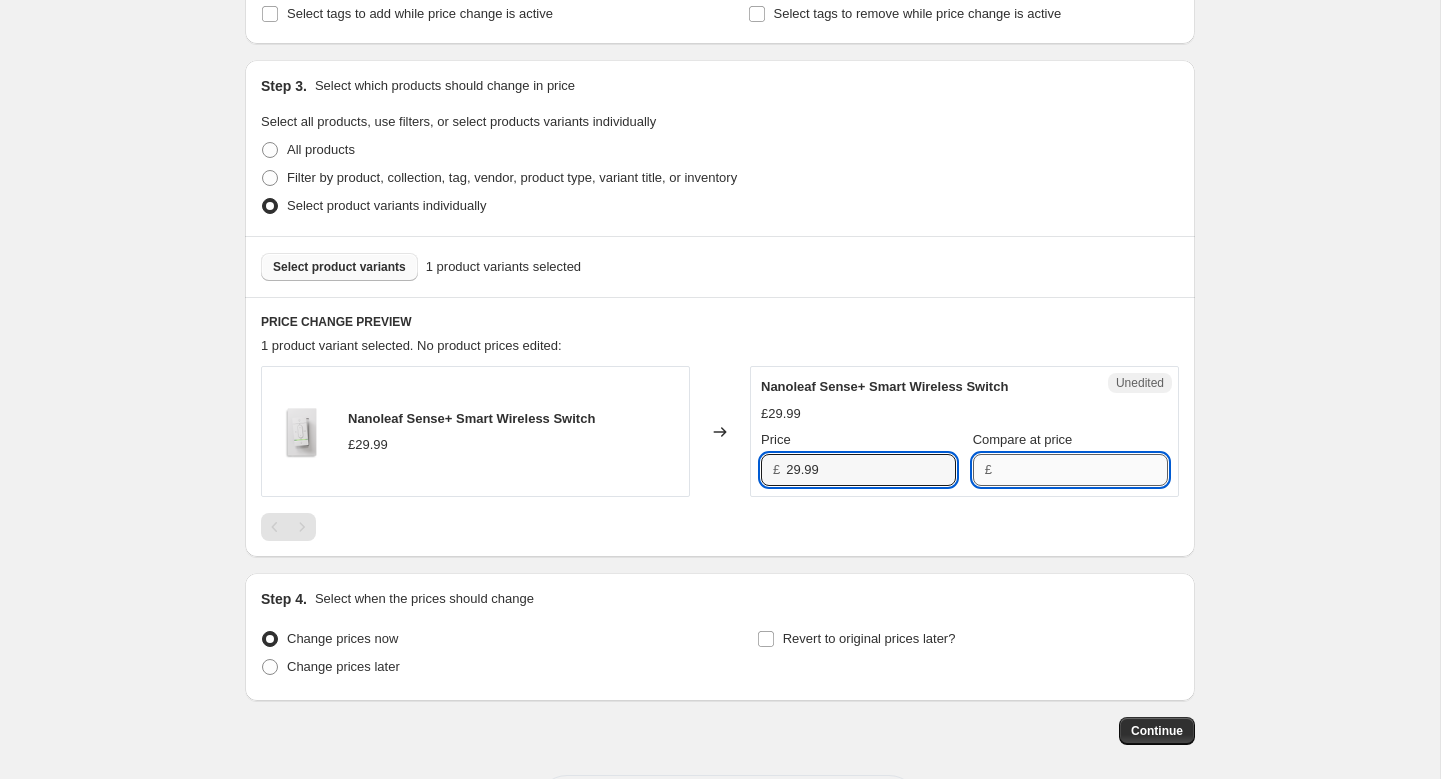 click on "Compare at price" at bounding box center [1083, 470] 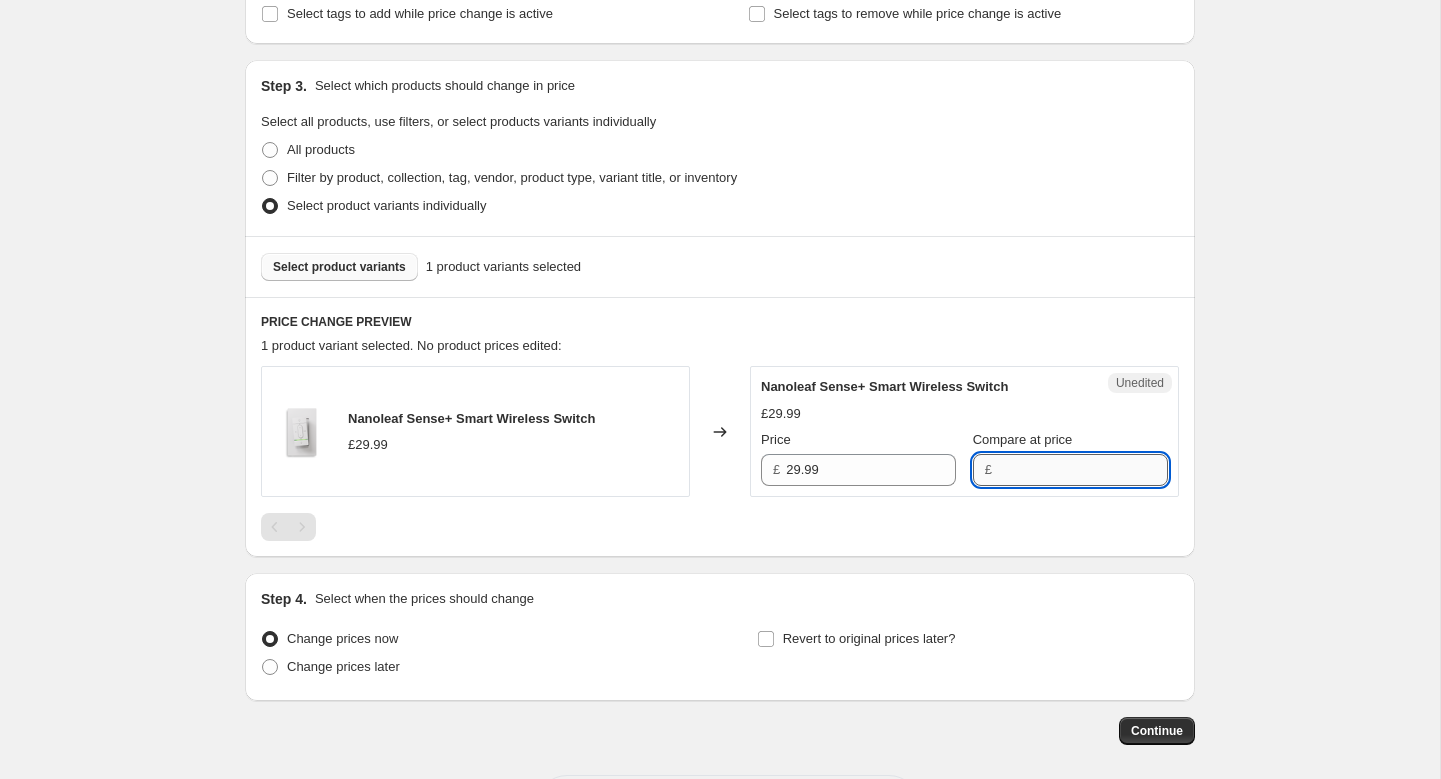 paste on "29.99" 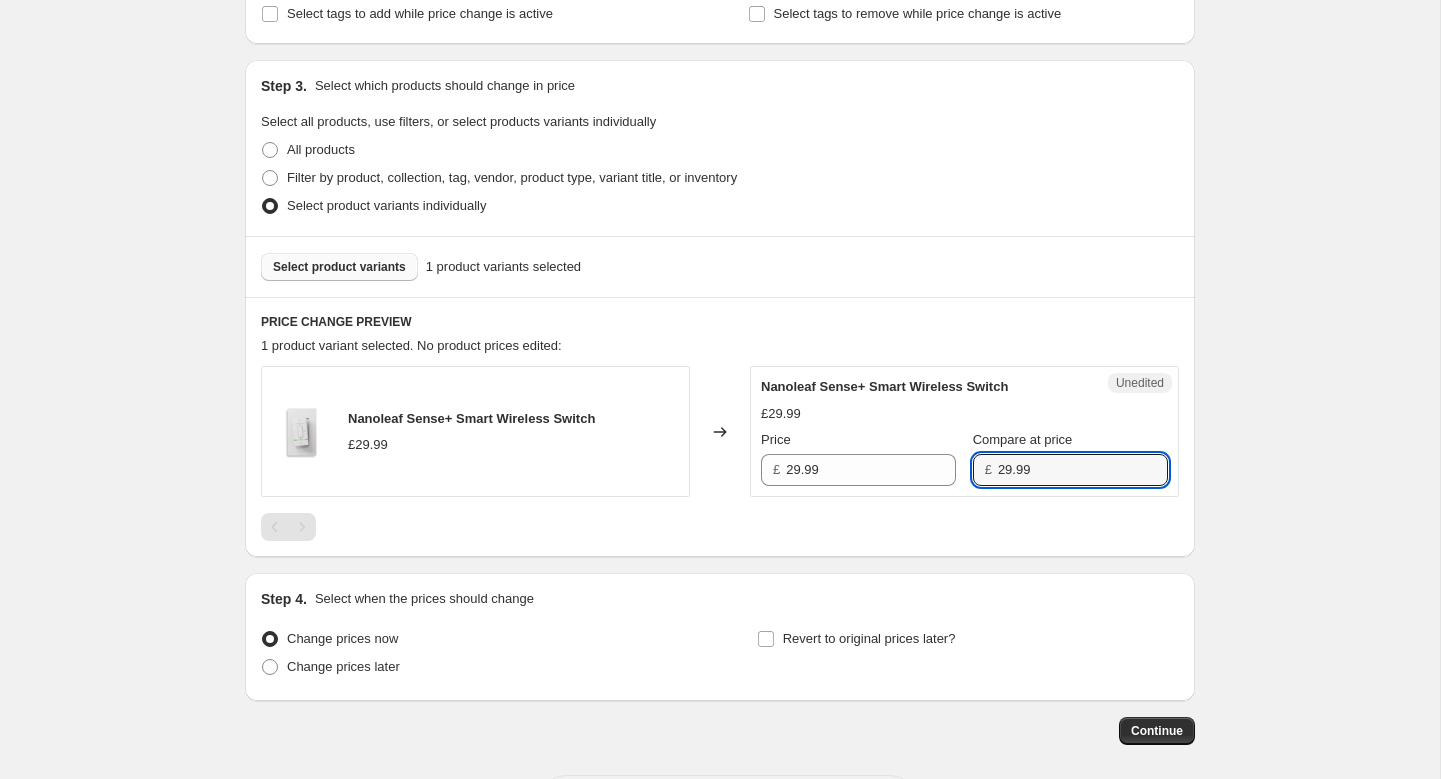 type on "29.99" 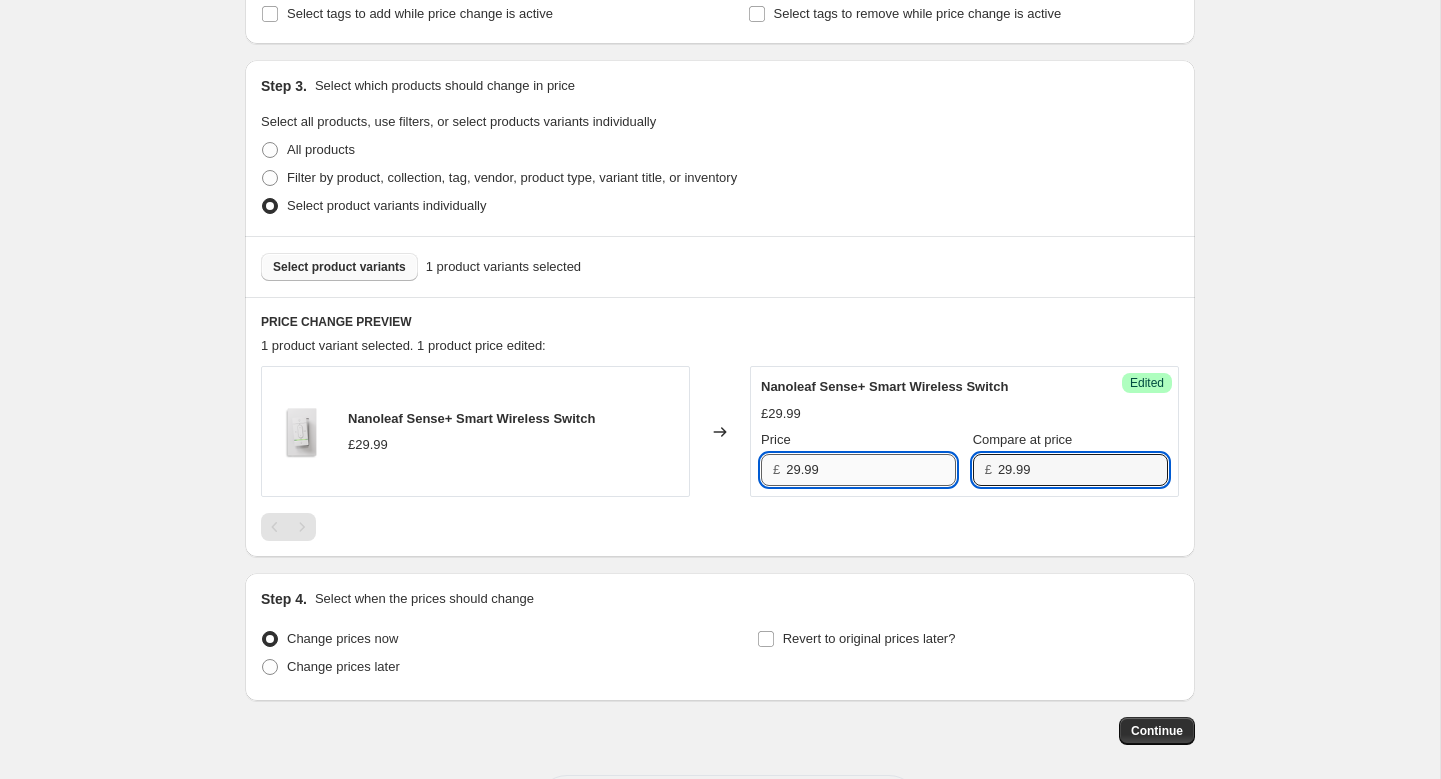 click on "29.99" at bounding box center [871, 470] 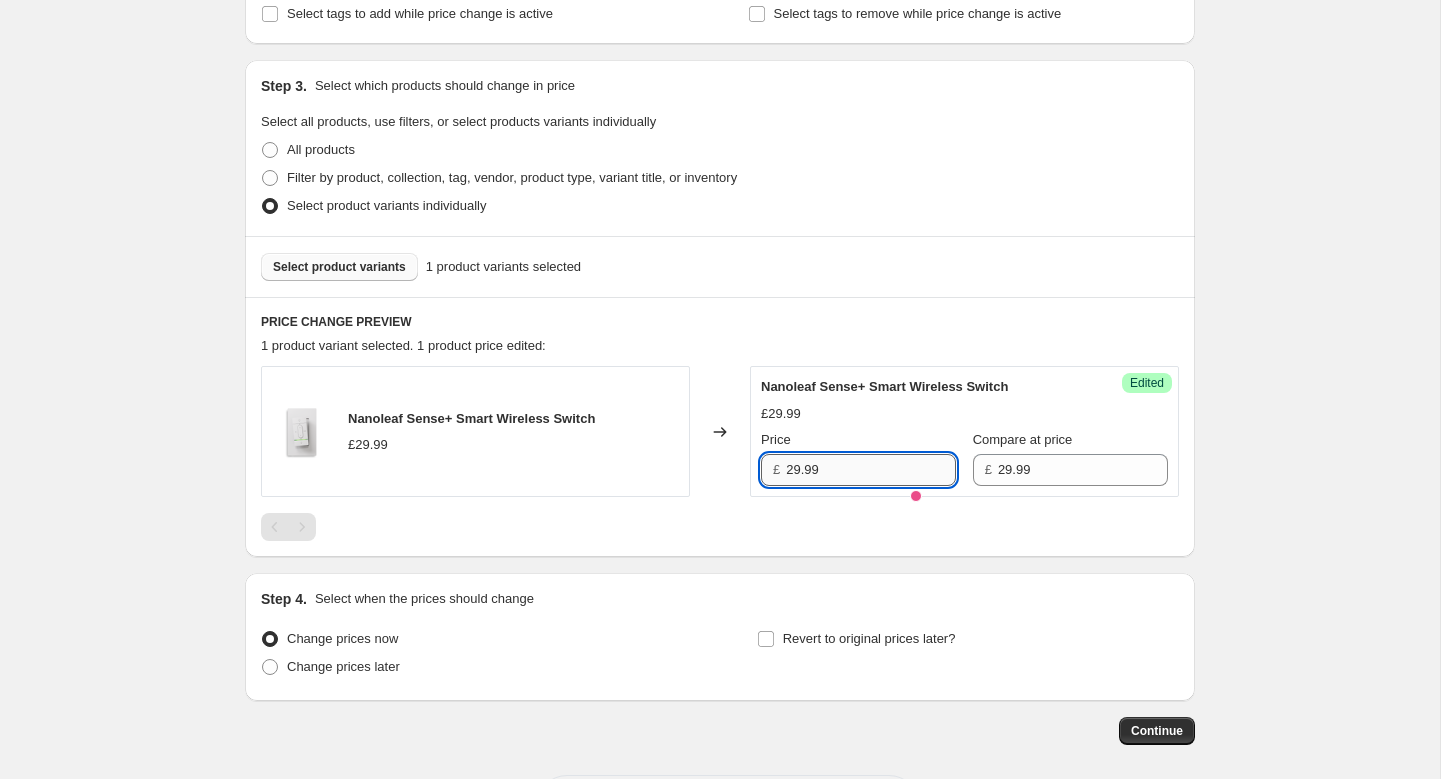 paste on "£23" 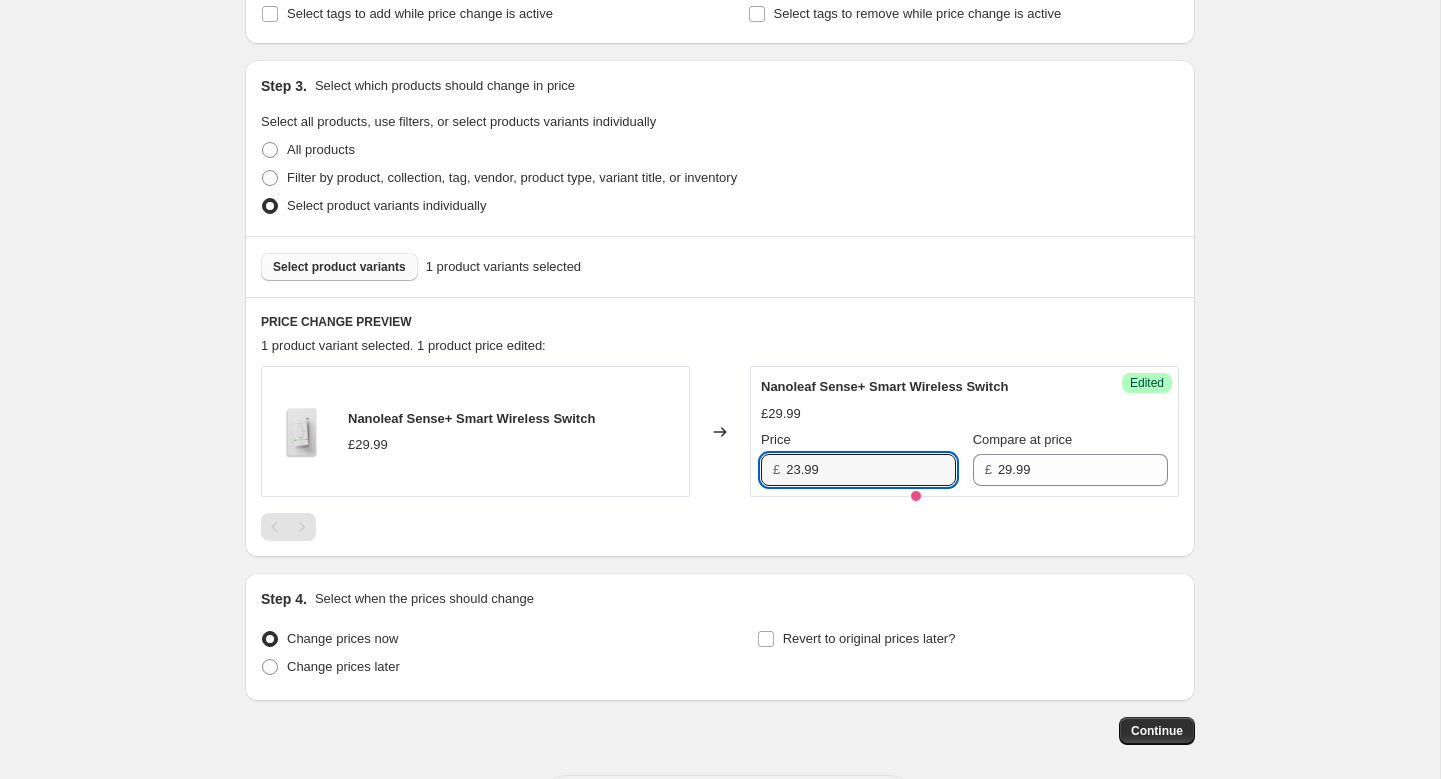 type on "23.99" 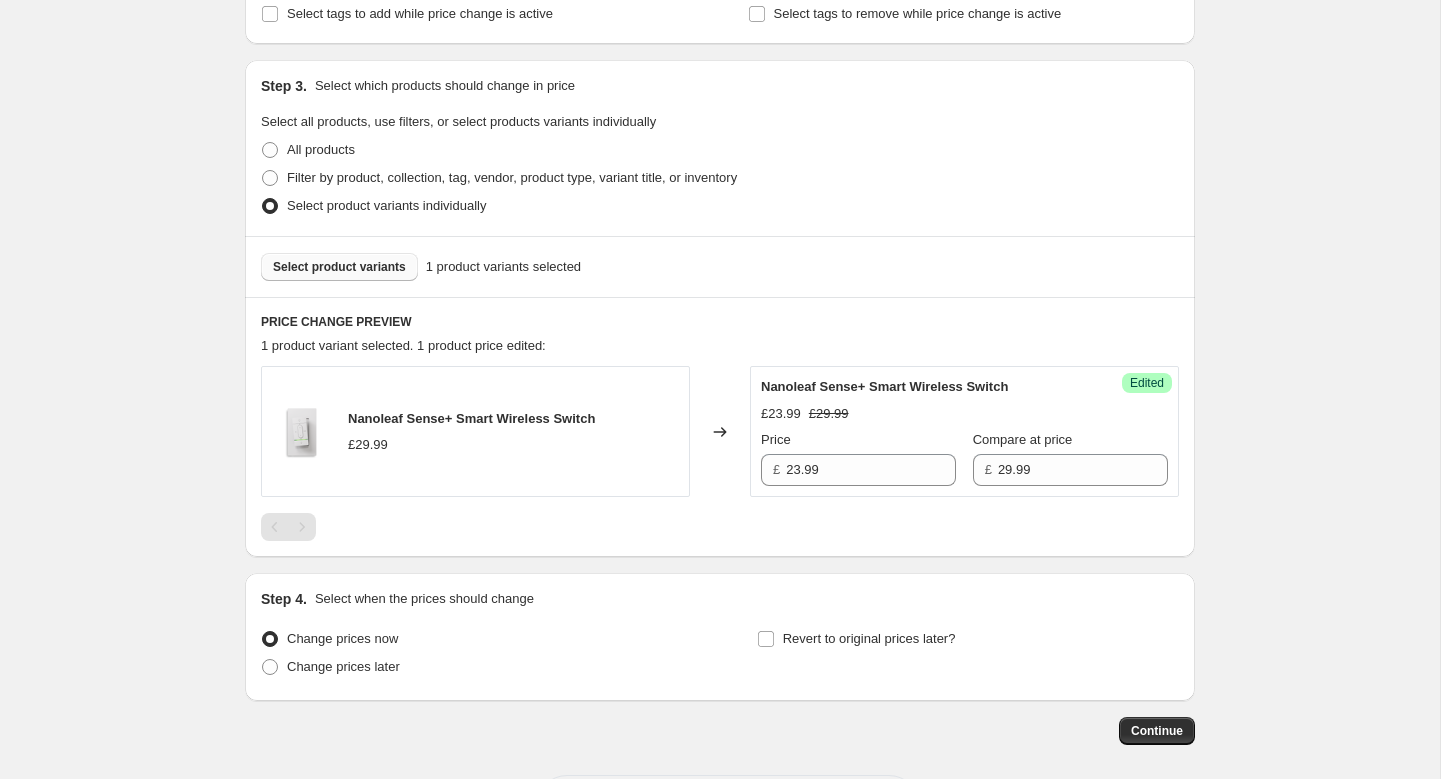 click on "Create new price change job. This page is ready Create new price change job Draft Step 1. Optionally give your price change job a title (eg "March 30% off sale on boots") [DATE] WHPH This title is just for internal use, customers won't see it Step 2. Select how the prices should change Use bulk price change rules Set product prices individually Use CSV upload Select tags to add while price change is active Select tags to remove while price change is active Step 3. Select which products should change in price Select all products, use filters, or select products variants individually All products Filter by product, collection, tag, vendor, product type, variant title, or inventory Select product variants individually Select product variants 1   product variants selected PRICE CHANGE PREVIEW 1 product variant selected. 1 product price edited: Nanoleaf Sense+ Smart Wireless Switch £29.99 Changed to Success Edited Nanoleaf Sense+ Smart Wireless Switch £23.99 £29.99 Price £ 23.99 Compare at price £" at bounding box center (720, 249) 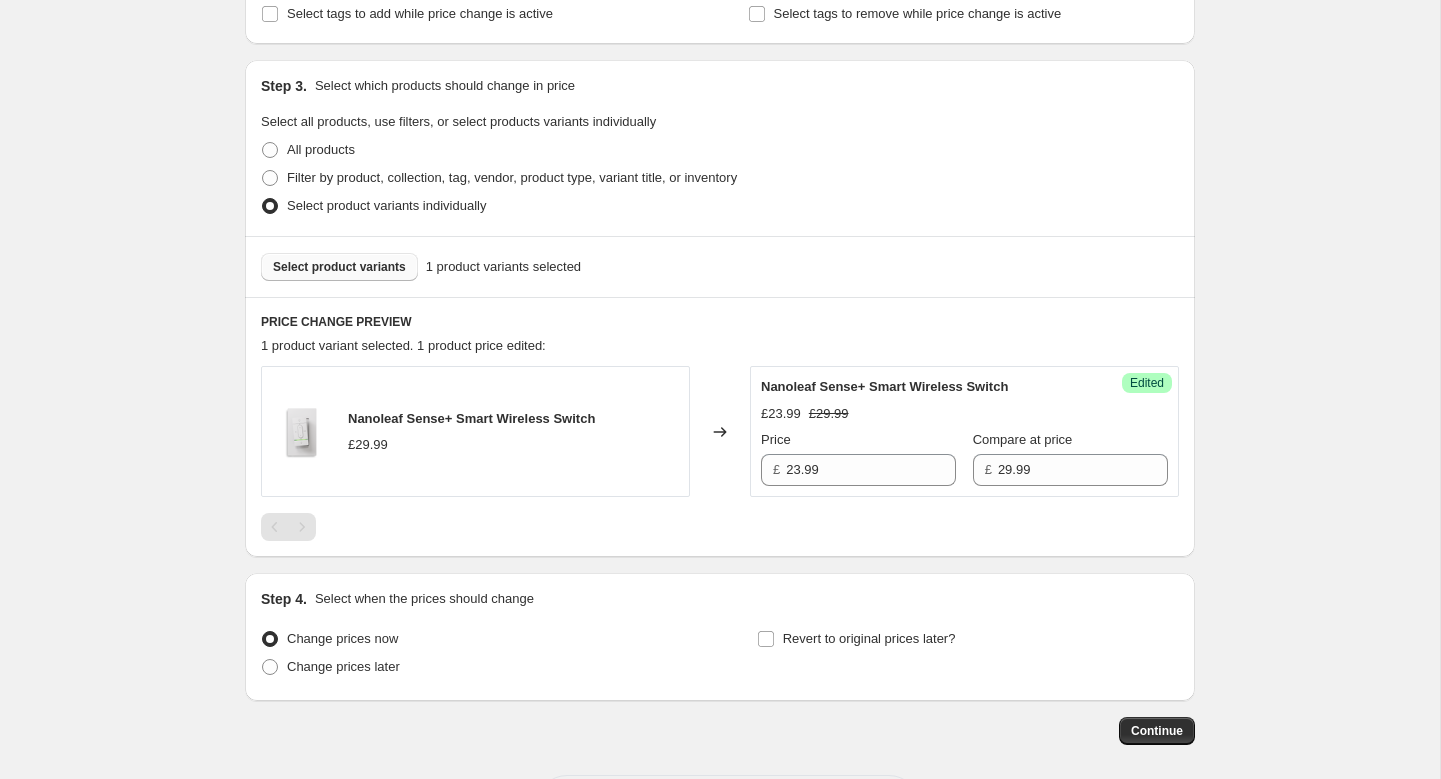 click on "Select product variants" at bounding box center [339, 267] 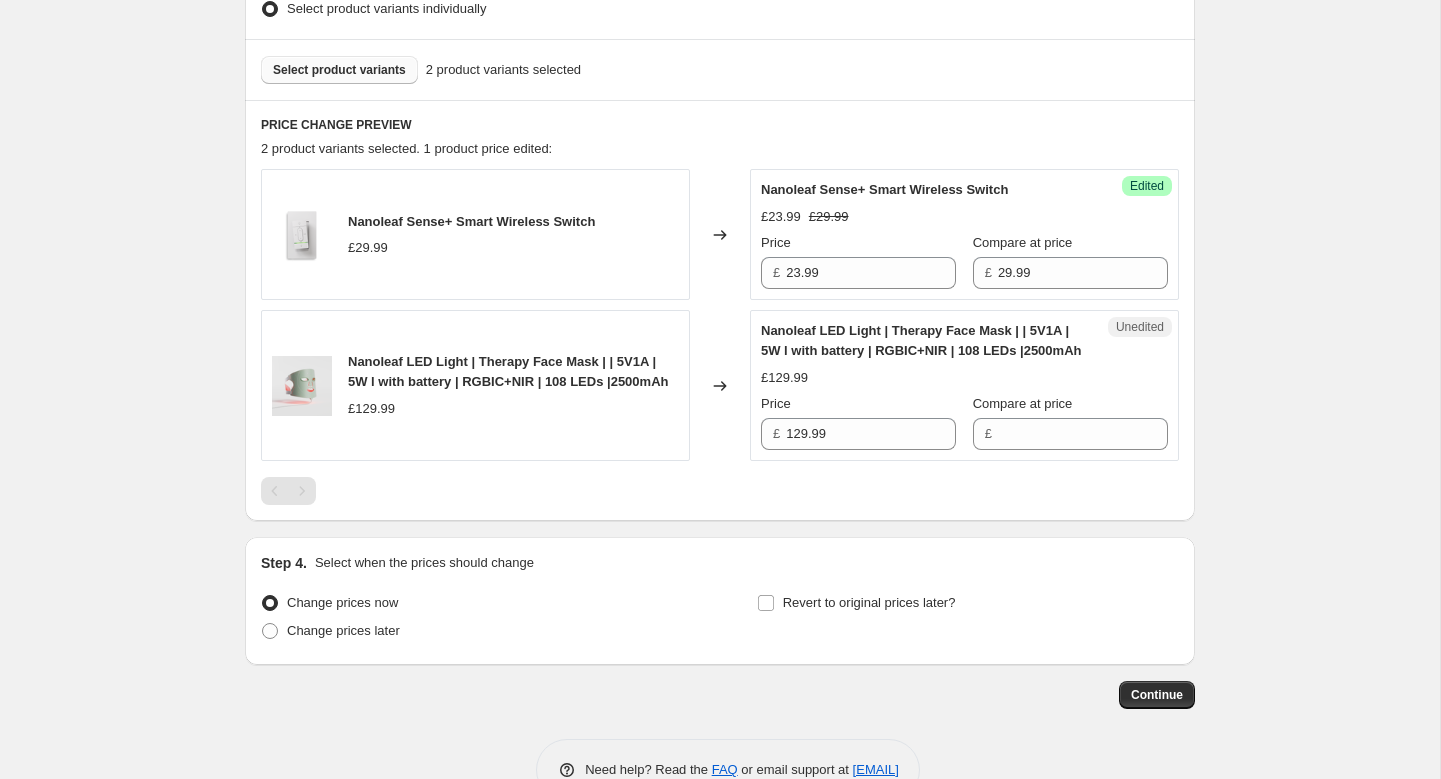 scroll, scrollTop: 577, scrollLeft: 0, axis: vertical 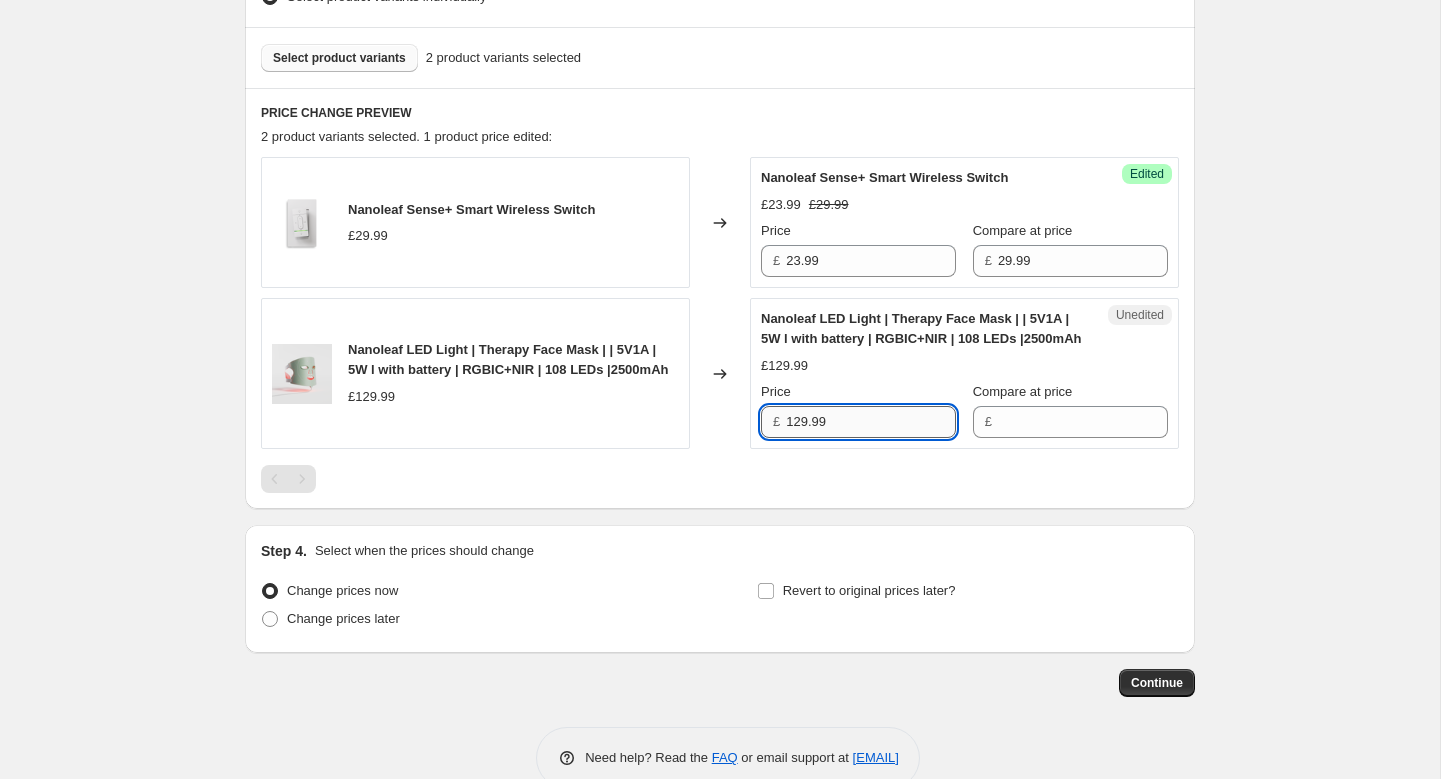 click on "129.99" at bounding box center (871, 422) 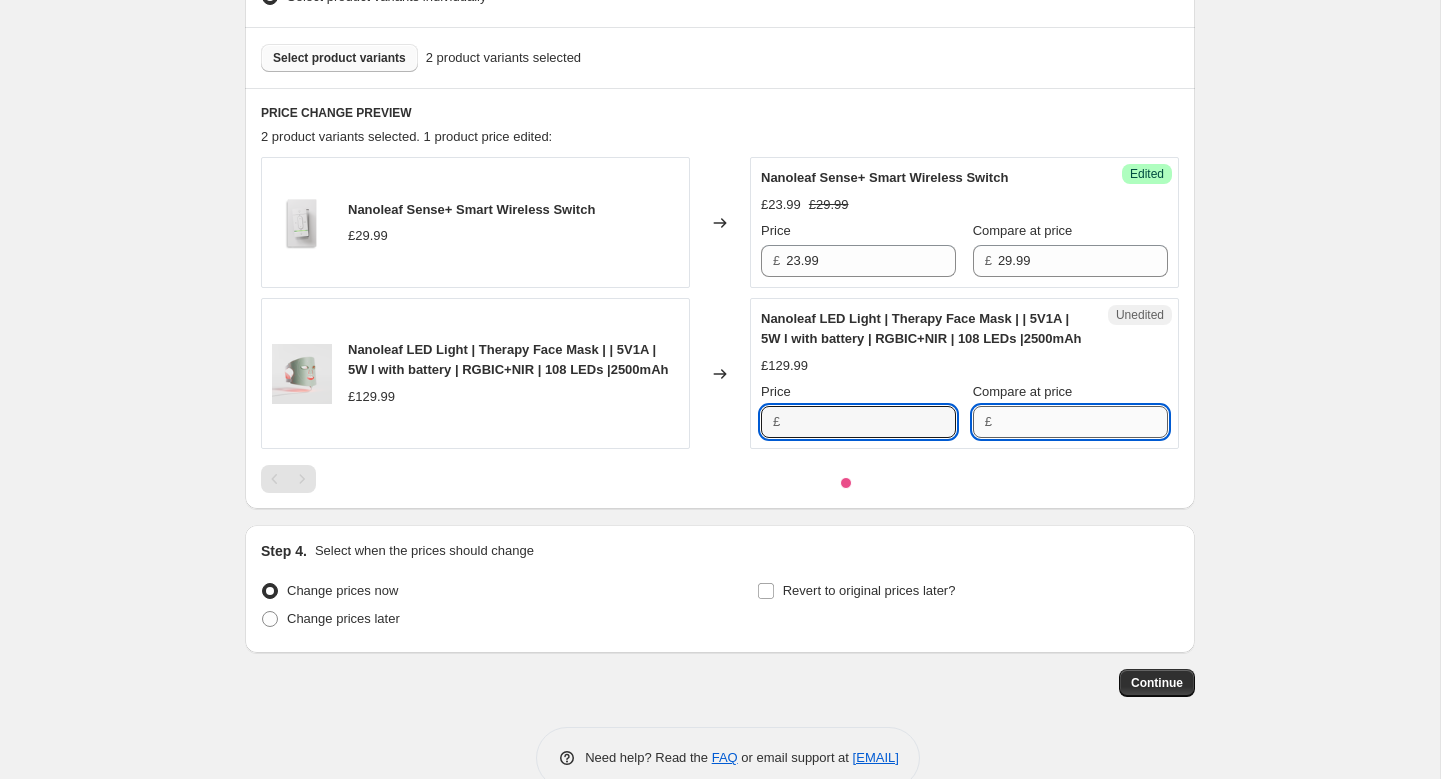 type on "129.99" 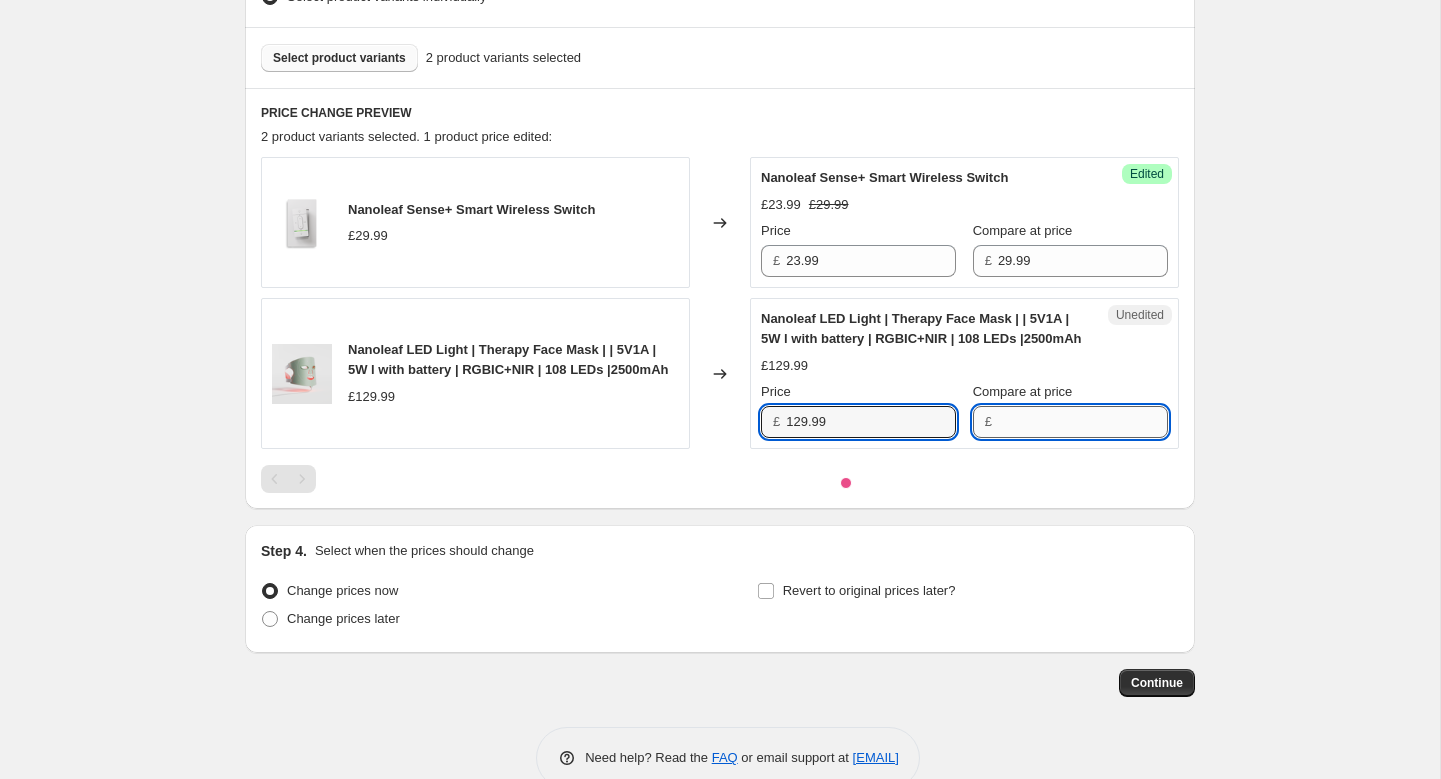 click on "Compare at price" at bounding box center [1083, 422] 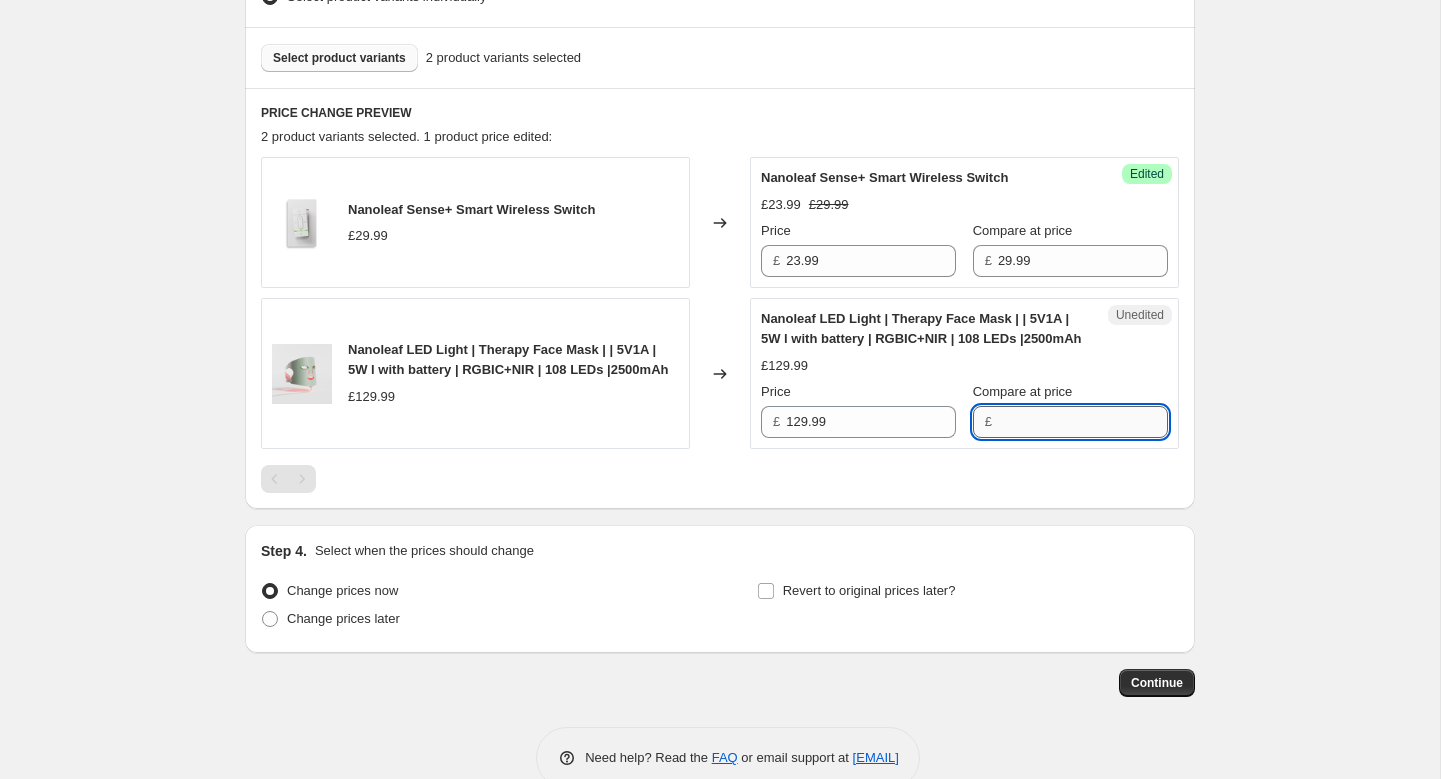 paste on "129.99" 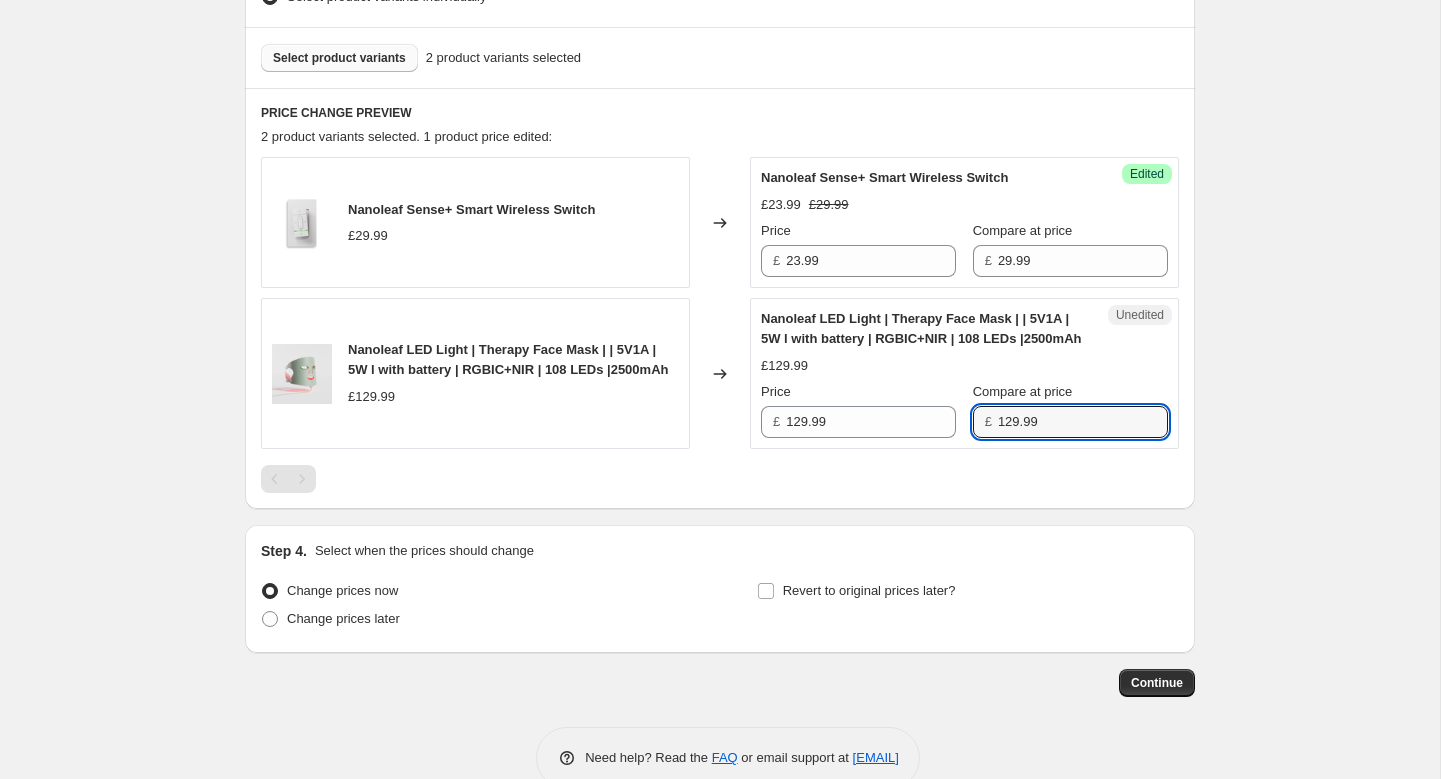 type on "129.99" 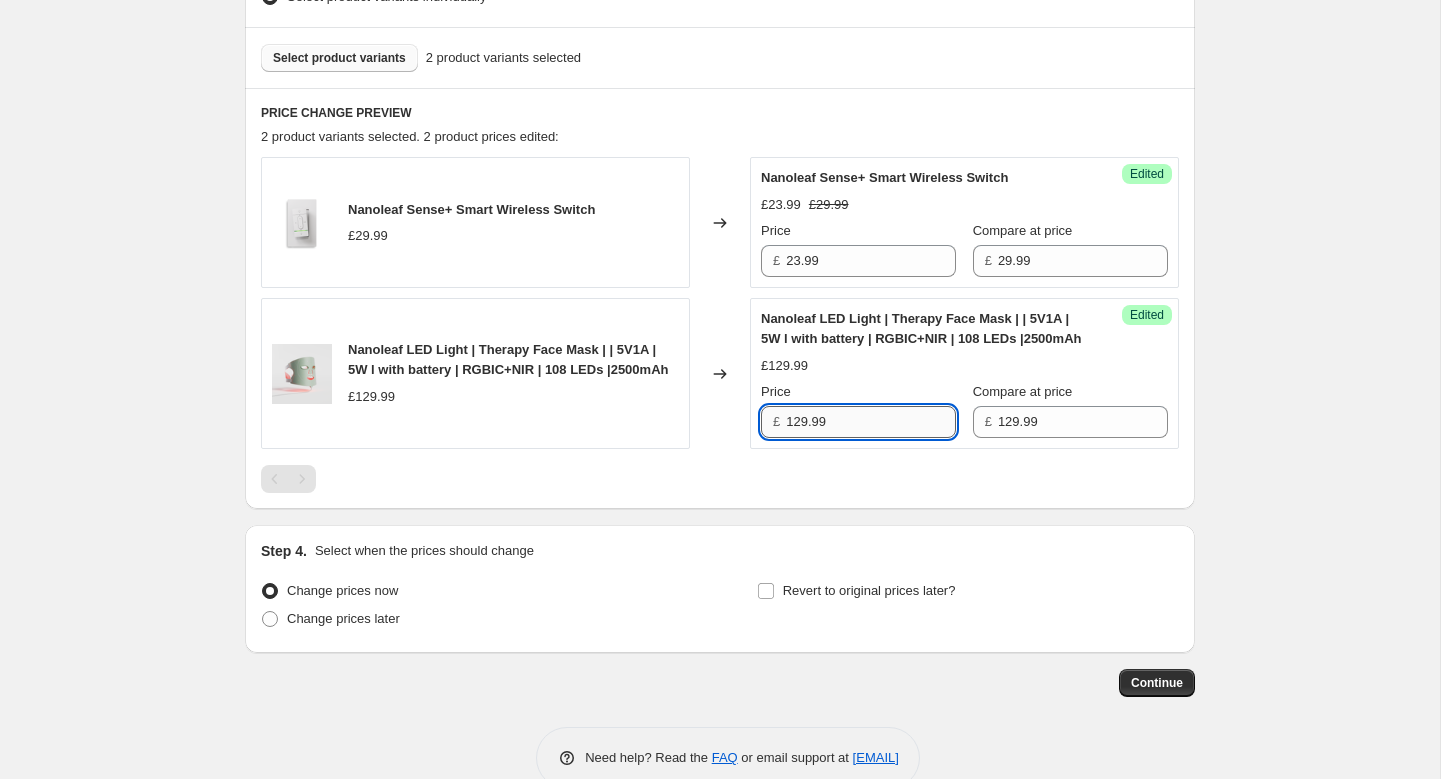 click on "129.99" at bounding box center (871, 422) 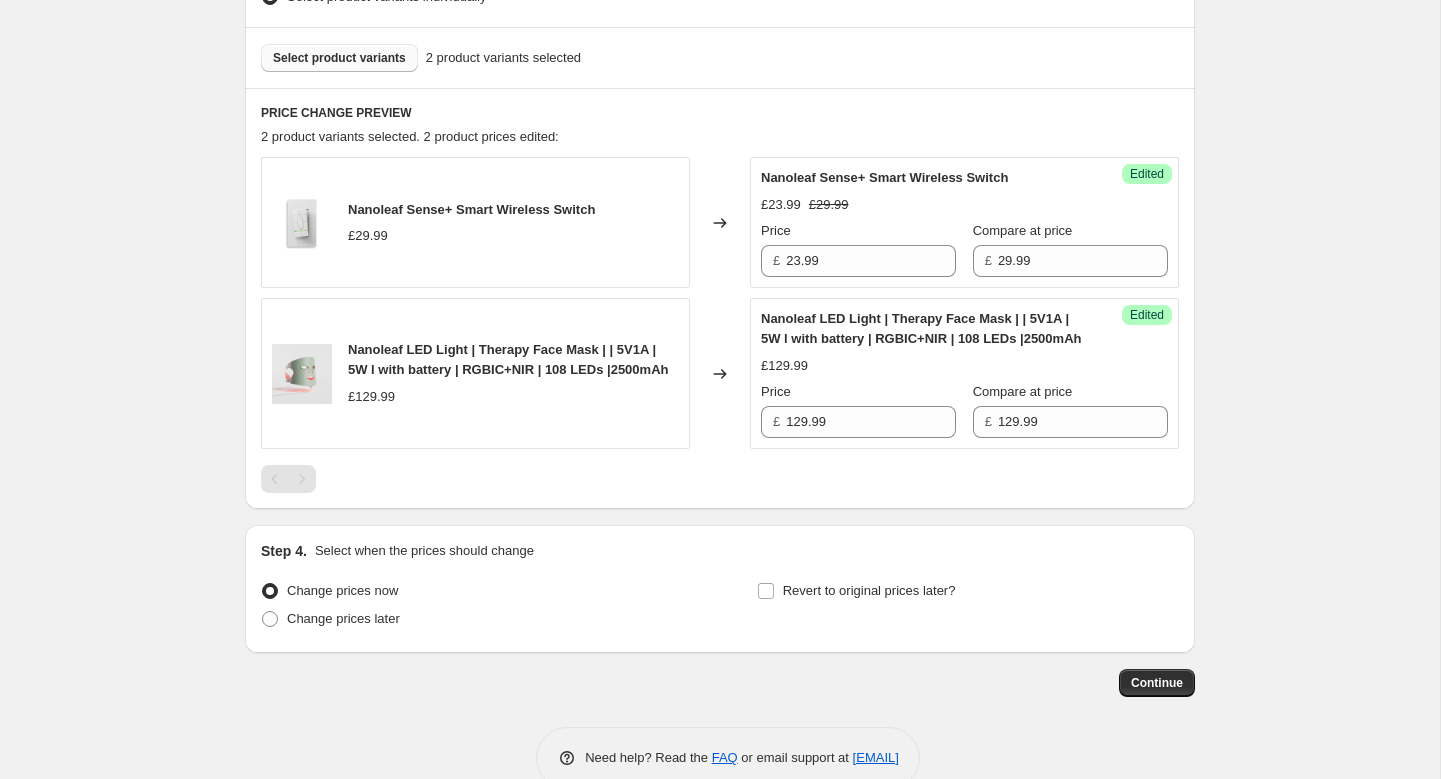 click on "Create new price change job. This page is ready Create new price change job Draft Step 1. Optionally give your price change job a title (eg "March 30% off sale on boots") [DATE] WHPH This title is just for internal use, customers won't see it Step 2. Select how the prices should change Use bulk price change rules Set product prices individually Use CSV upload Select tags to add while price change is active Select tags to remove while price change is active Step 3. Select which products should change in price Select all products, use filters, or select products variants individually All products Filter by product, collection, tag, vendor, product type, variant title, or inventory Select product variants individually Select product variants 2   product variants selected PRICE CHANGE PREVIEW 2 product variants selected. 2 product prices edited: Nanoleaf Sense+ Smart Wireless Switch £29.99 Changed to Success Edited Nanoleaf Sense+ Smart Wireless Switch £23.99 £29.99 Price £ 23.99 Compare at price £" at bounding box center (720, 121) 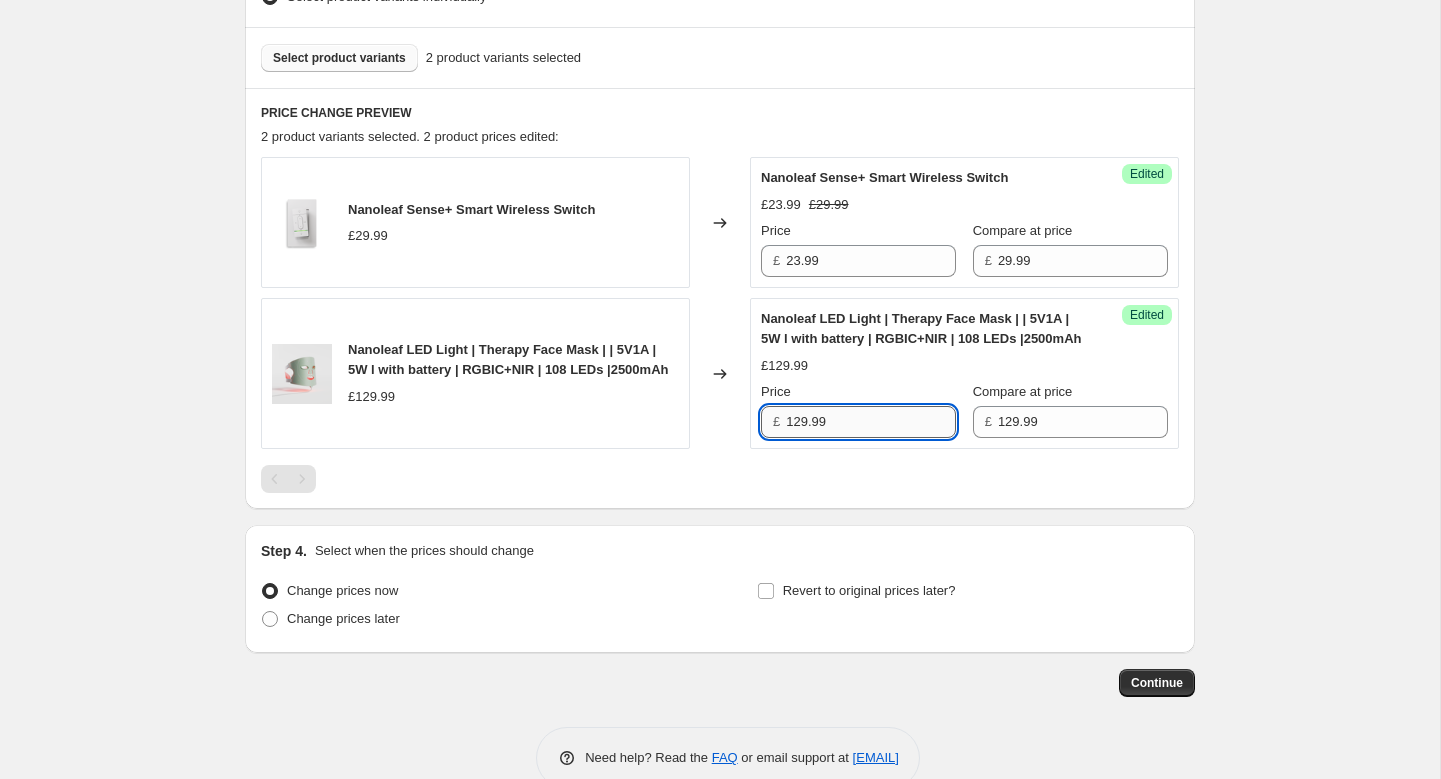 click on "129.99" at bounding box center [871, 422] 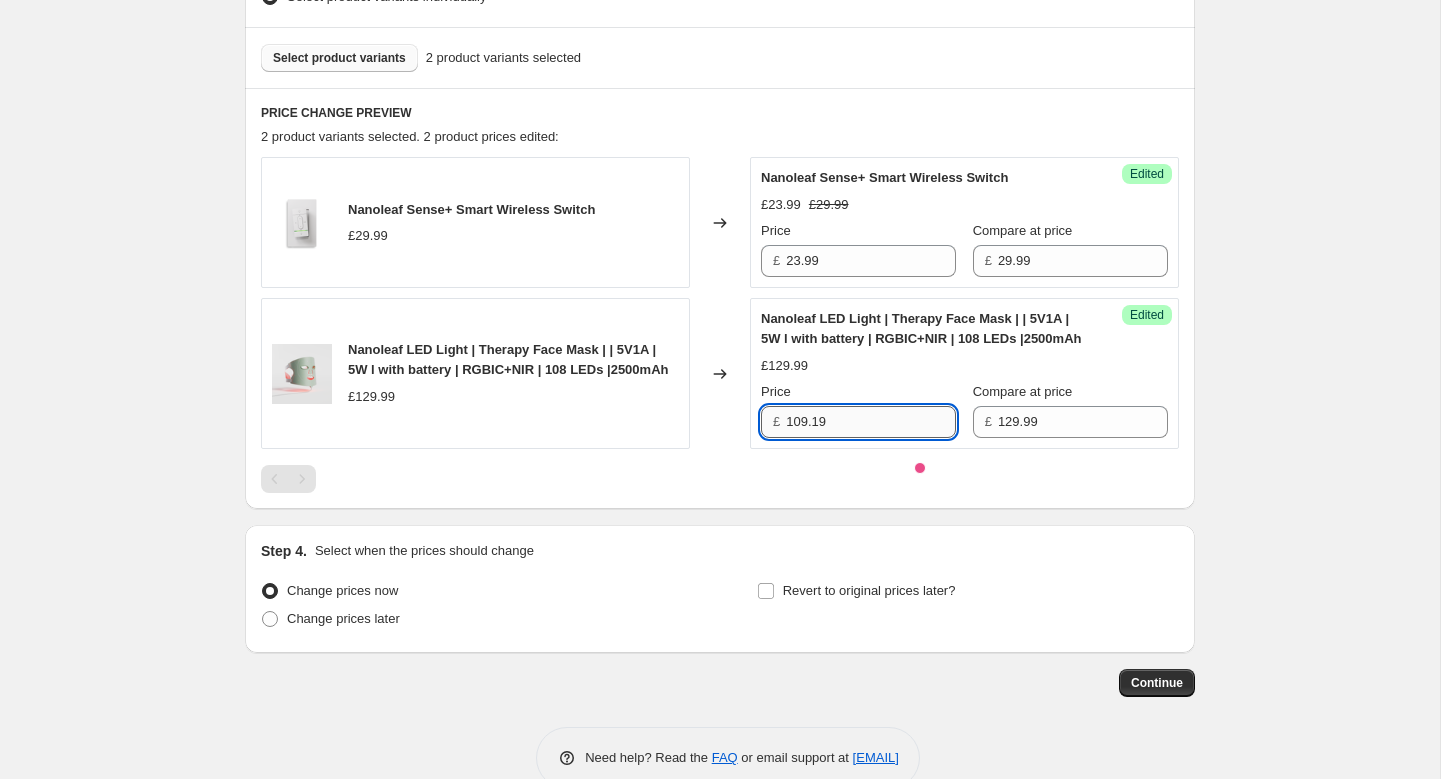 type on "109.19" 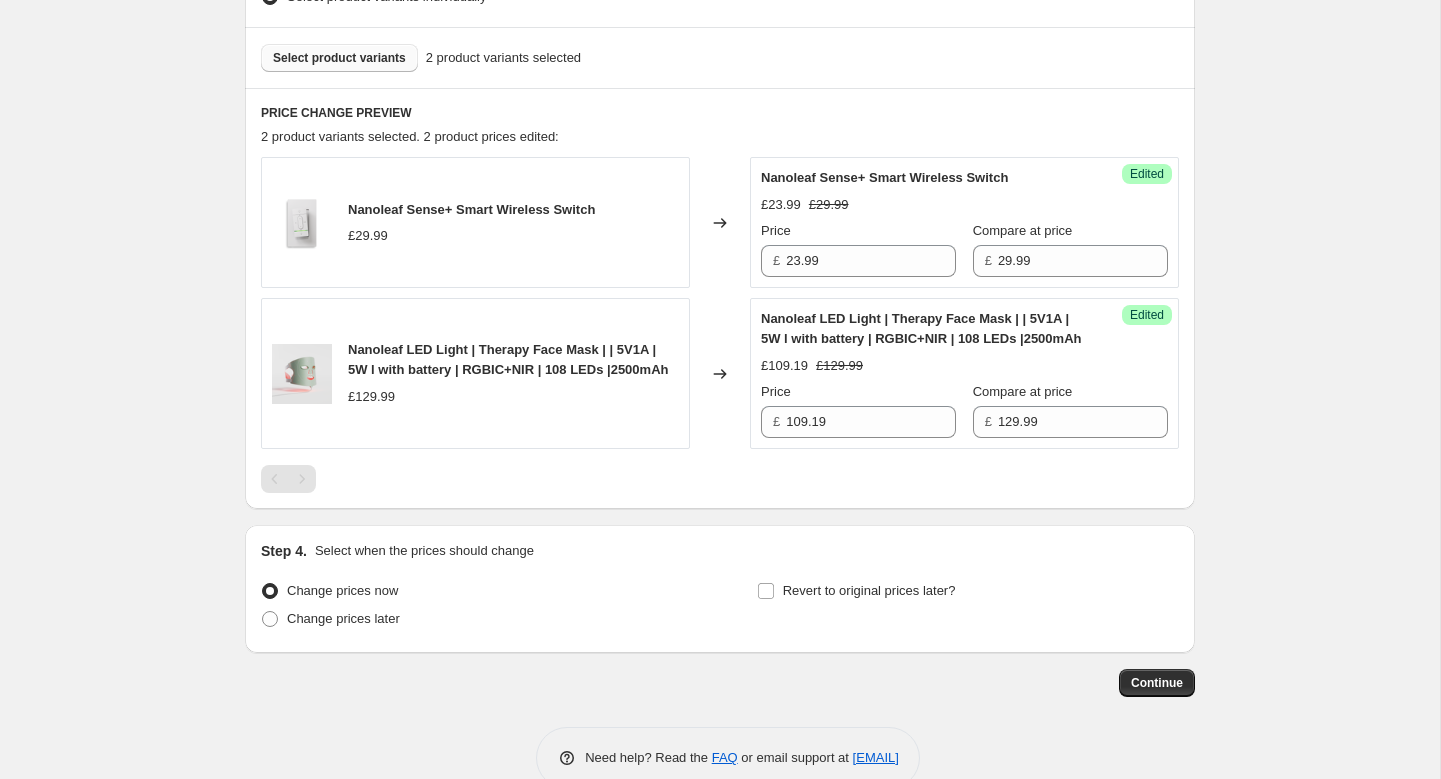 click on "Create new price change job. This page is ready Create new price change job Draft Step 1. Optionally give your price change job a title (eg "March 30% off sale on boots") [DATE] WHPH This title is just for internal use, customers won't see it Step 2. Select how the prices should change Use bulk price change rules Set product prices individually Use CSV upload Select tags to add while price change is active Select tags to remove while price change is active Step 3. Select which products should change in price Select all products, use filters, or select products variants individually All products Filter by product, collection, tag, vendor, product type, variant title, or inventory Select product variants individually Select product variants 2   product variants selected PRICE CHANGE PREVIEW 2 product variants selected. 2 product prices edited: Nanoleaf Sense+ Smart Wireless Switch £29.99 Changed to Success Edited Nanoleaf Sense+ Smart Wireless Switch £23.99 £29.99 Price £ 23.99 Compare at price £" at bounding box center [720, 121] 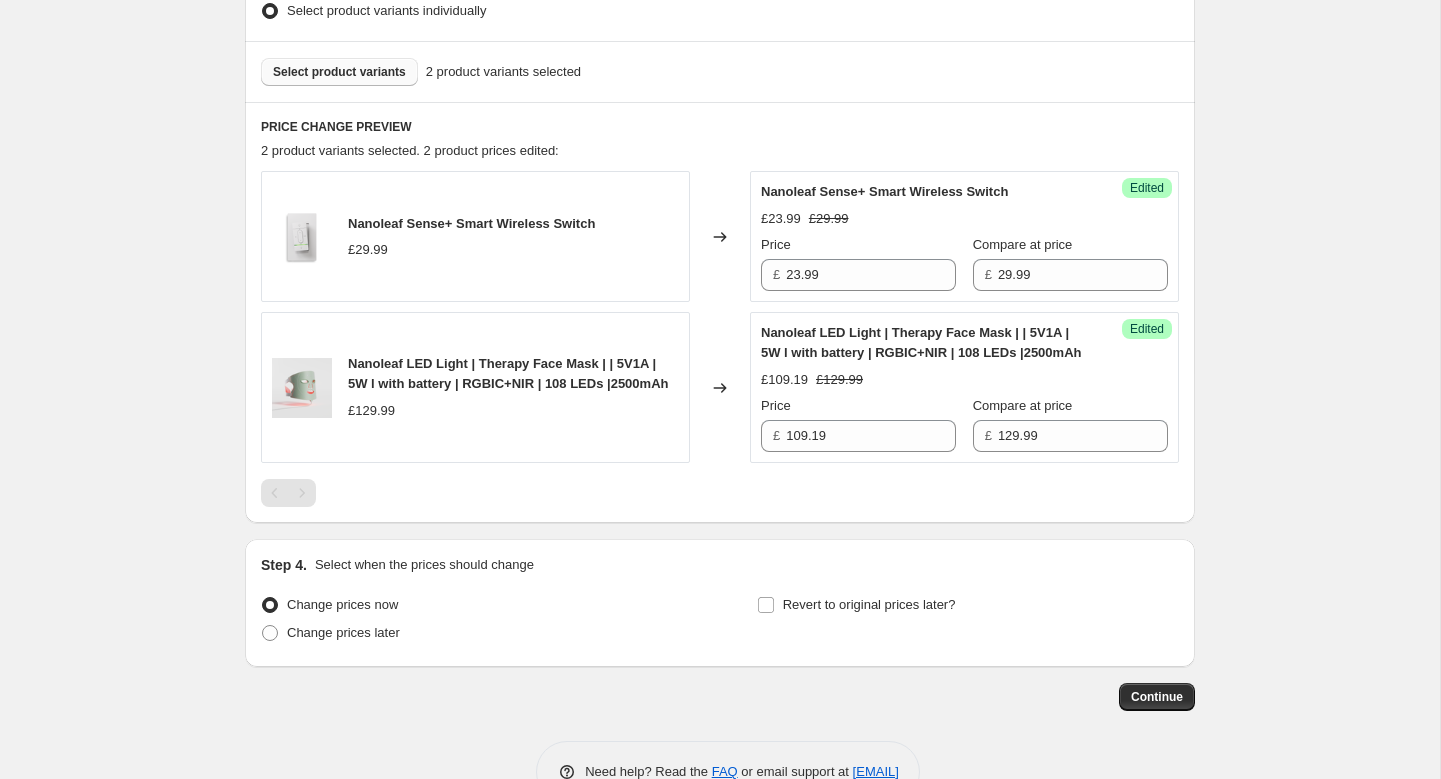 scroll, scrollTop: 562, scrollLeft: 0, axis: vertical 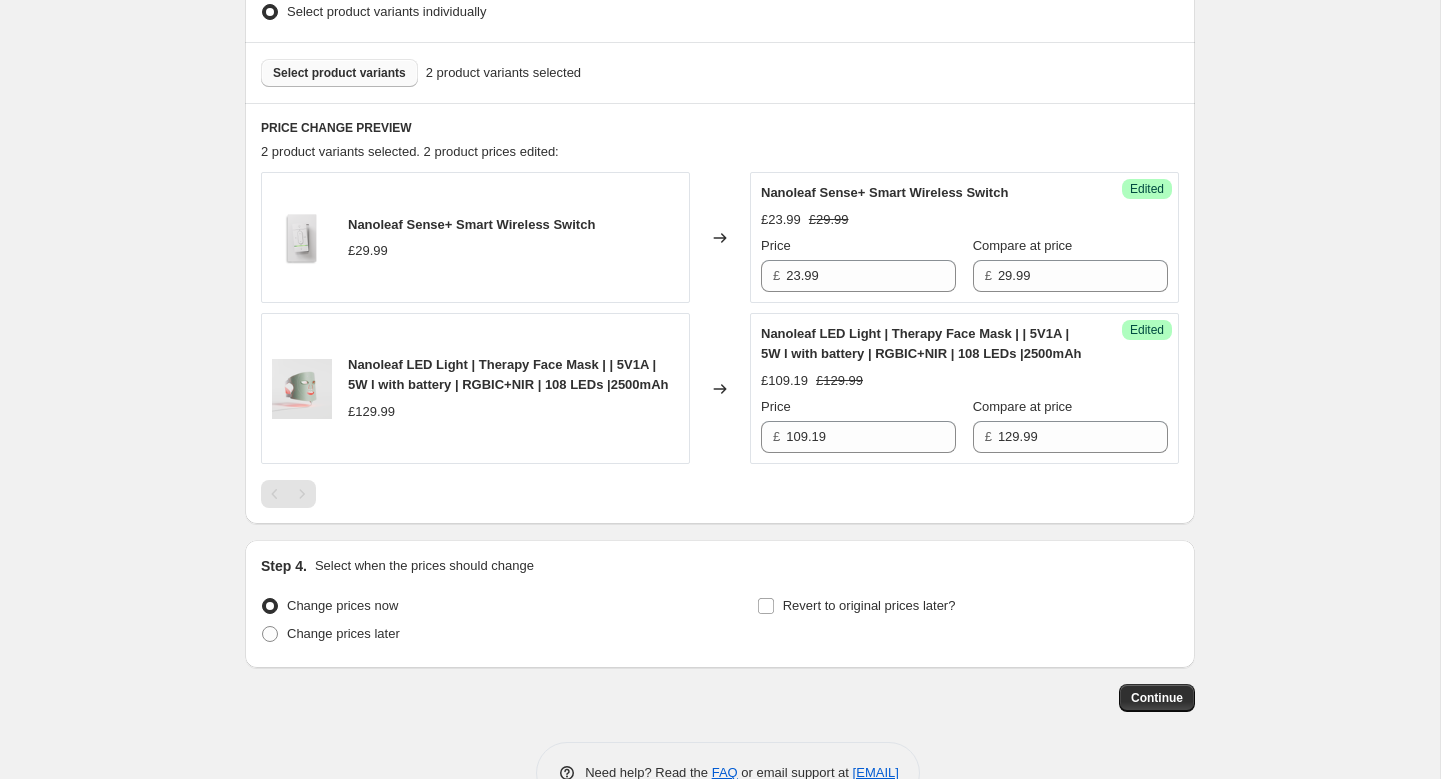 click on "Select product variants" at bounding box center [339, 73] 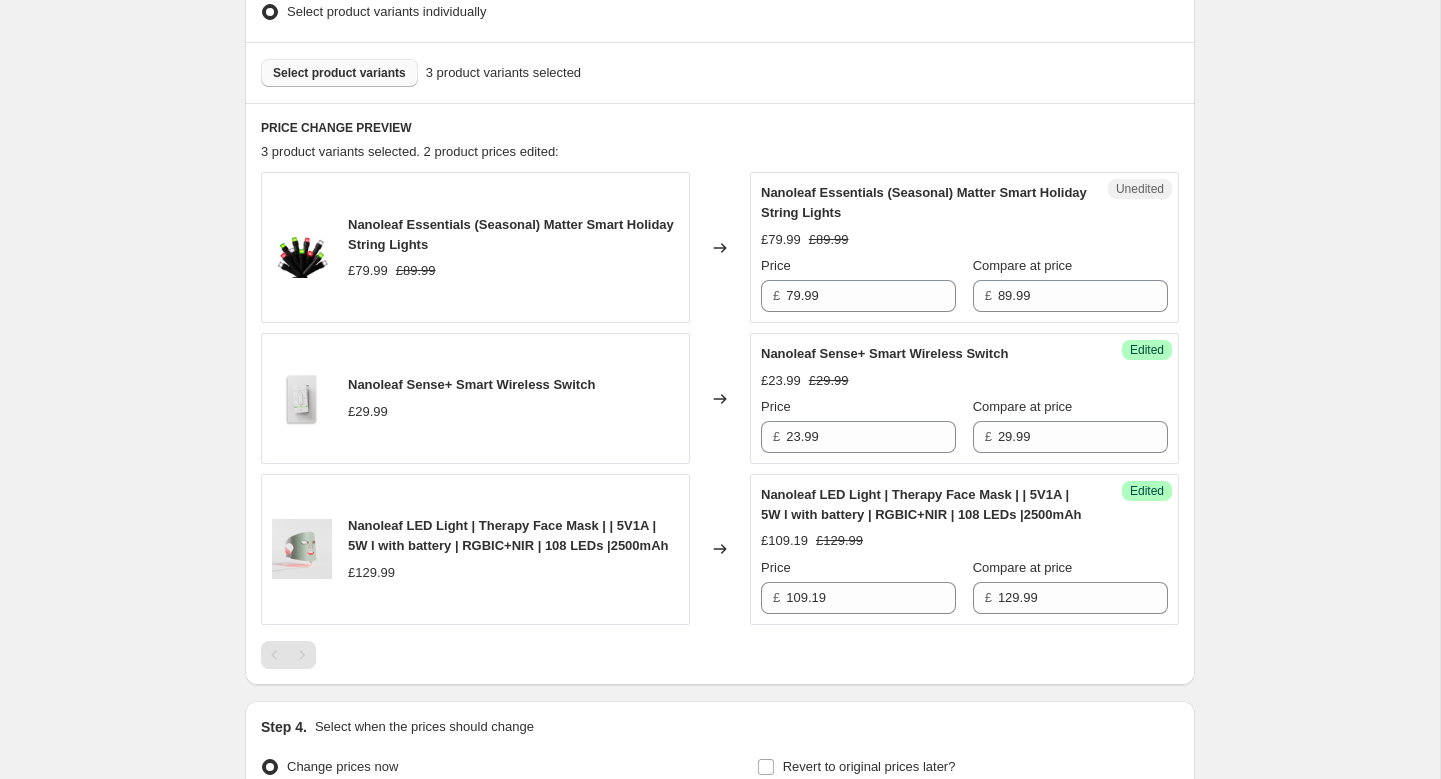 click on "Select product variants" at bounding box center (339, 73) 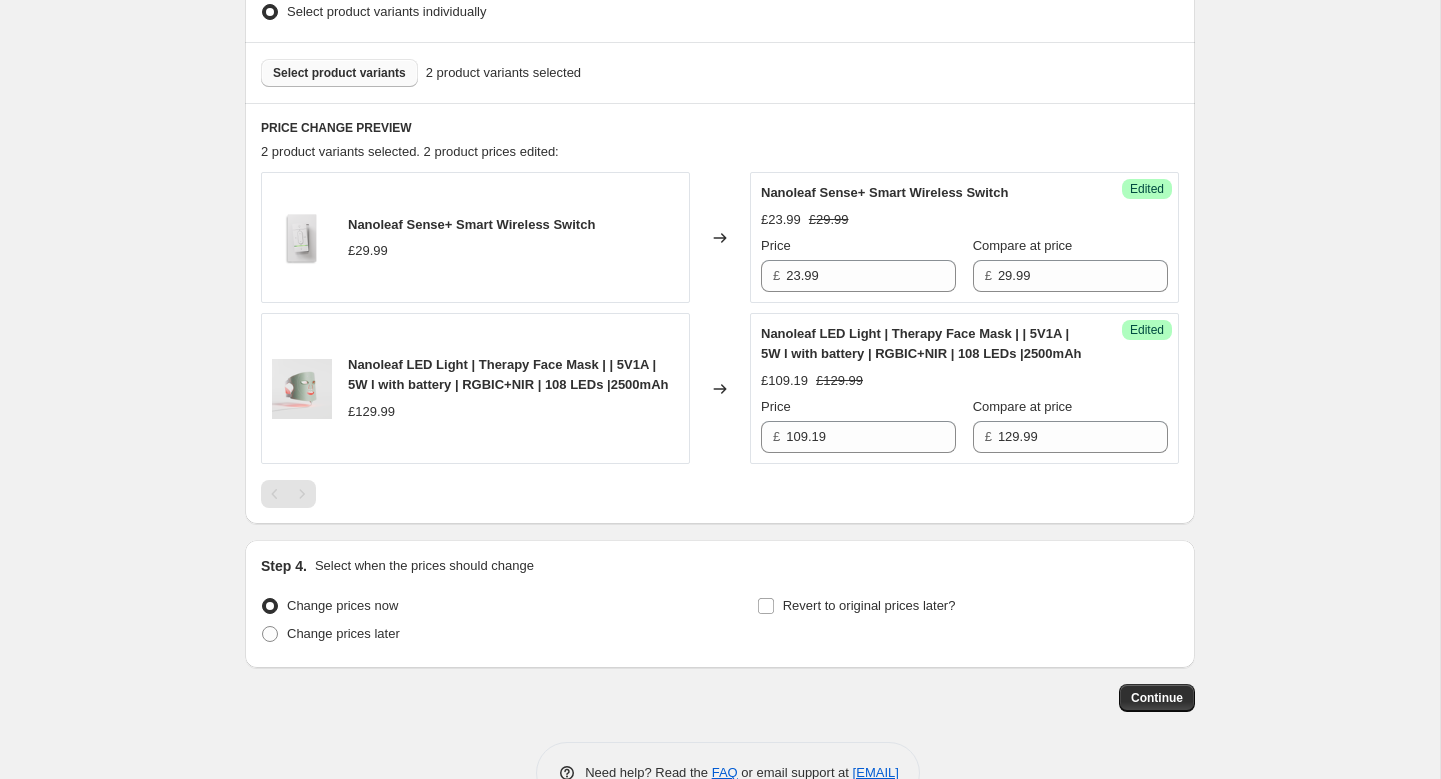 click on "Select product variants 2   product variants selected" at bounding box center (720, 72) 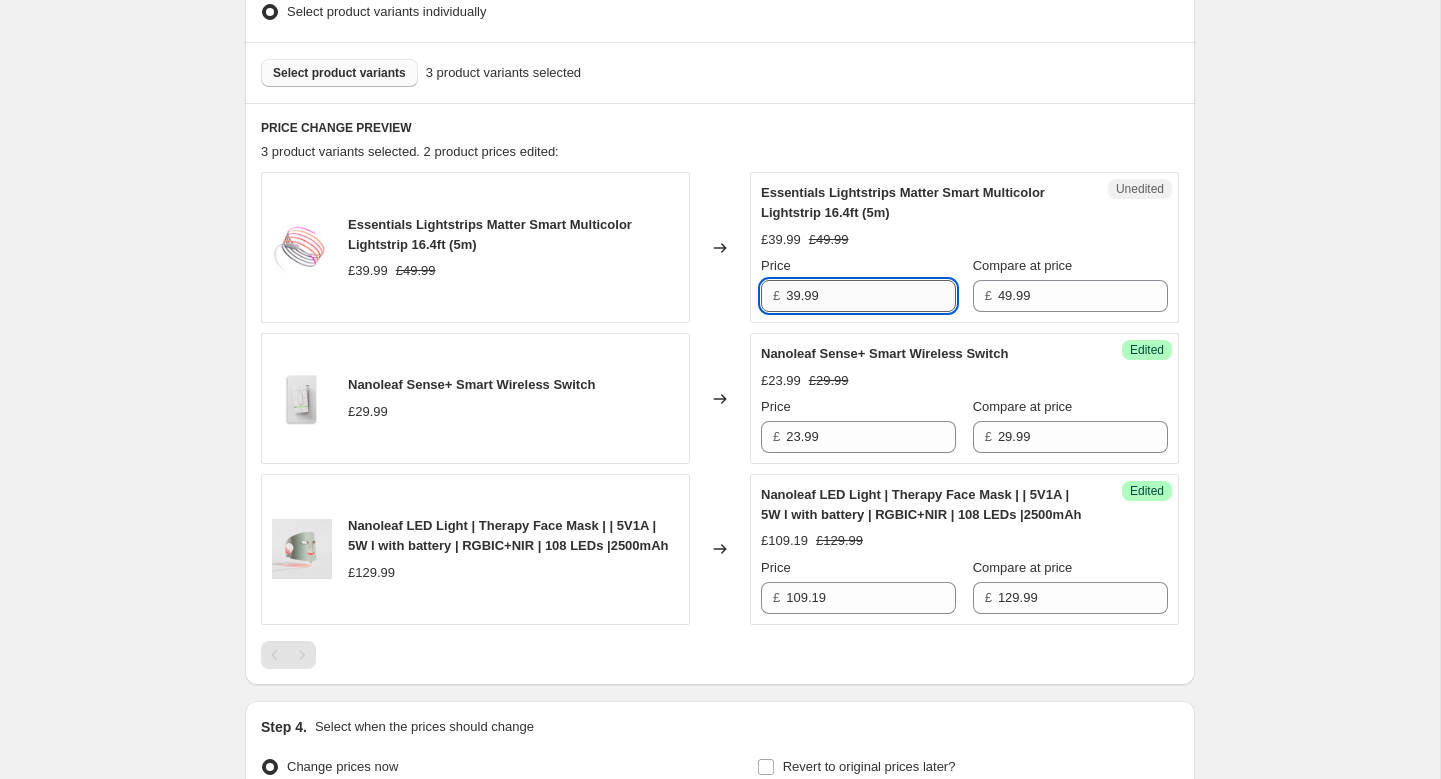 click on "39.99" at bounding box center [871, 296] 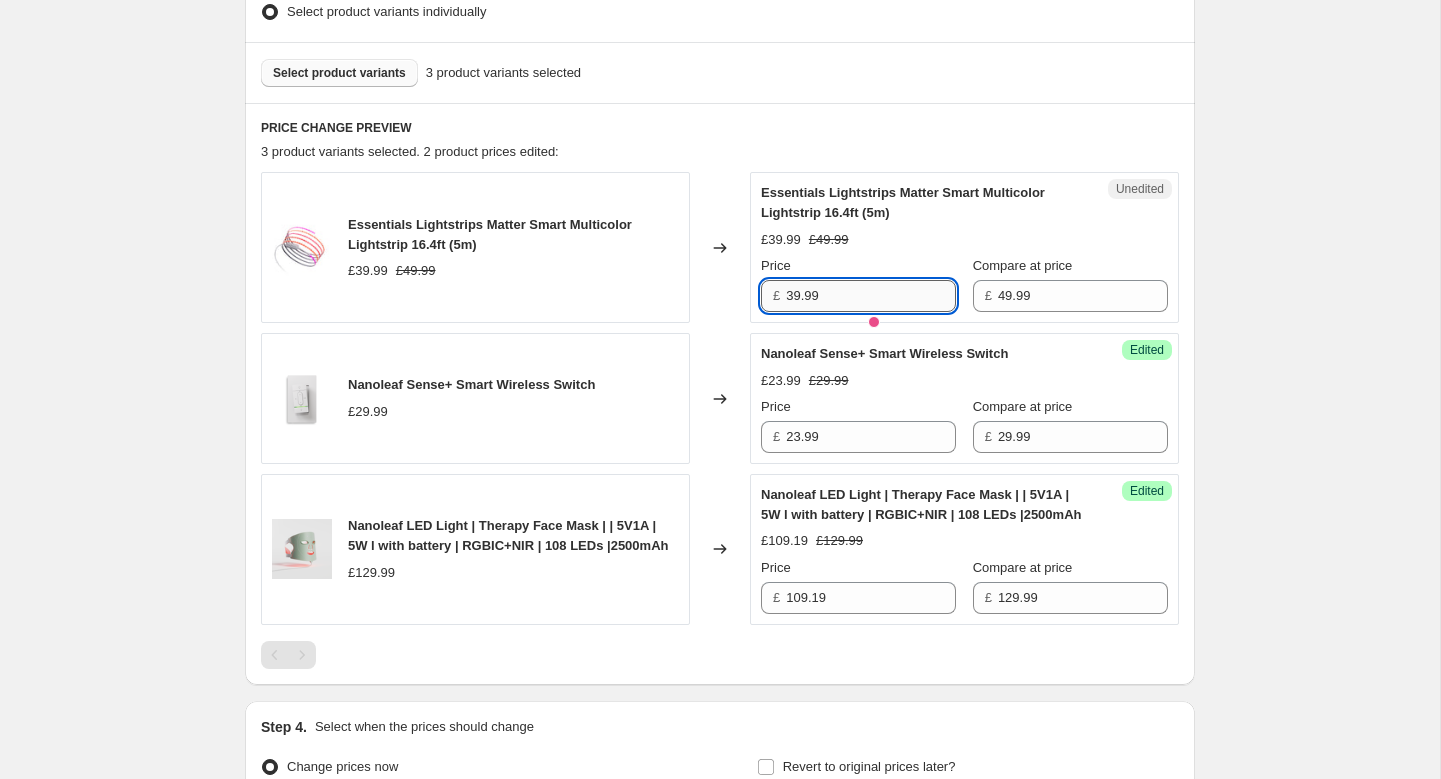 paste on "44.99" 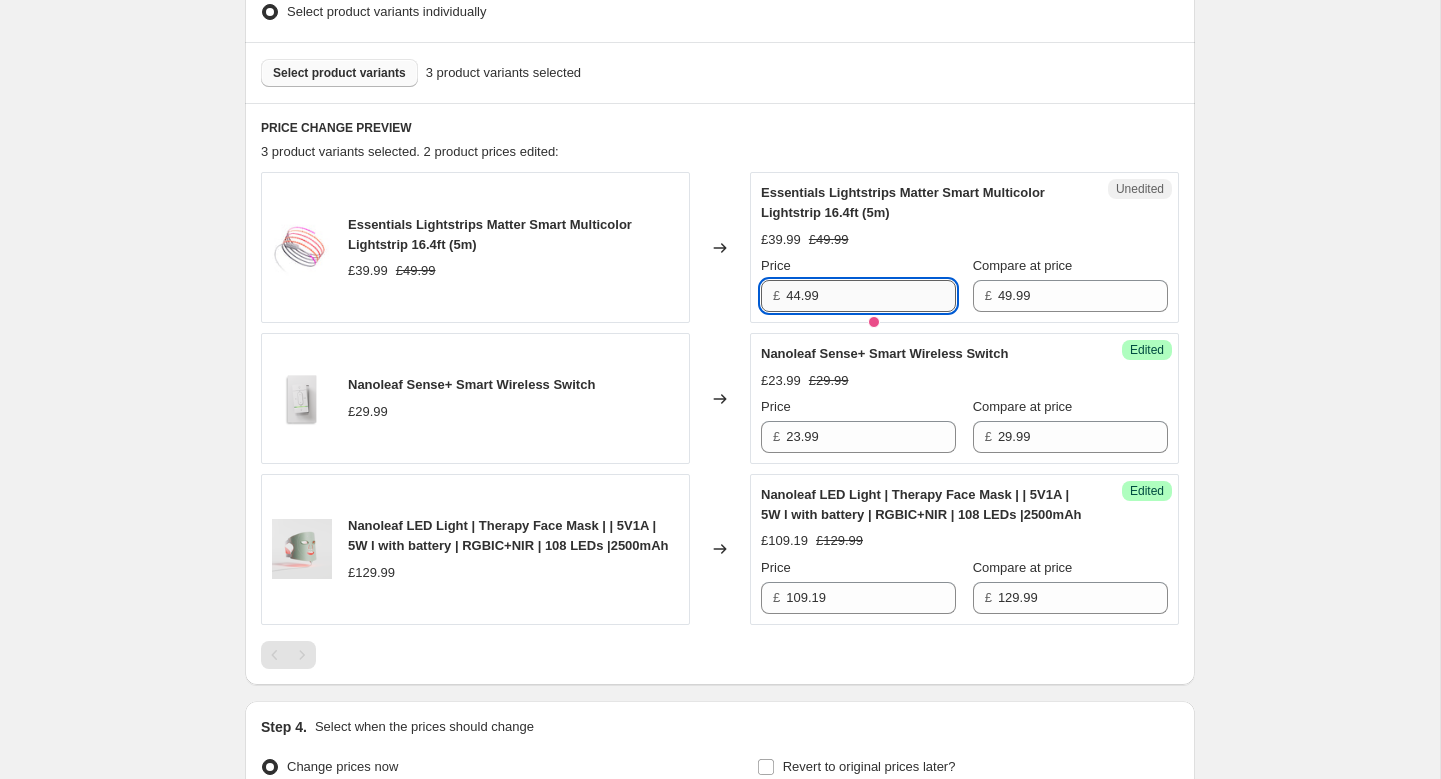 type on "44.99" 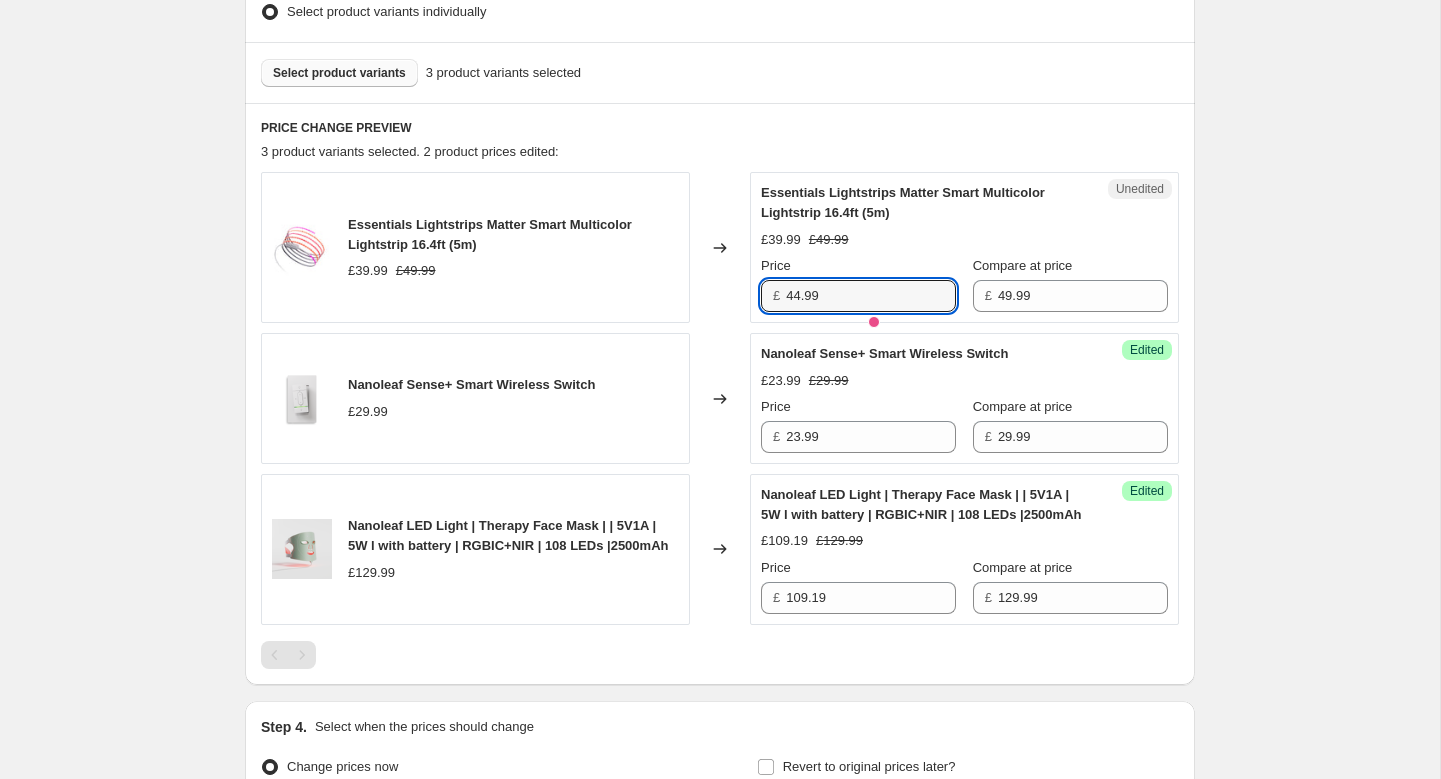 click on "Essentials Lightstrips Matter Smart Multicolor Lightstrip 16.4ft (5m)" at bounding box center [924, 203] 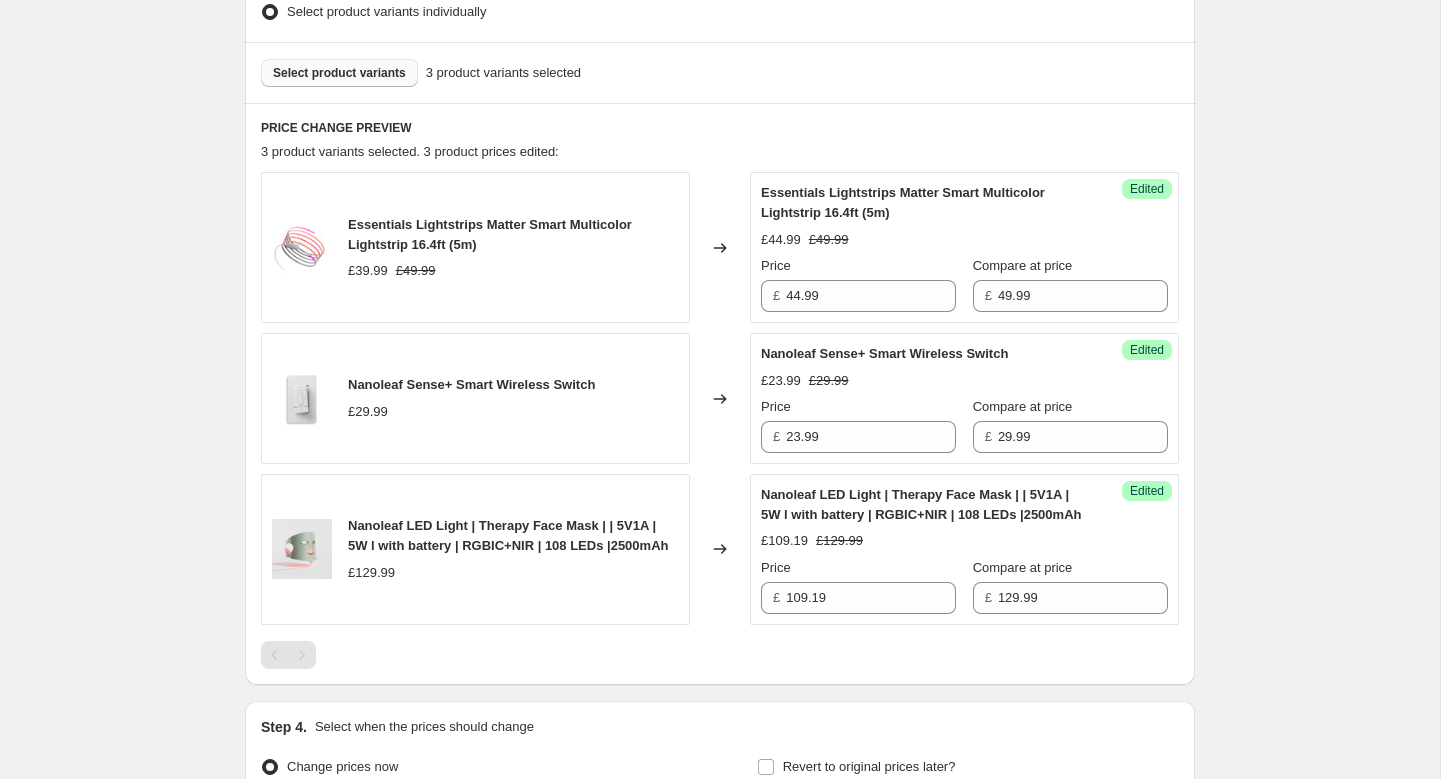 click on "Select product variants" at bounding box center (339, 73) 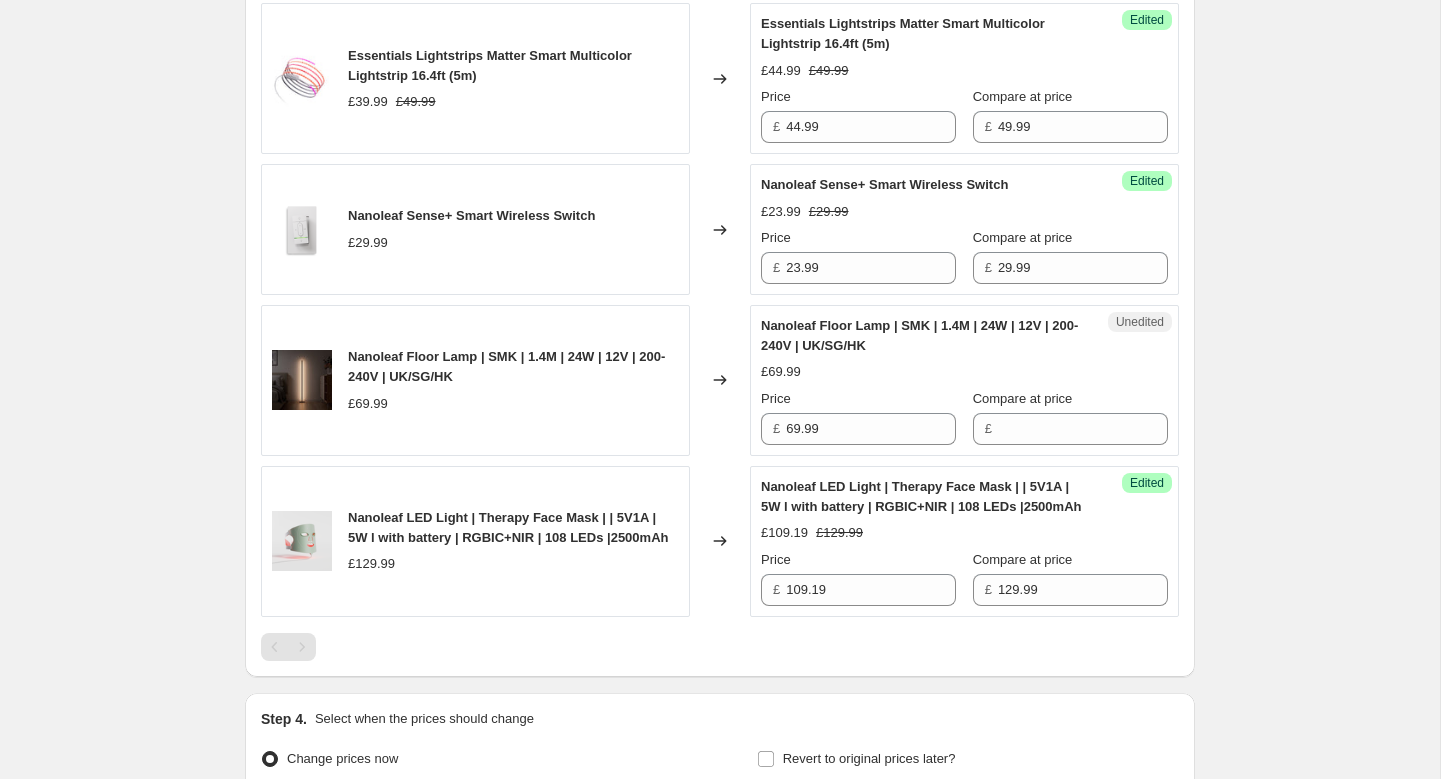 scroll, scrollTop: 736, scrollLeft: 0, axis: vertical 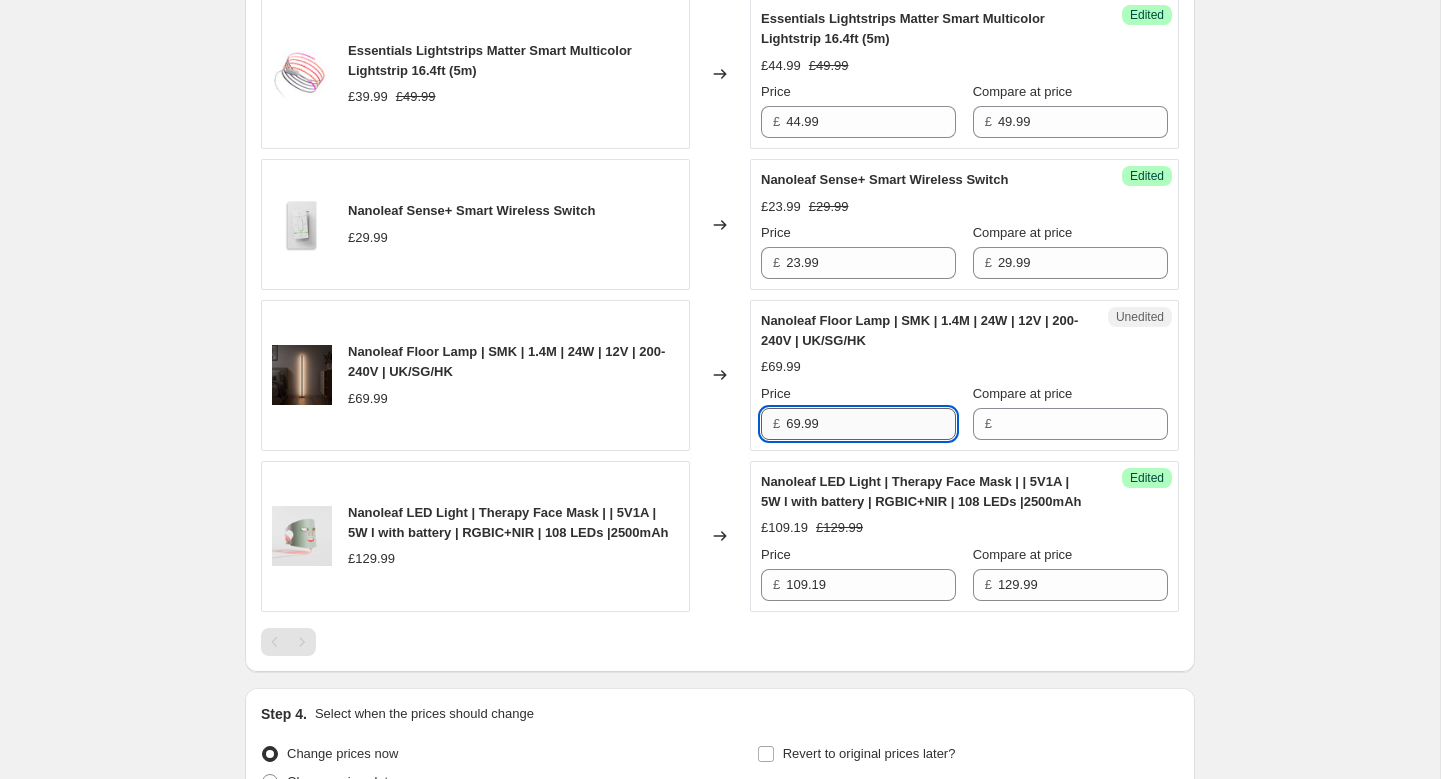 click on "69.99" at bounding box center [871, 424] 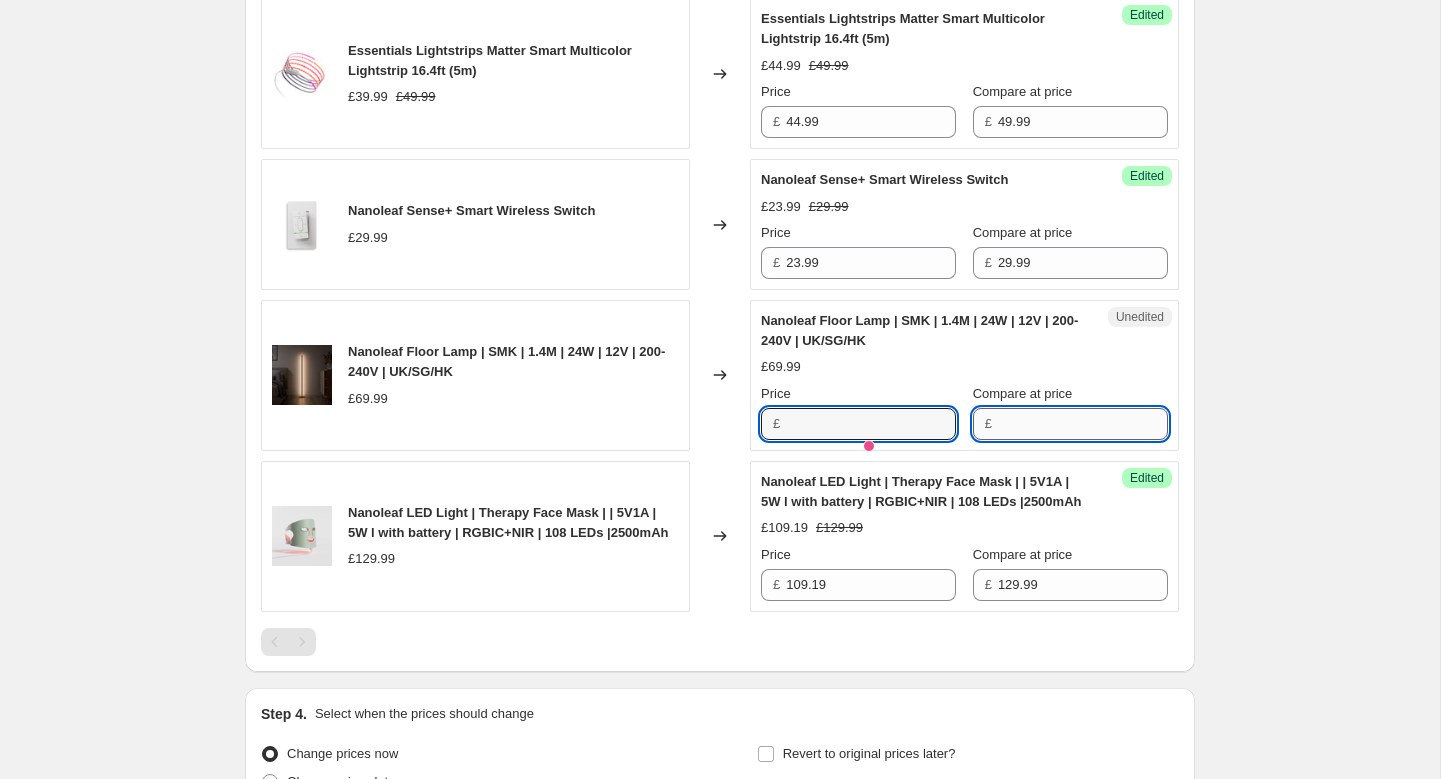 type on "69.99" 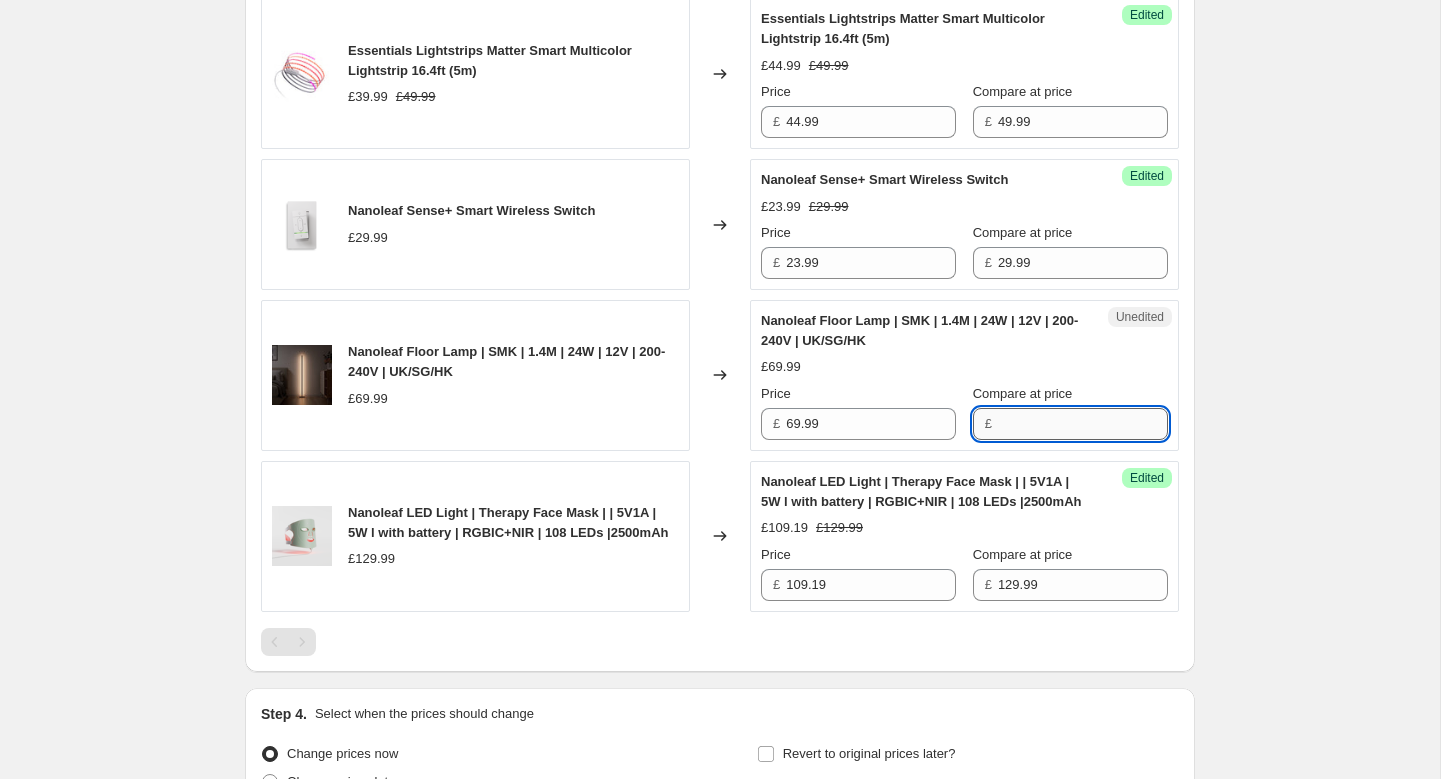 click on "Compare at price" at bounding box center [1083, 424] 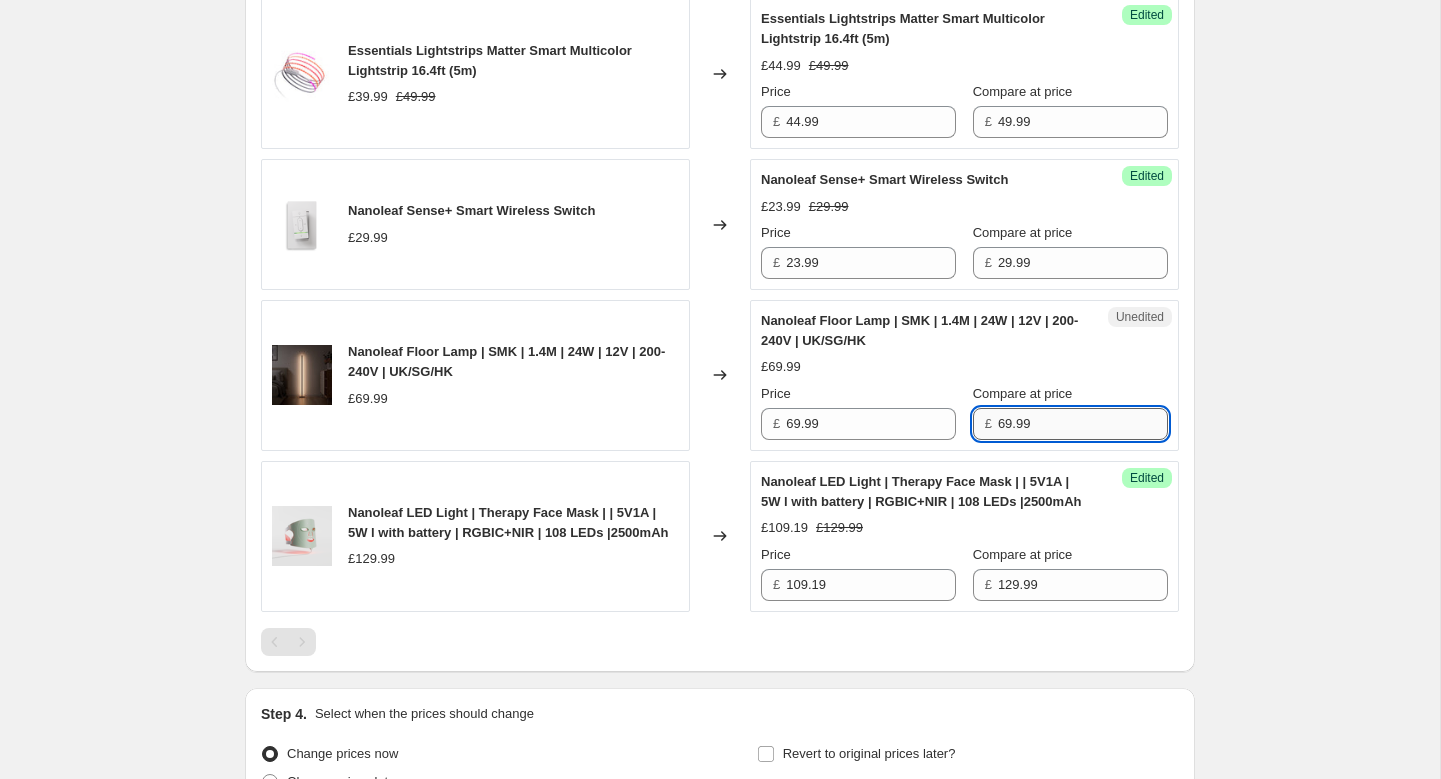 type on "69.99" 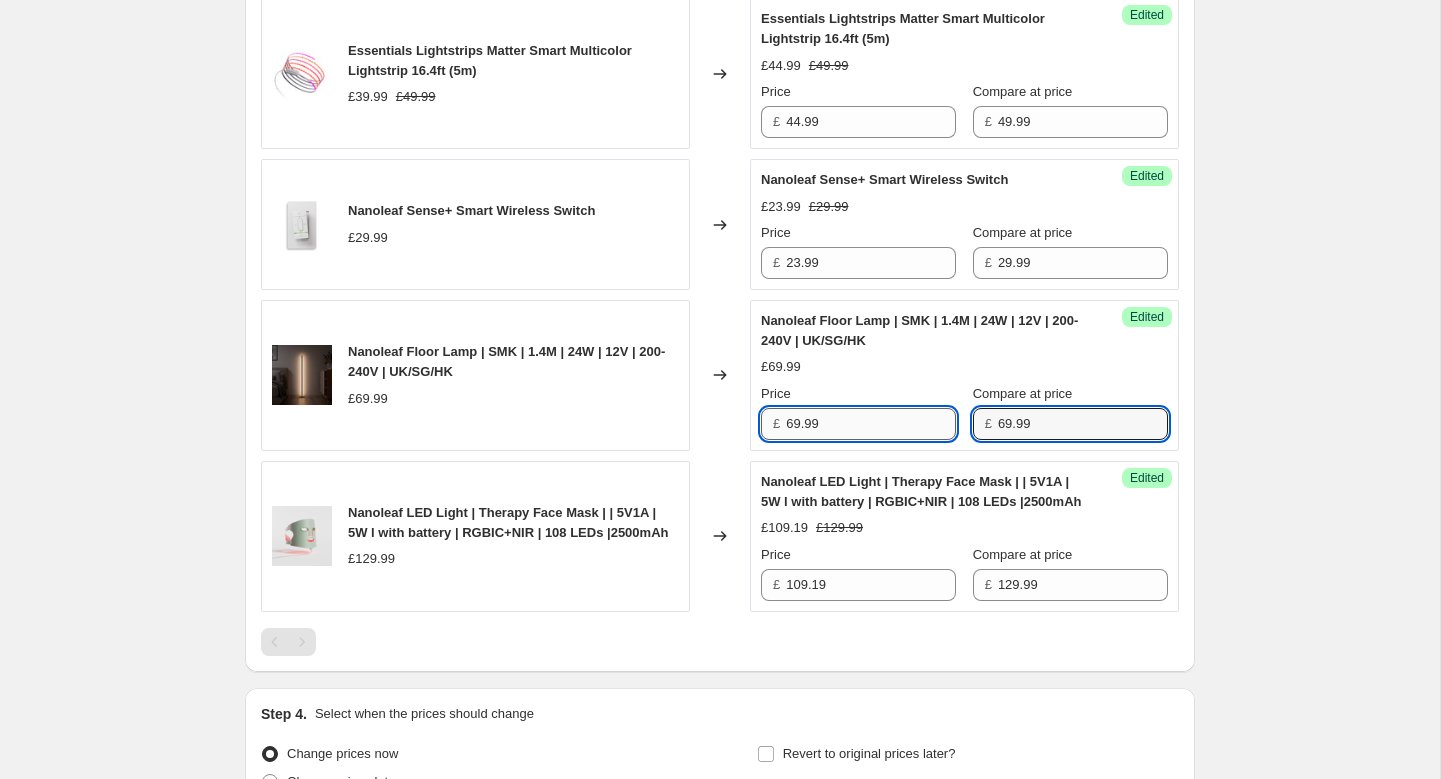 click on "69.99" at bounding box center (871, 424) 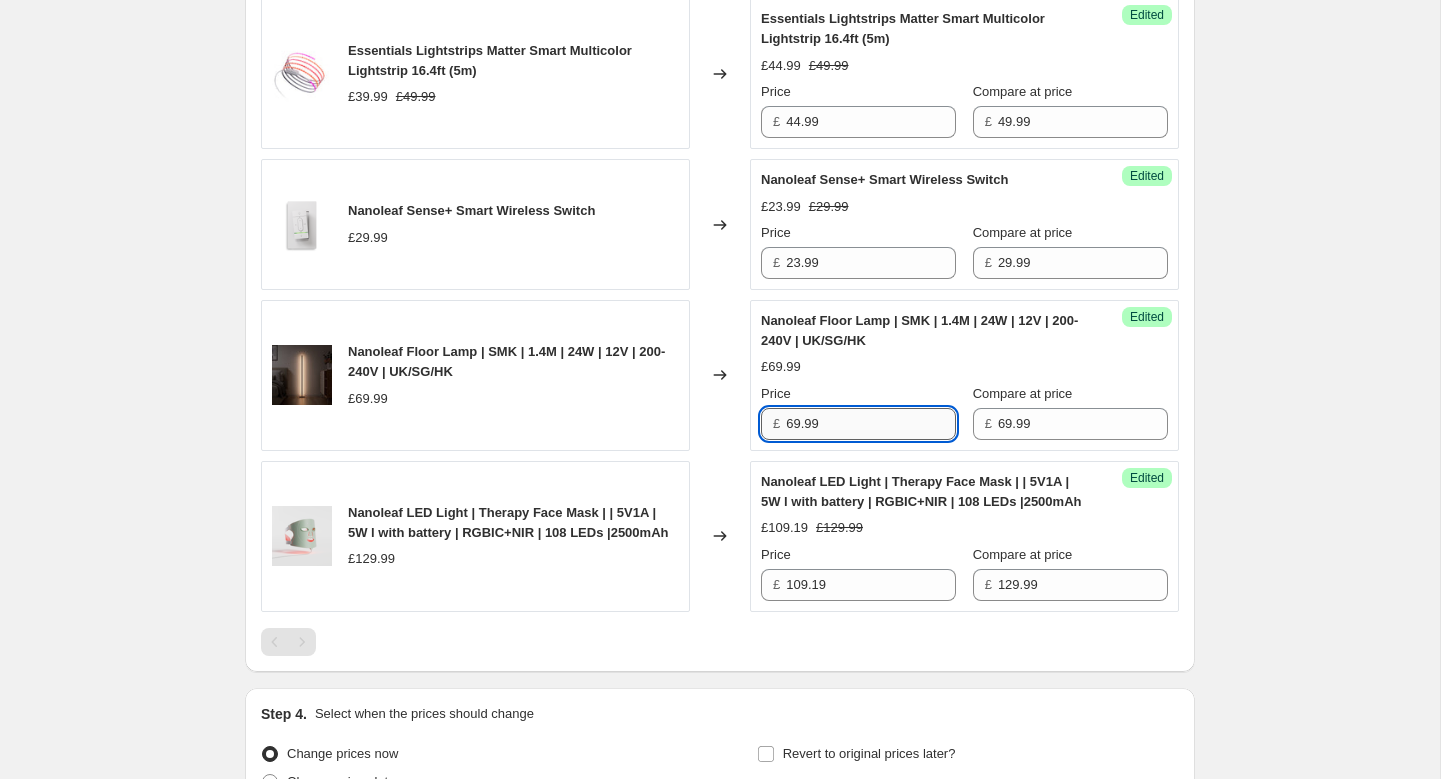 paste on "59.49" 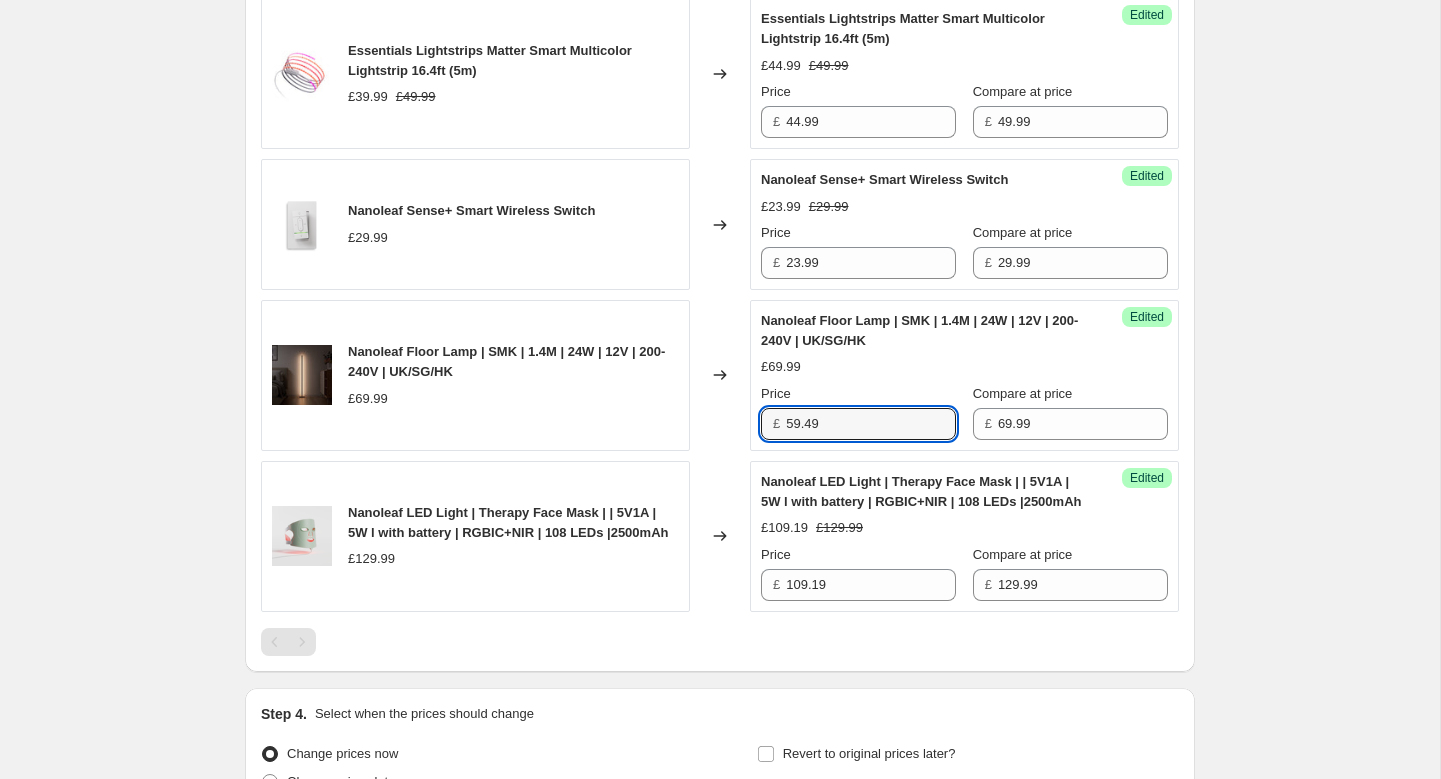 type on "59.49" 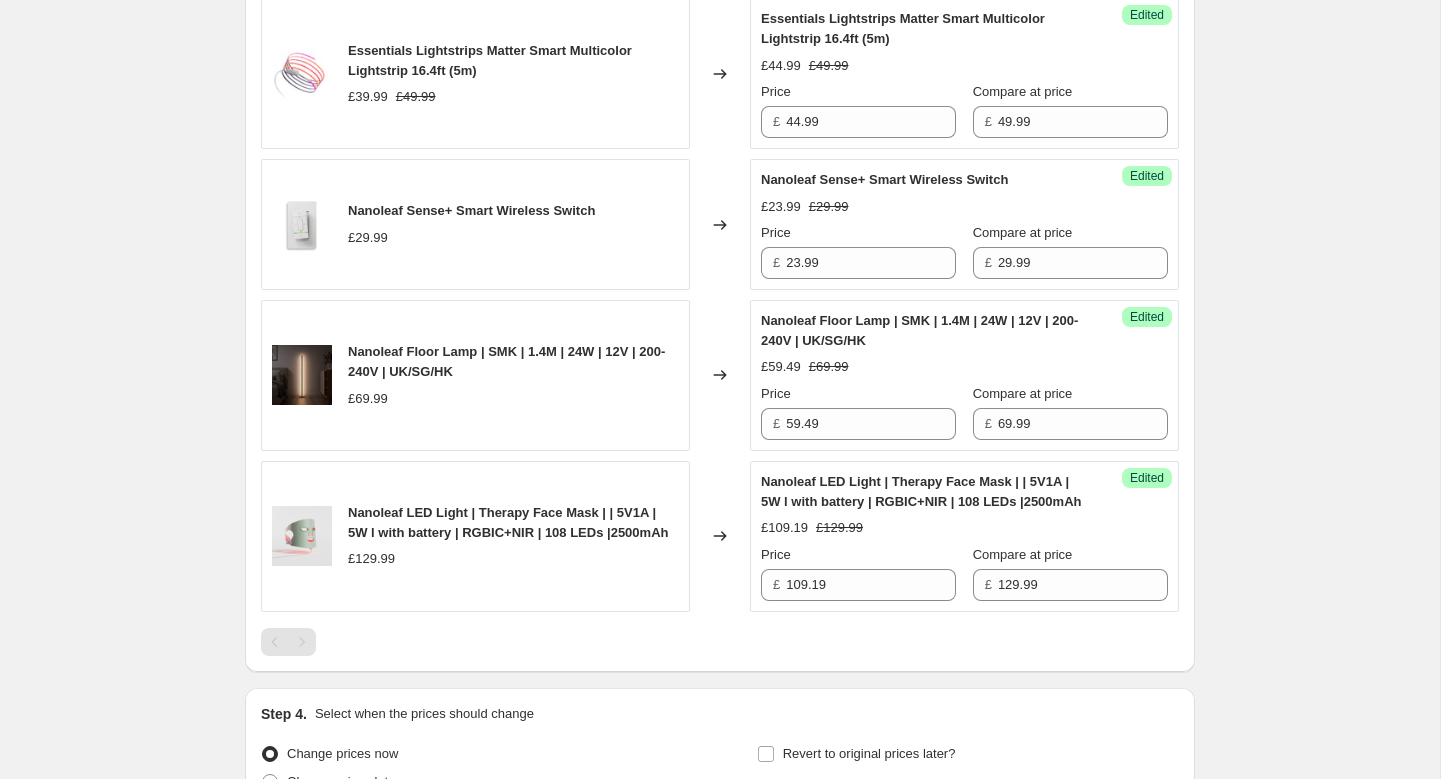 click on "Price" at bounding box center [858, 394] 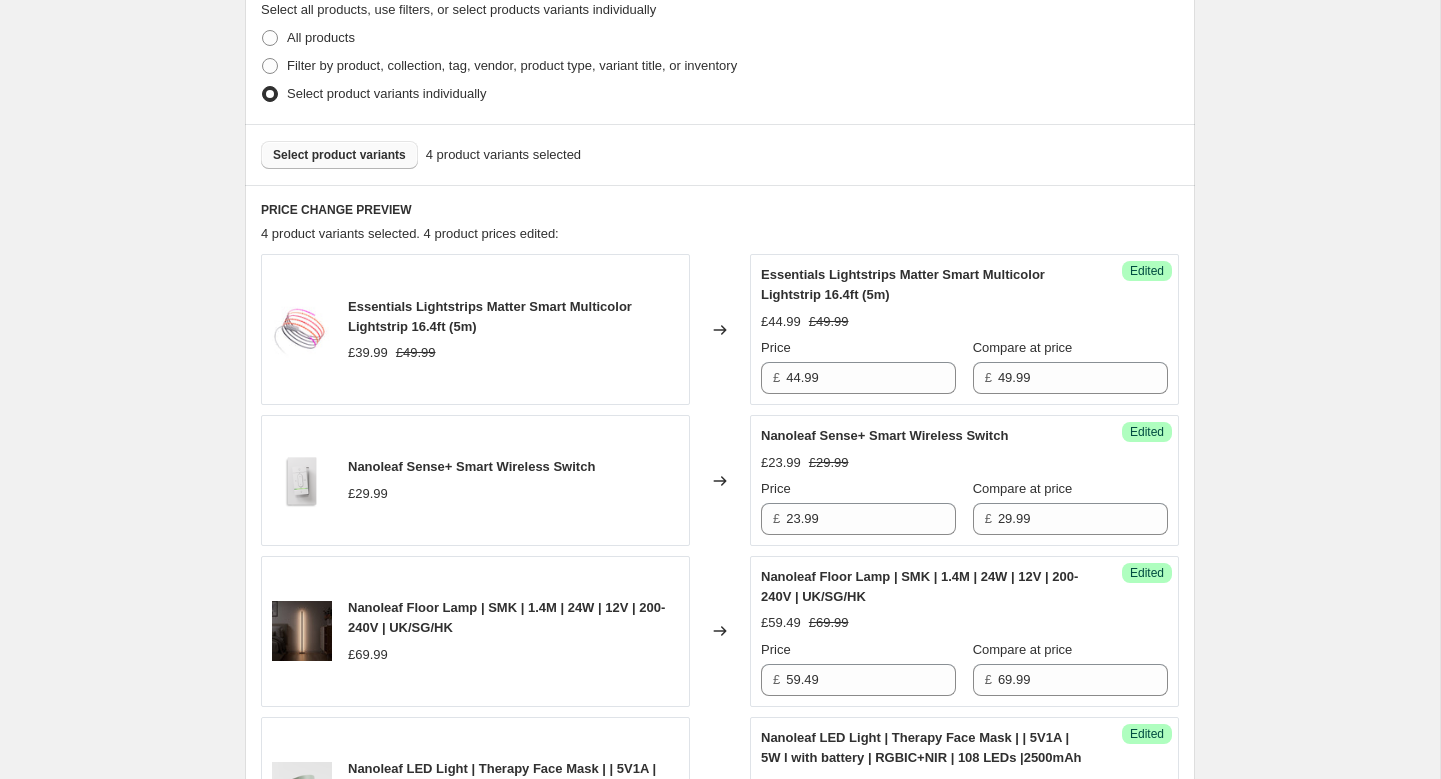 scroll, scrollTop: 465, scrollLeft: 0, axis: vertical 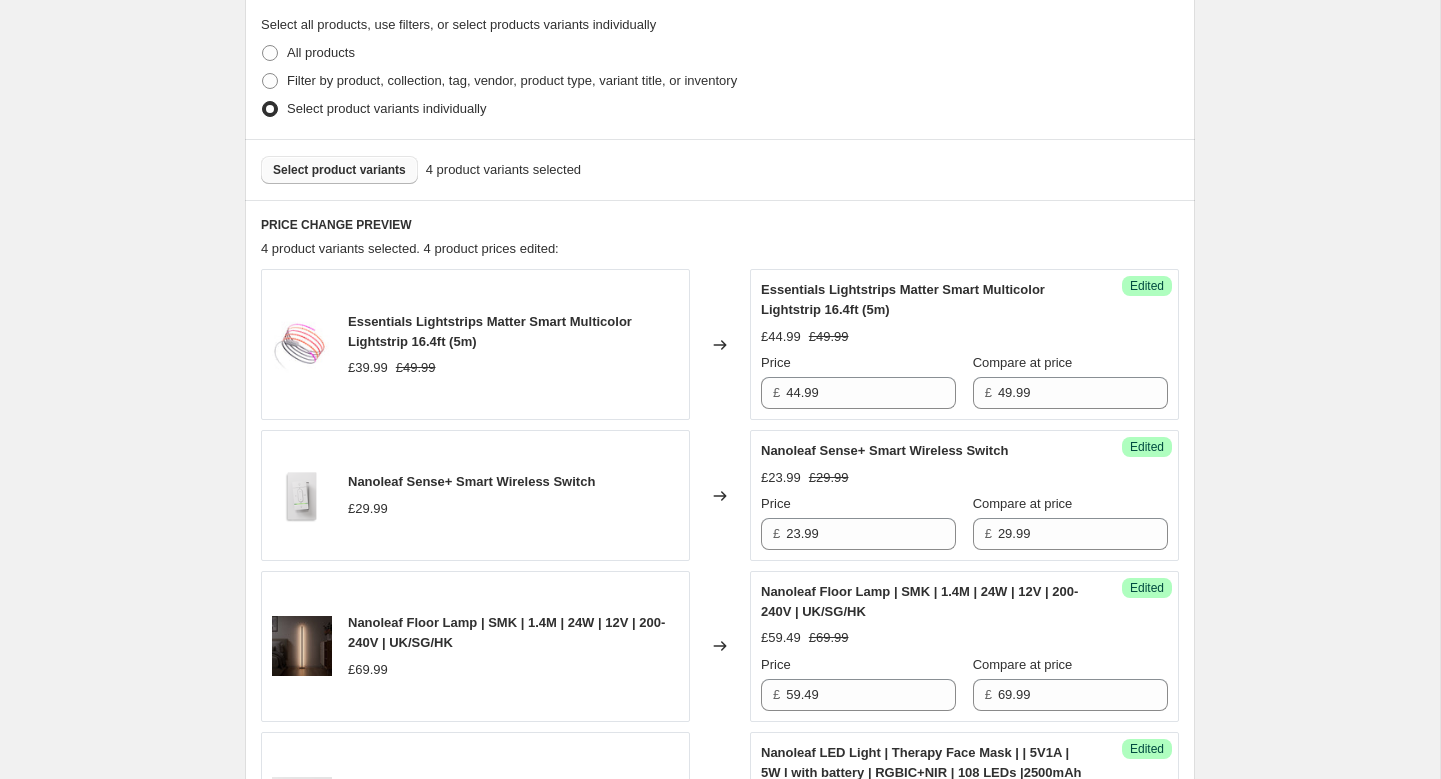 click on "Select product variants" at bounding box center (339, 170) 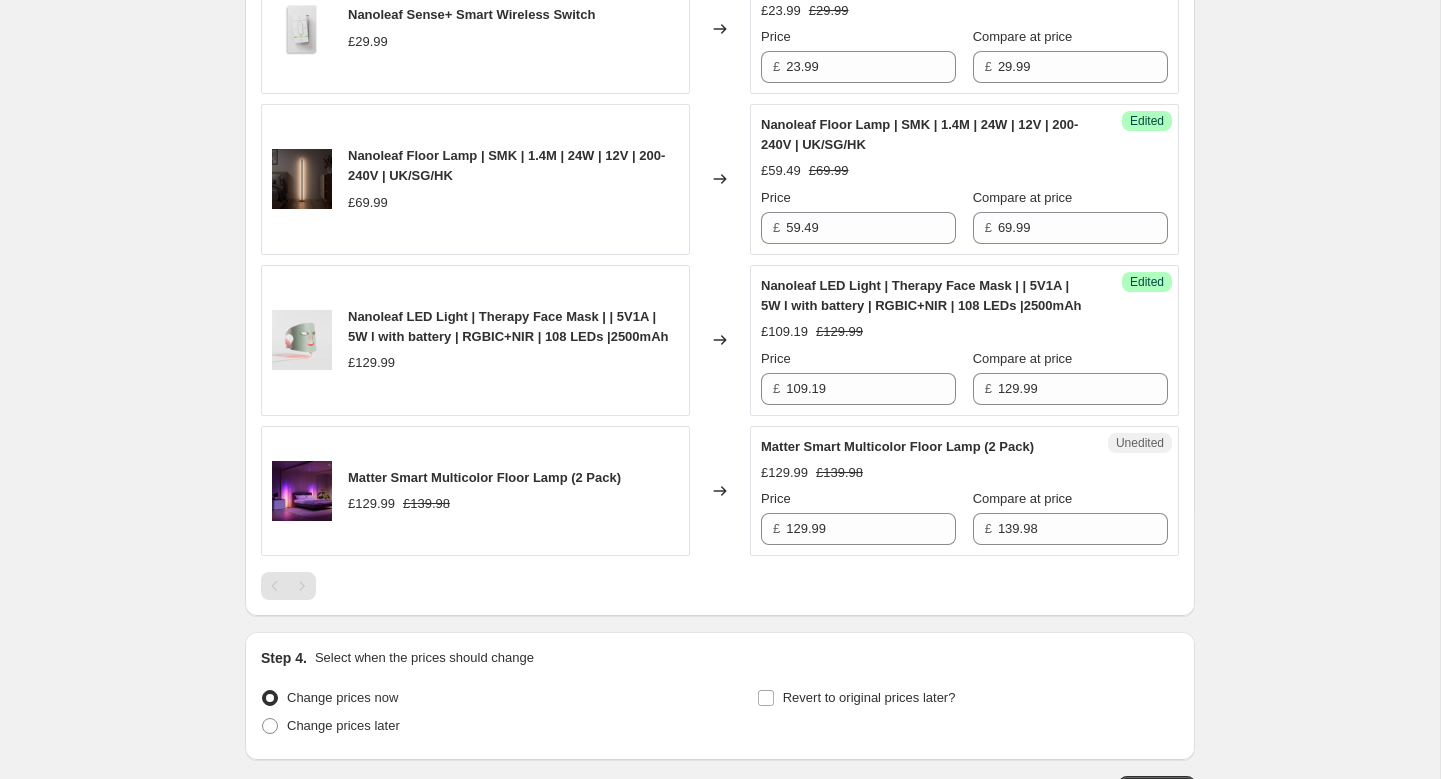 scroll, scrollTop: 963, scrollLeft: 0, axis: vertical 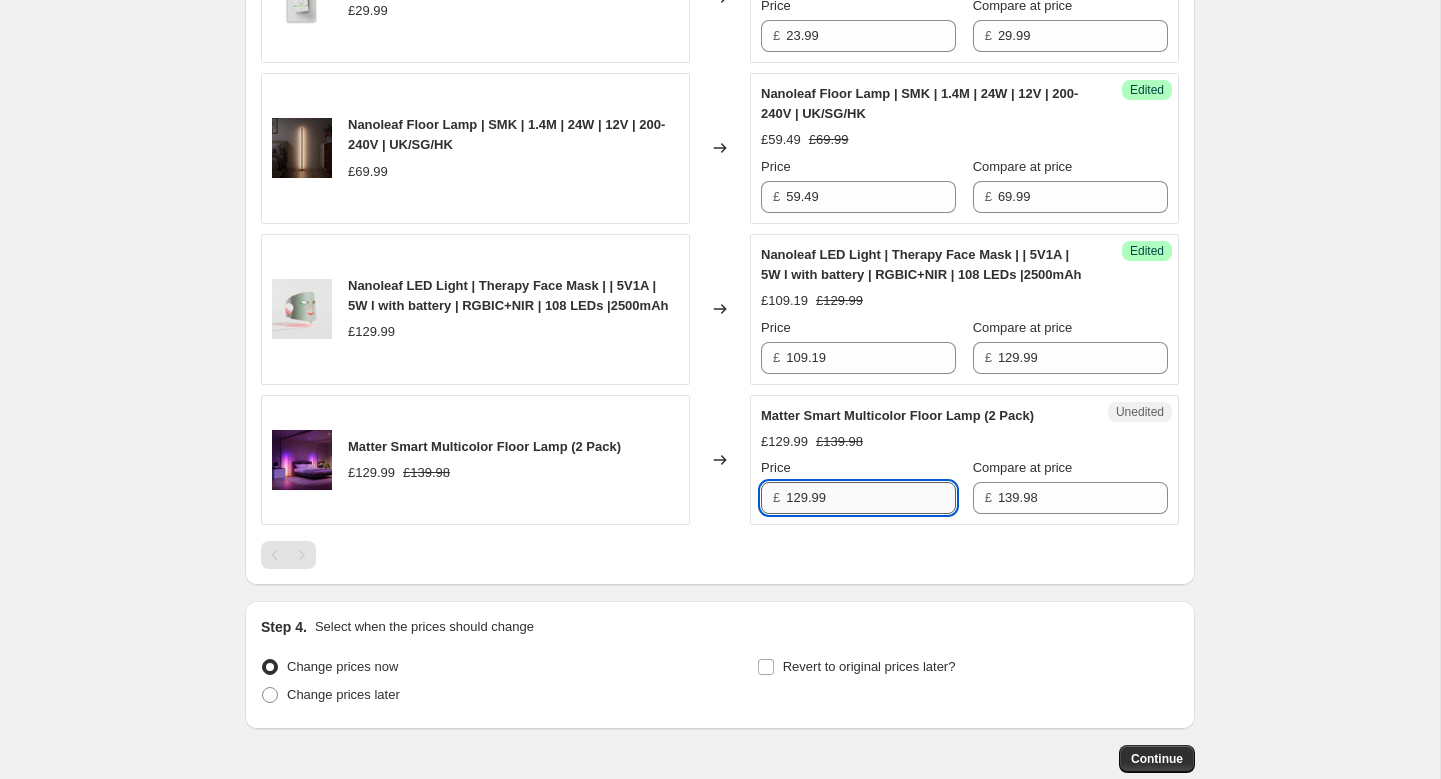 click on "129.99" at bounding box center [871, 498] 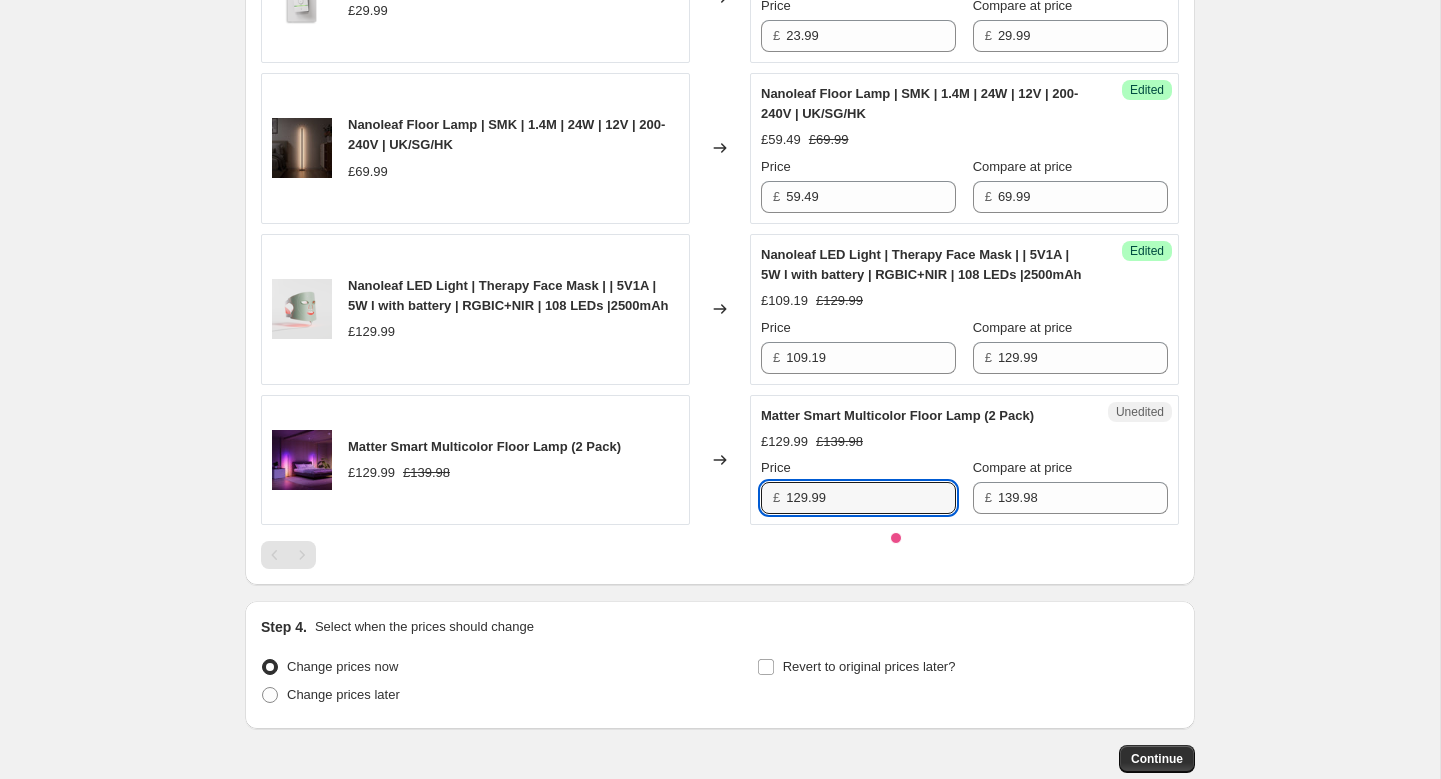 paste on "11.98" 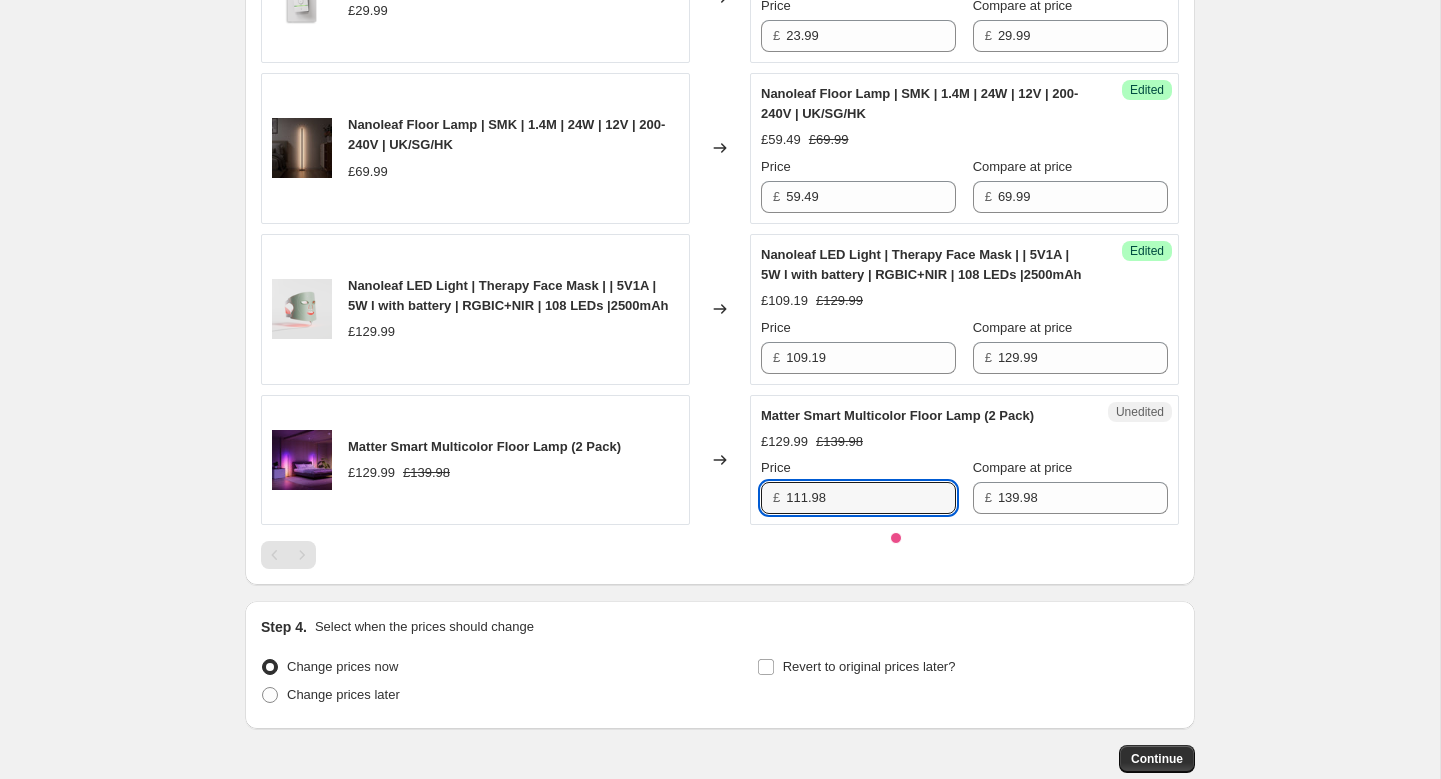 type on "111.98" 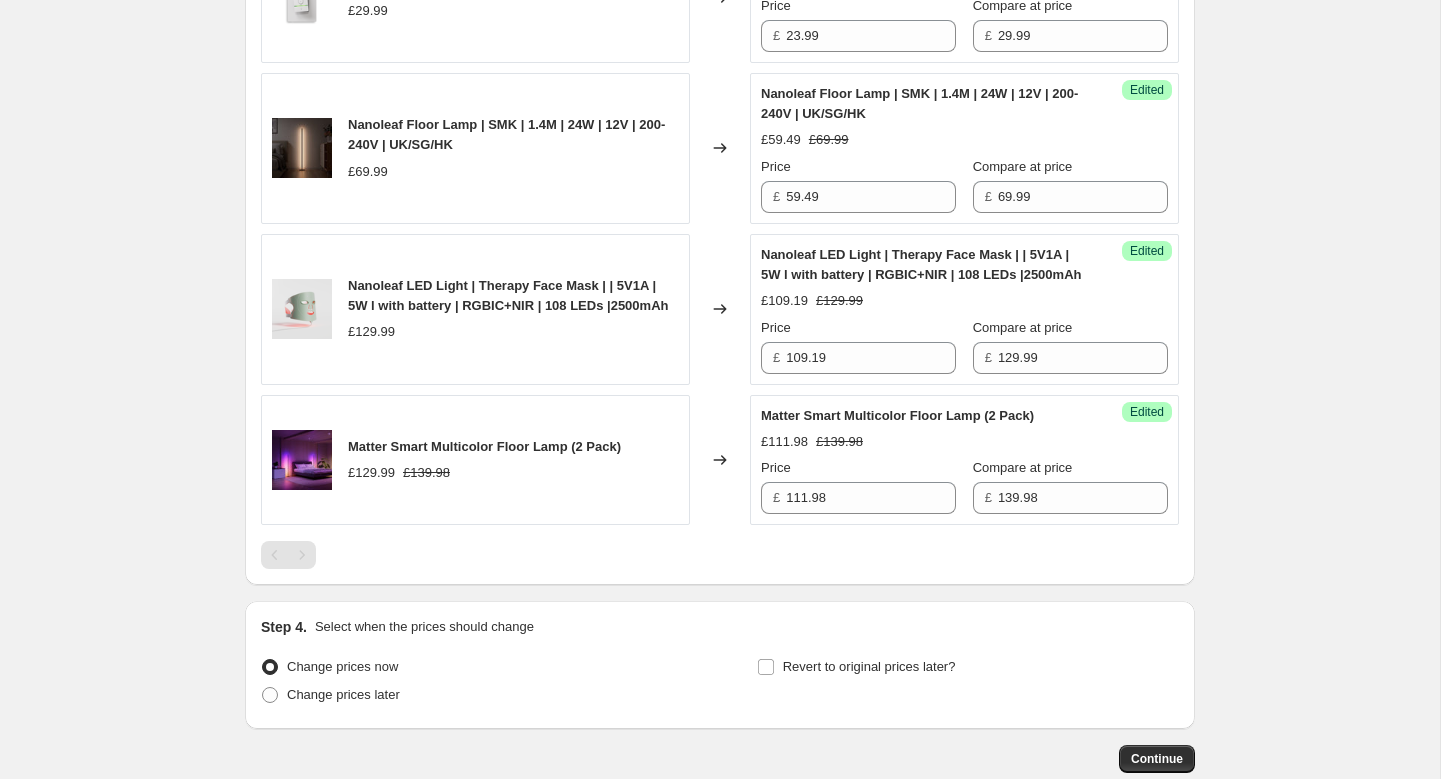 click on "Create new price change job. This page is ready Create new price change job Draft Step 1. Optionally give your price change job a title (eg "March 30% off sale on boots") [DATE] WHPH This title is just for internal use, customers won't see it Step 2. Select how the prices should change Use bulk price change rules Set product prices individually Use CSV upload Select tags to add while price change is active Select tags to remove while price change is active Step 3. Select which products should change in price Select all products, use filters, or select products variants individually All products Filter by product, collection, tag, vendor, product type, variant title, or inventory Select product variants individually Select product variants 5   product variants selected PRICE CHANGE PREVIEW 5 product variants selected. 5 product prices edited: Essentials Lightstrips Matter Smart Multicolor Lightstrip 16.4ft (5m) £39.99 £49.99 Changed to Success Edited £44.99 £49.99 Price £ 44.99 Compare at price" at bounding box center [720, -34] 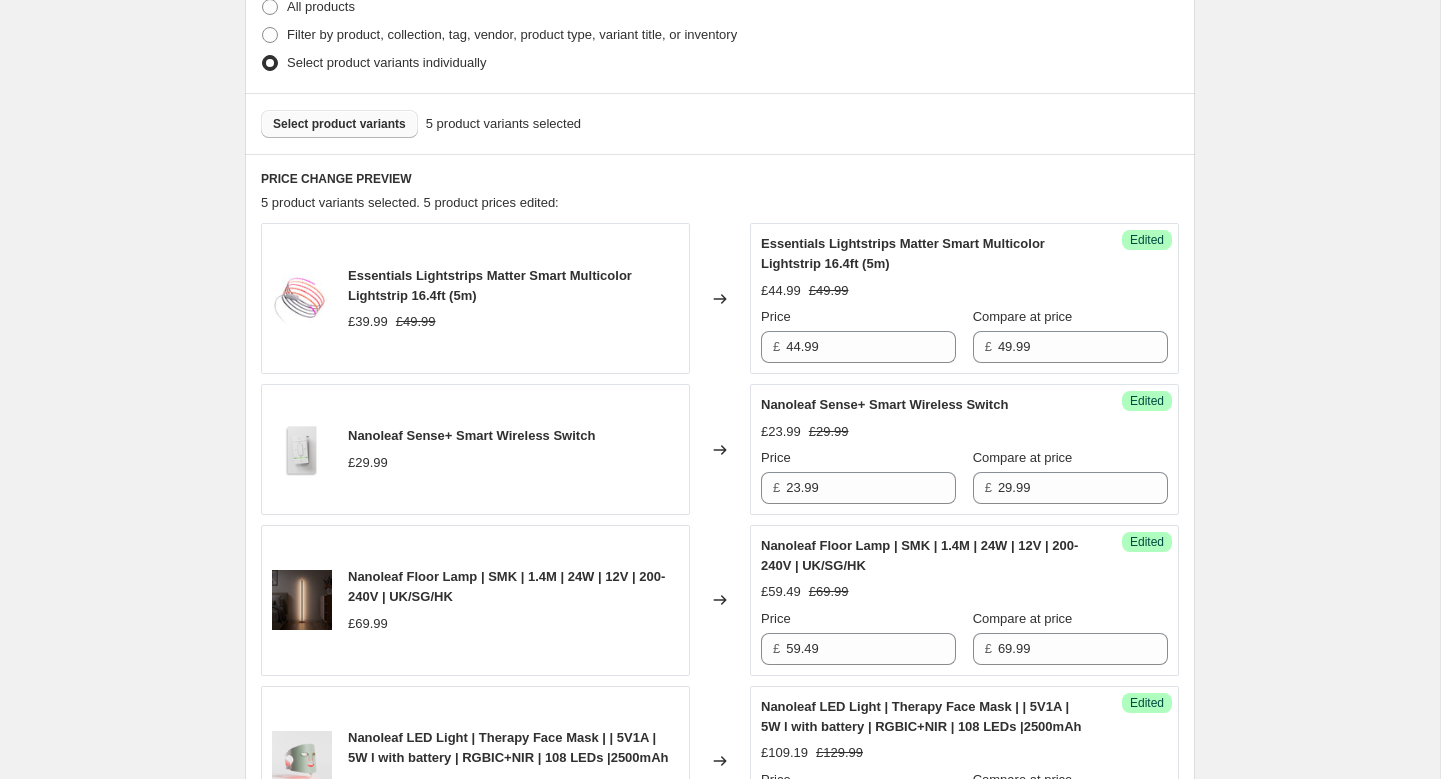 scroll, scrollTop: 477, scrollLeft: 0, axis: vertical 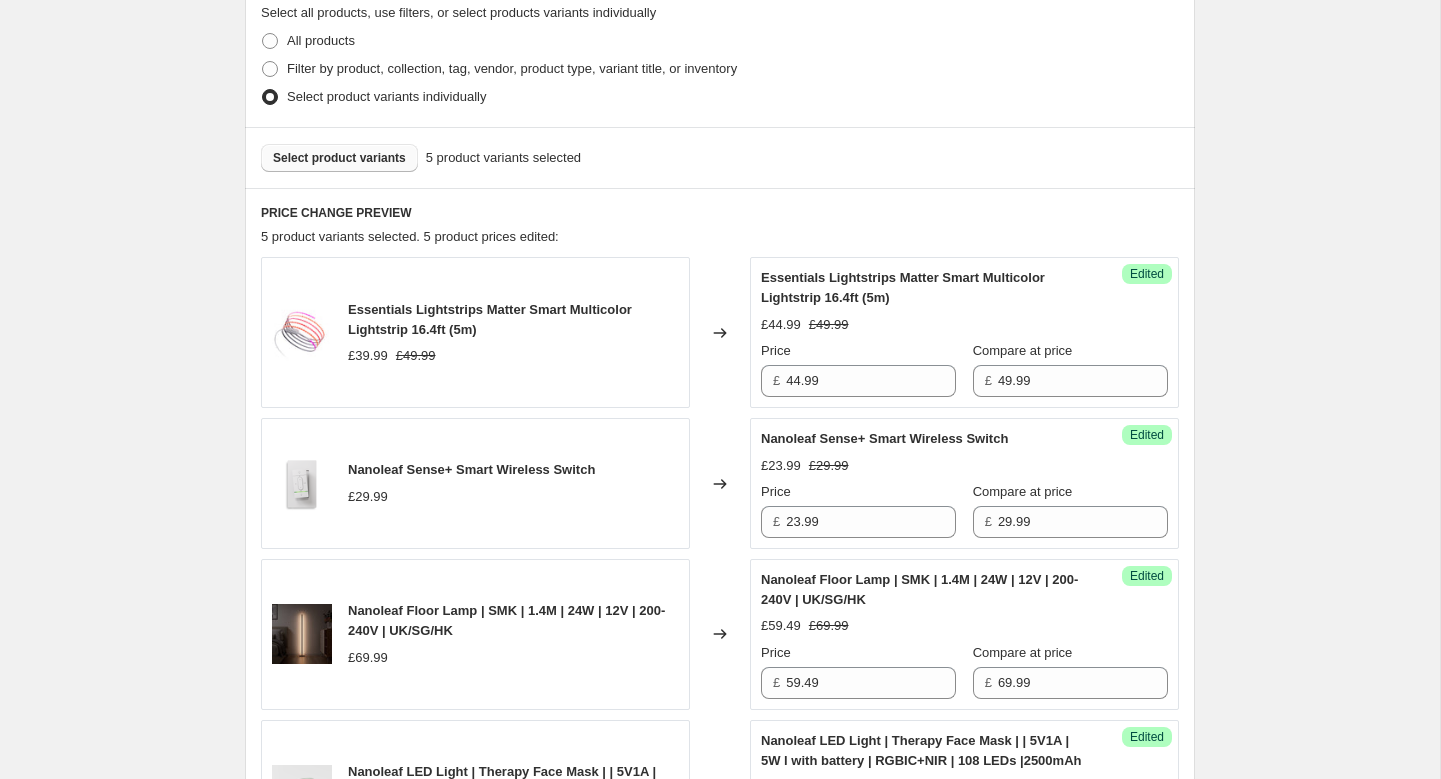 click on "Select product variants" at bounding box center [339, 158] 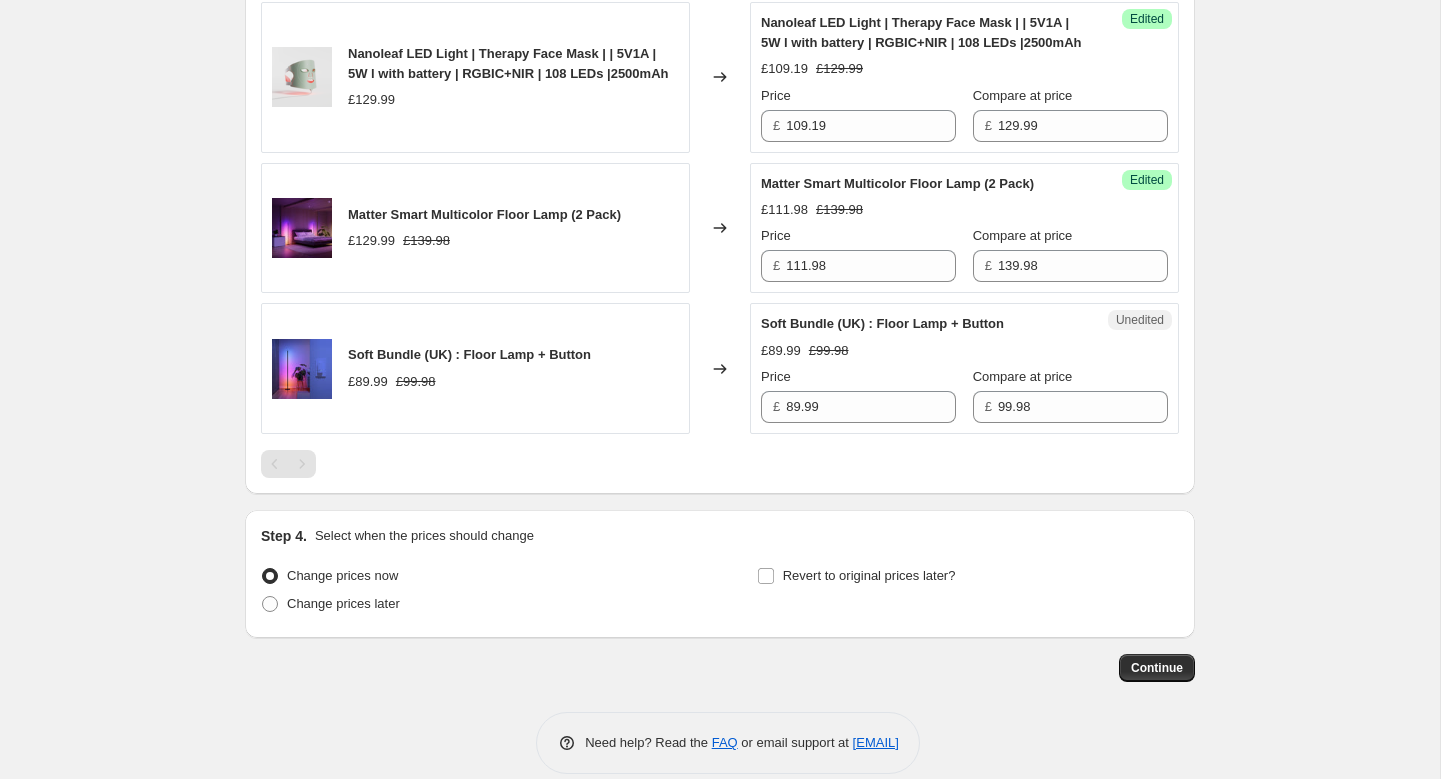 scroll, scrollTop: 1234, scrollLeft: 0, axis: vertical 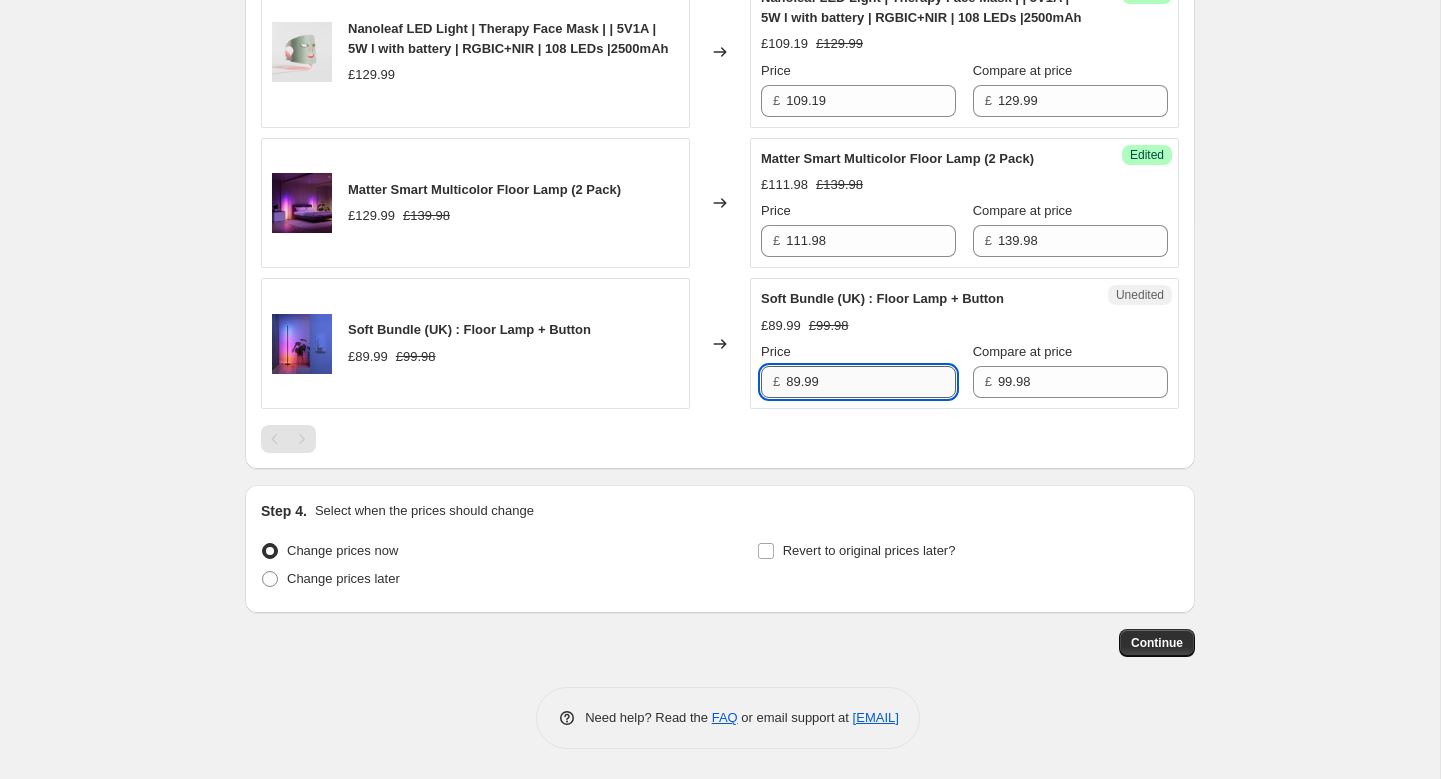 click on "89.99" at bounding box center (871, 382) 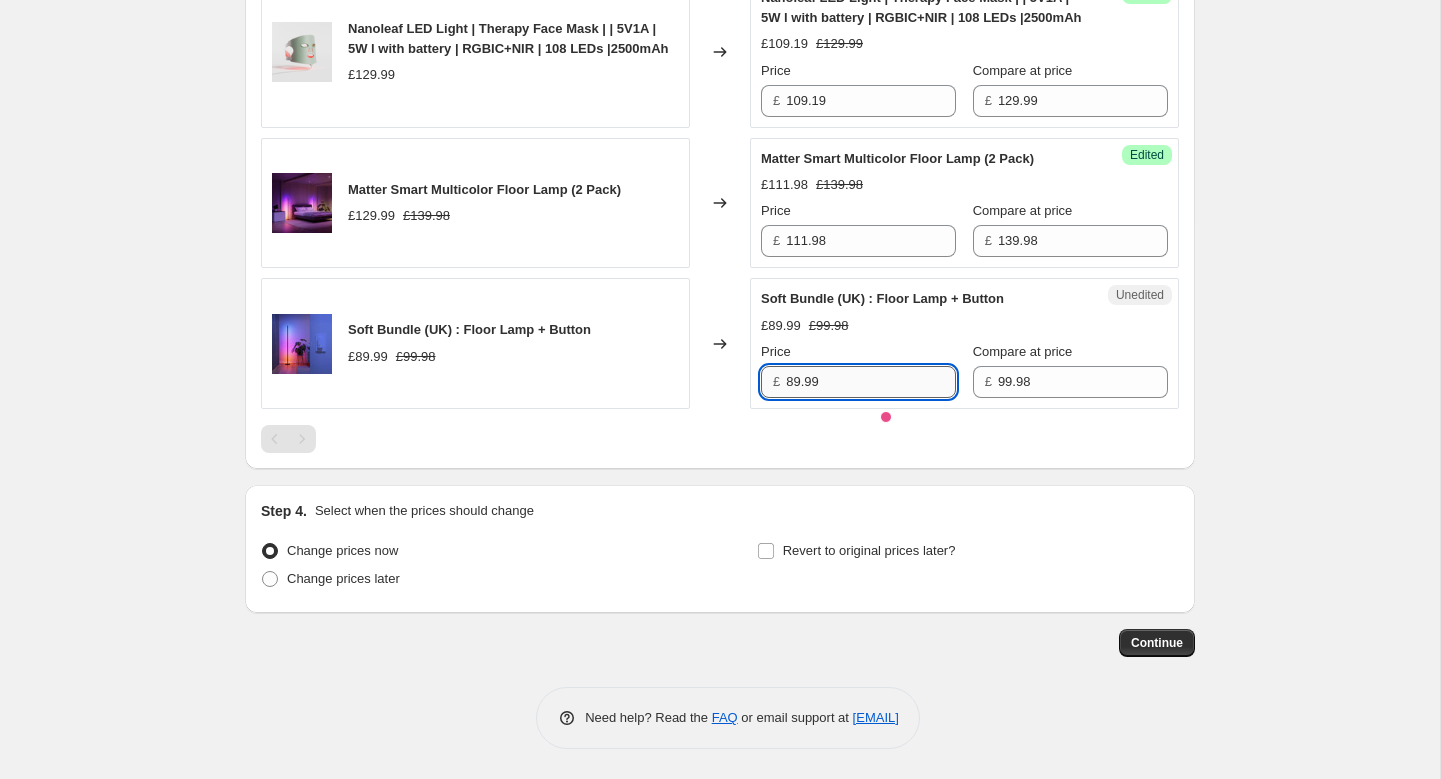 paste on "79.98" 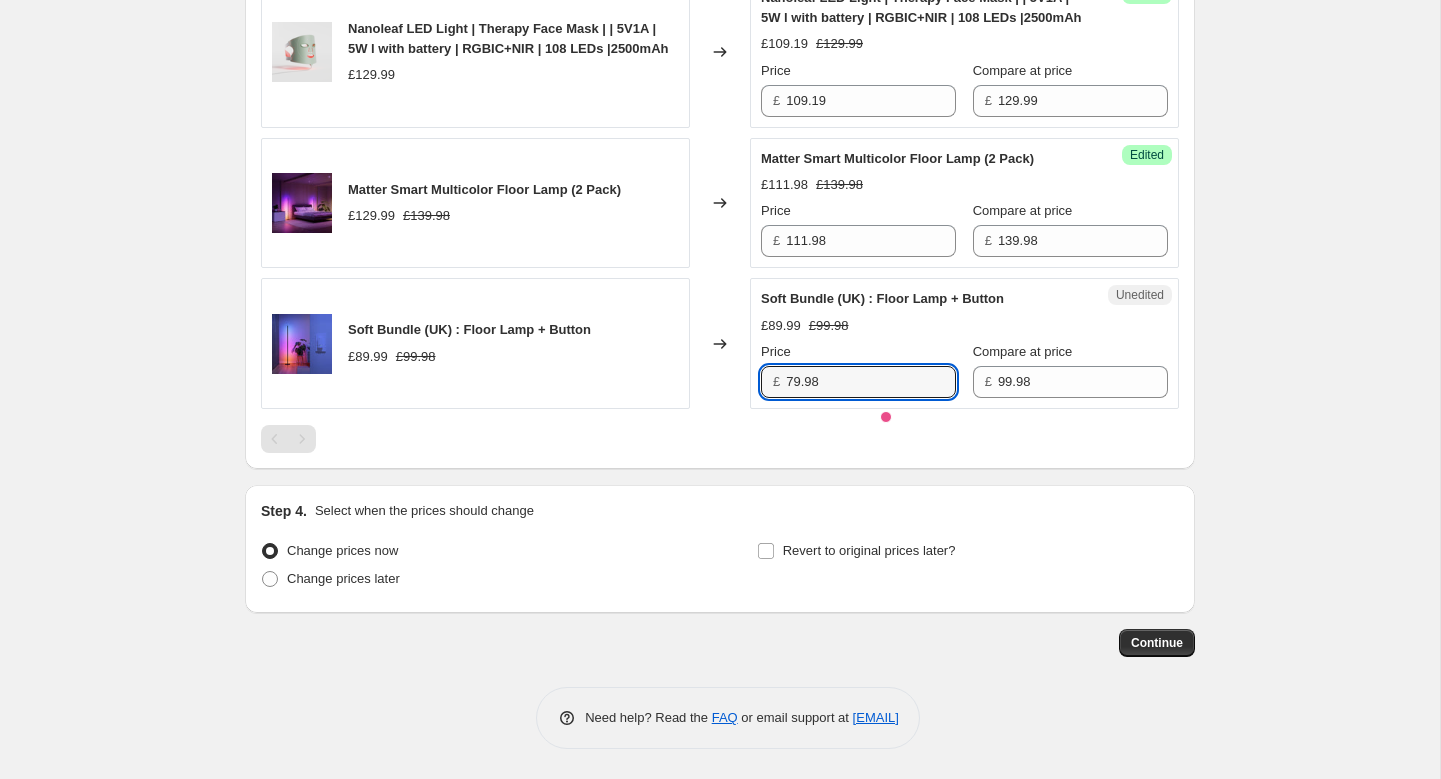 type on "79.98" 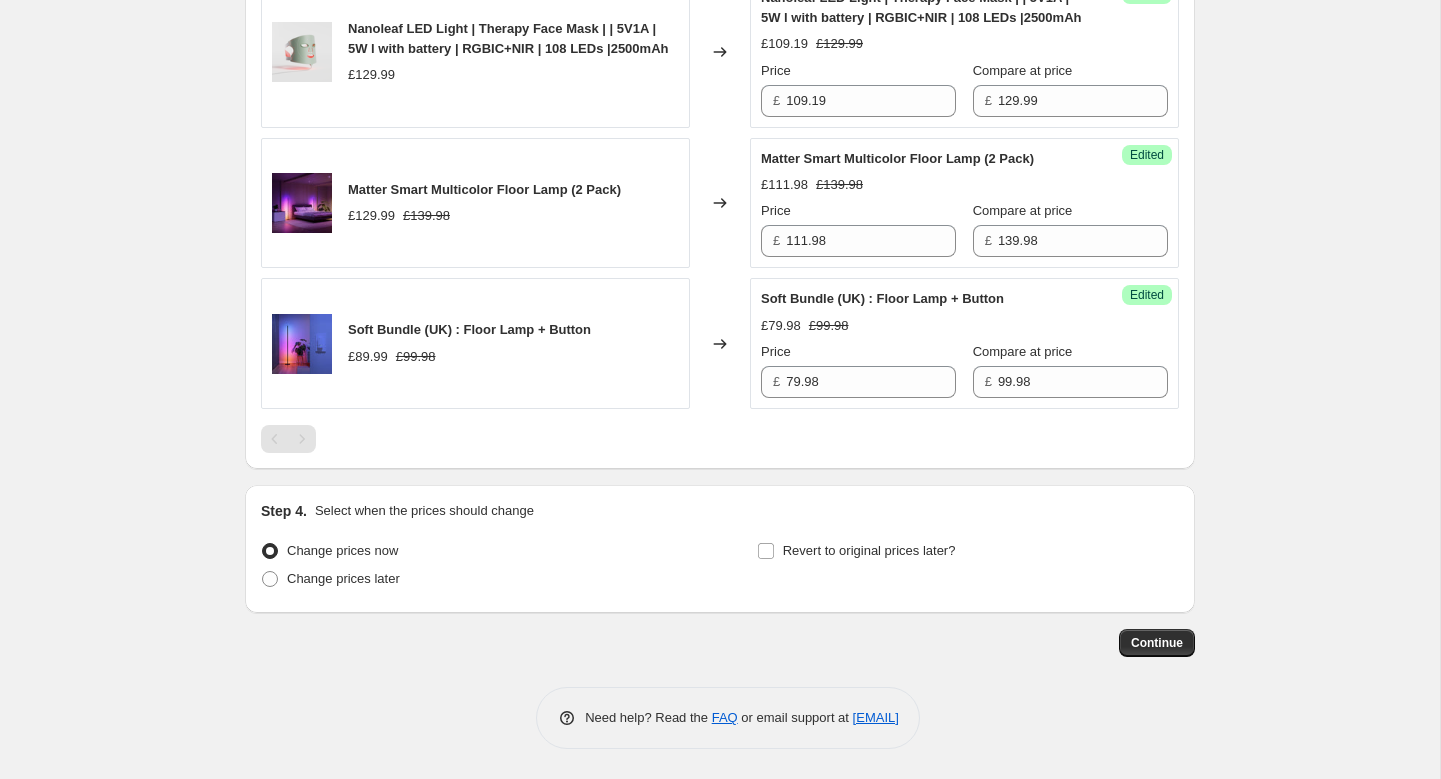 click on "£79.98 £99.98" at bounding box center (964, 326) 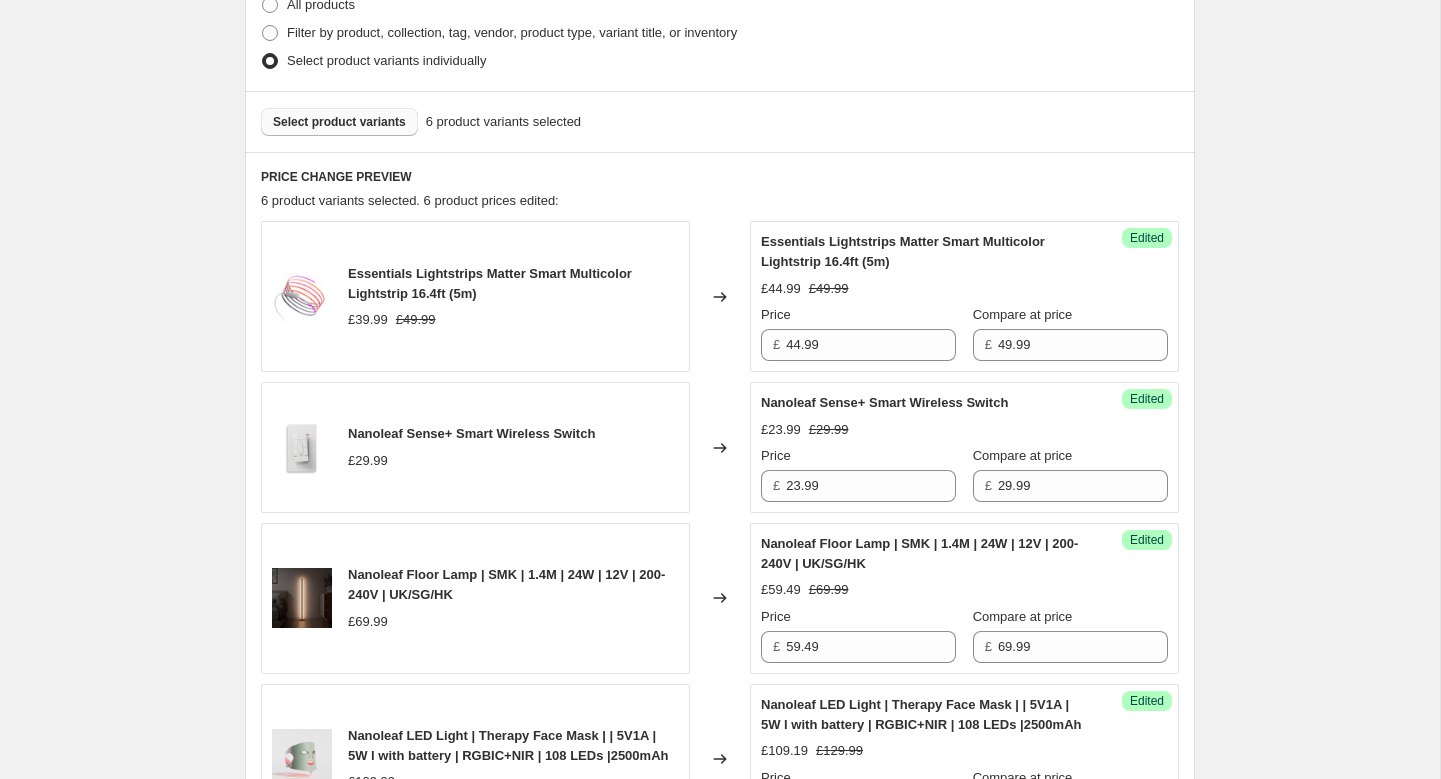 scroll, scrollTop: 510, scrollLeft: 0, axis: vertical 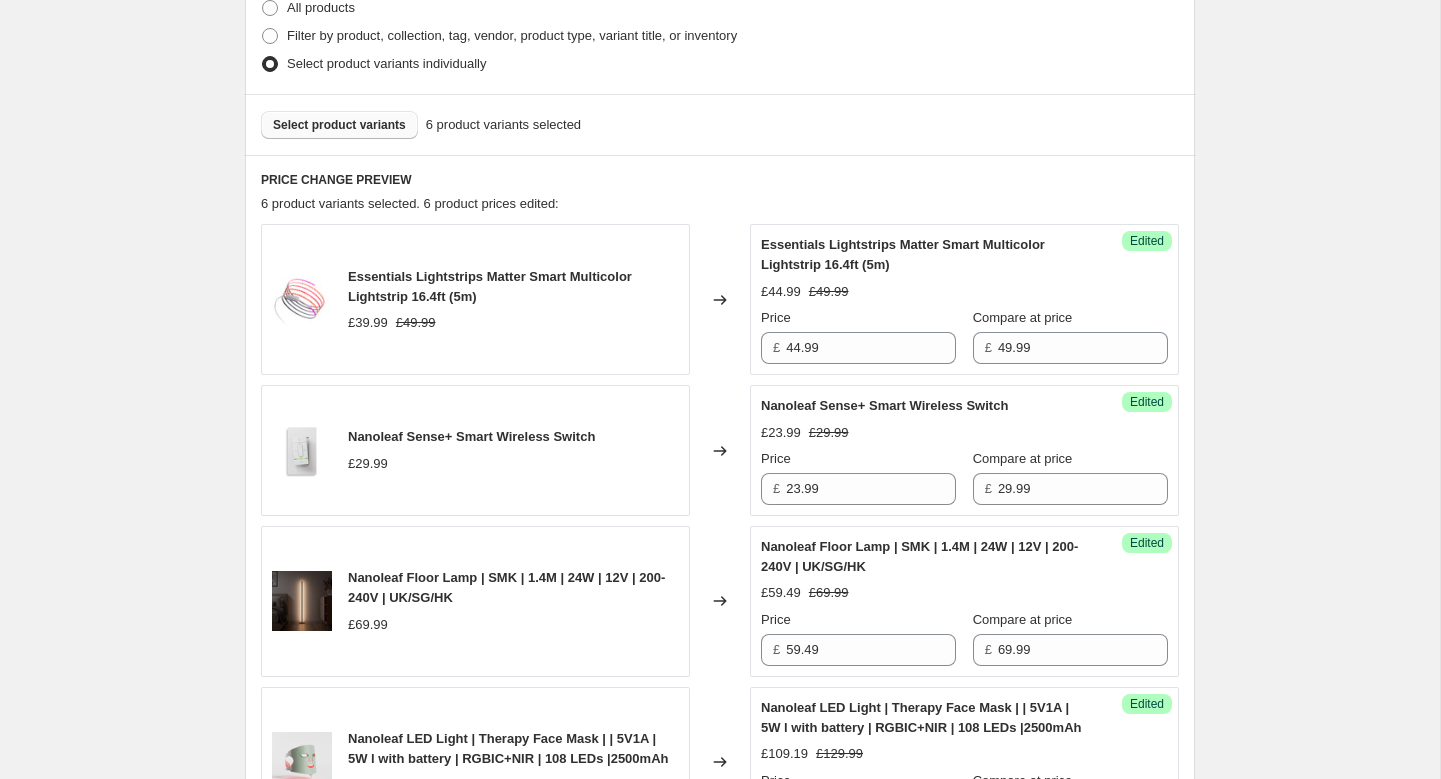 click on "Select product variants 6   product variants selected" at bounding box center [720, 124] 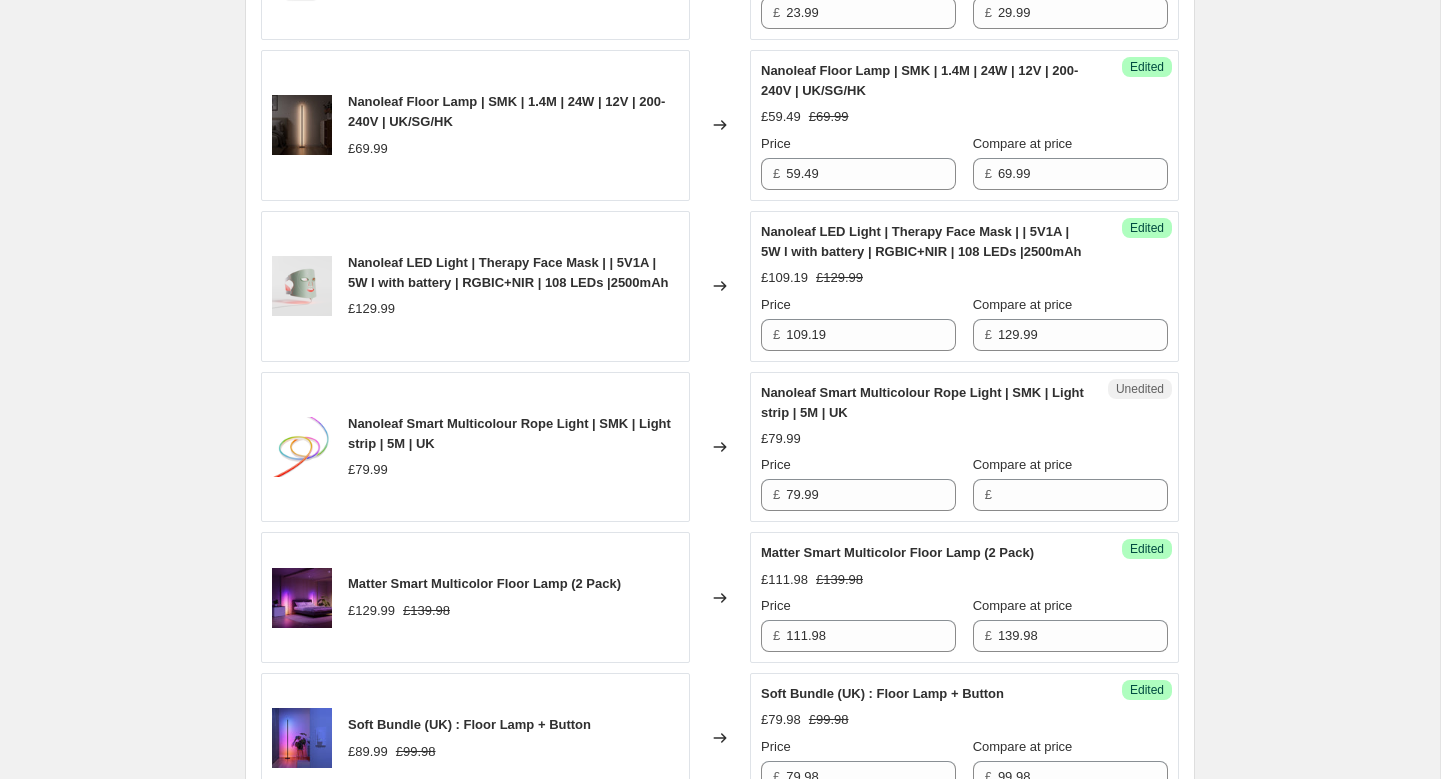 scroll, scrollTop: 1009, scrollLeft: 0, axis: vertical 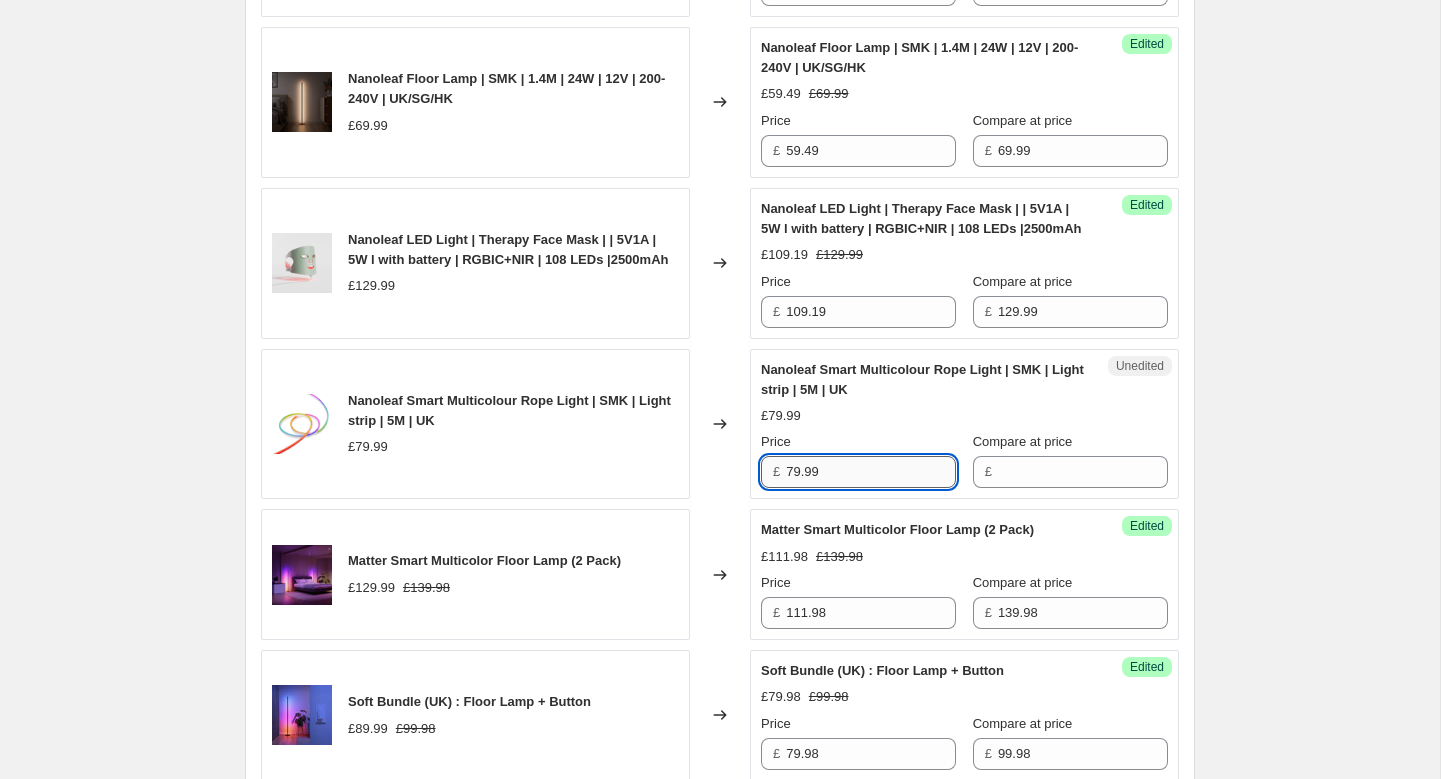 click on "79.99" at bounding box center (871, 472) 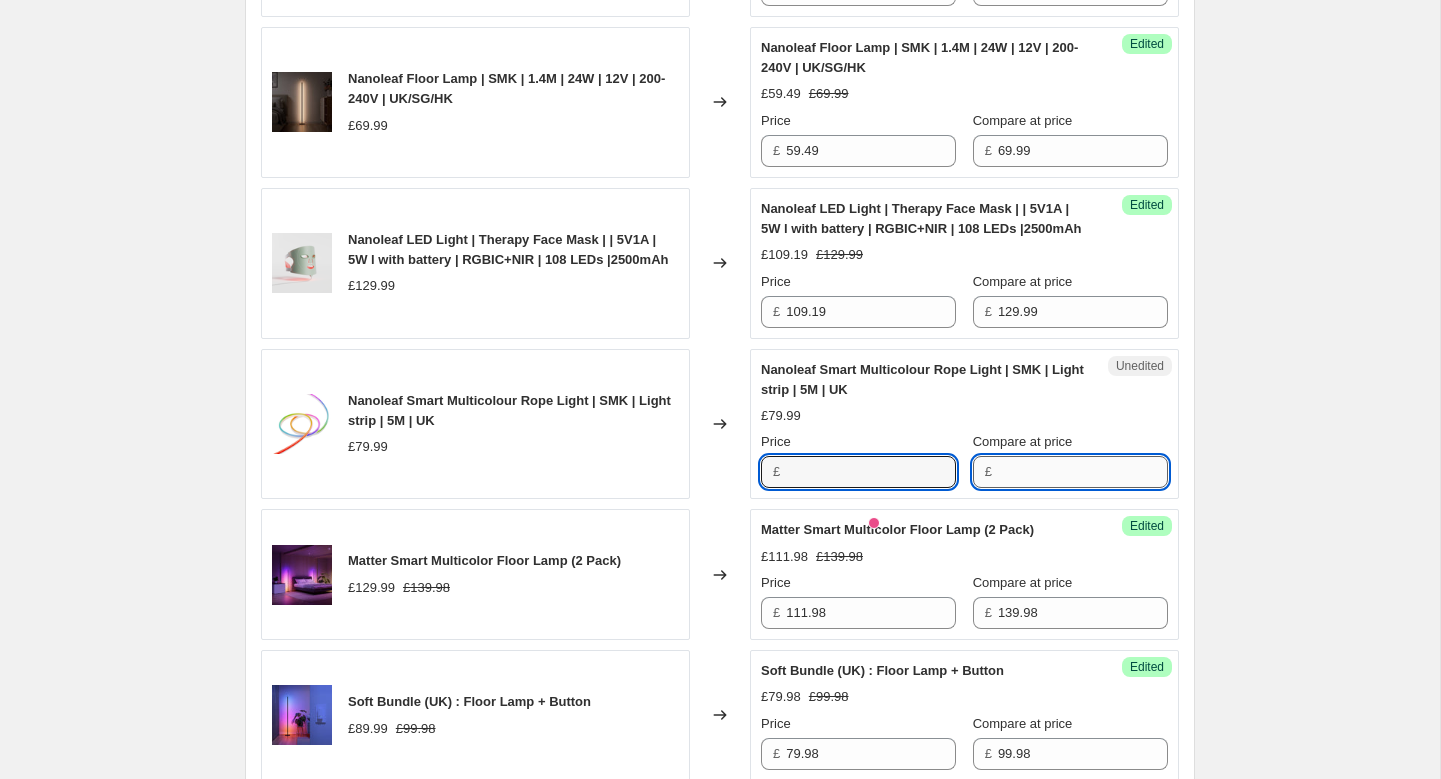 type on "79.99" 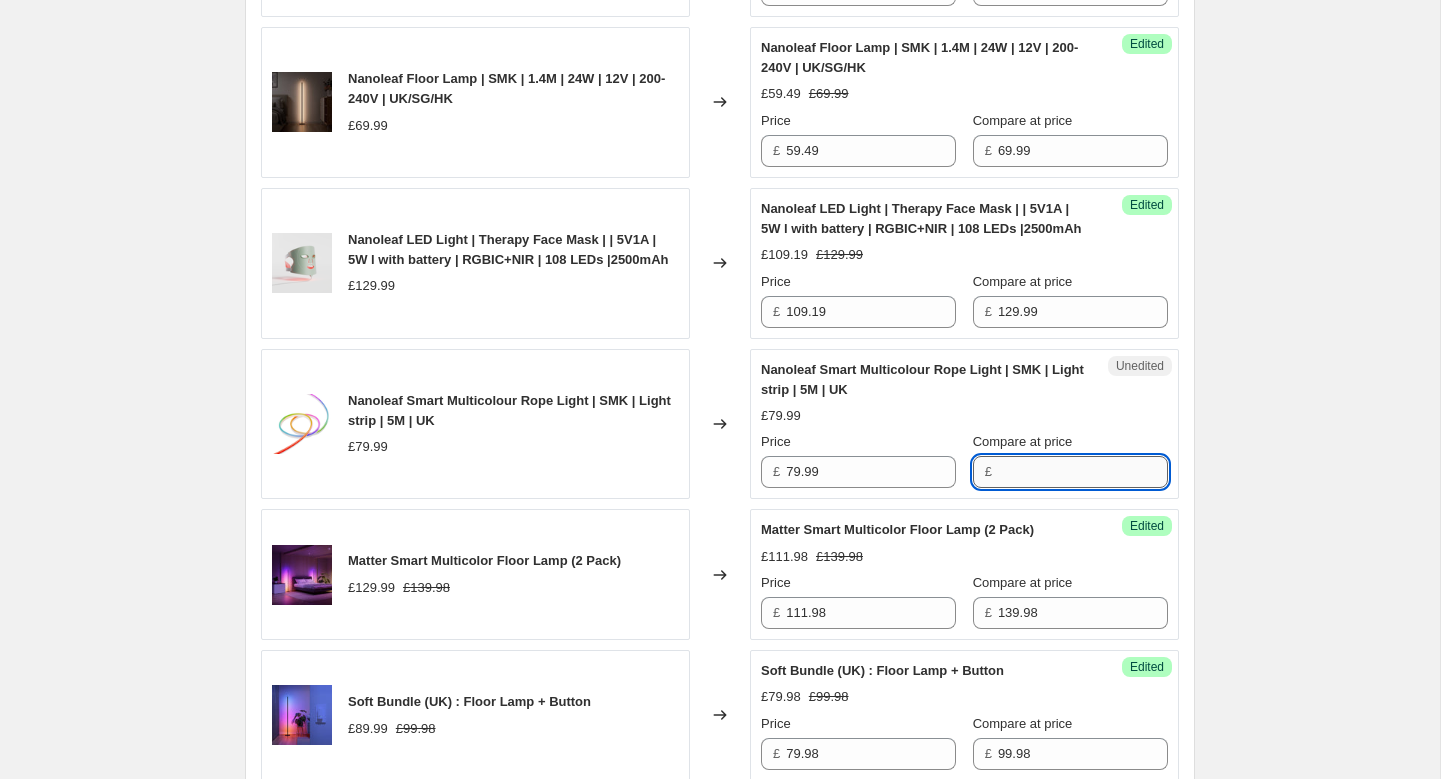 click on "Compare at price" at bounding box center (1083, 472) 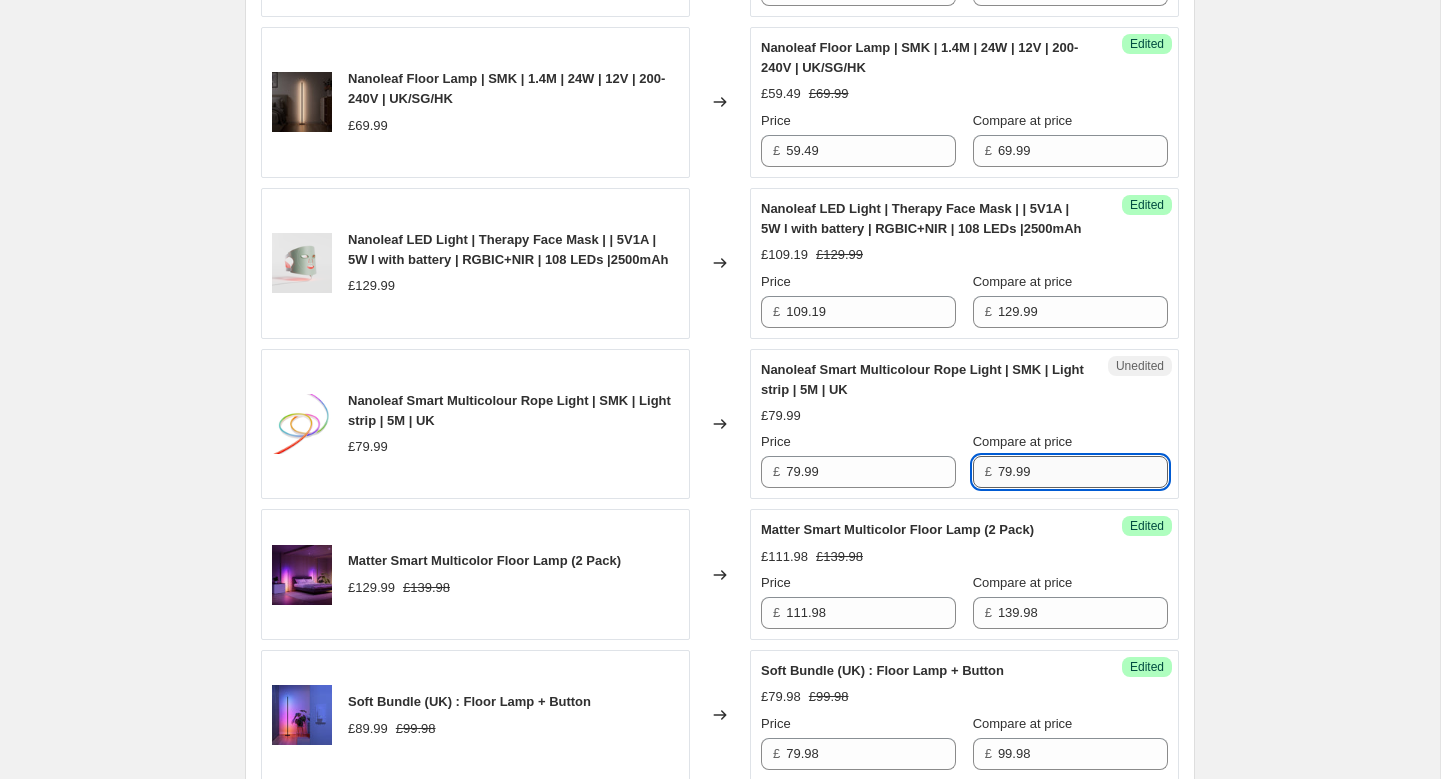 type on "79.99" 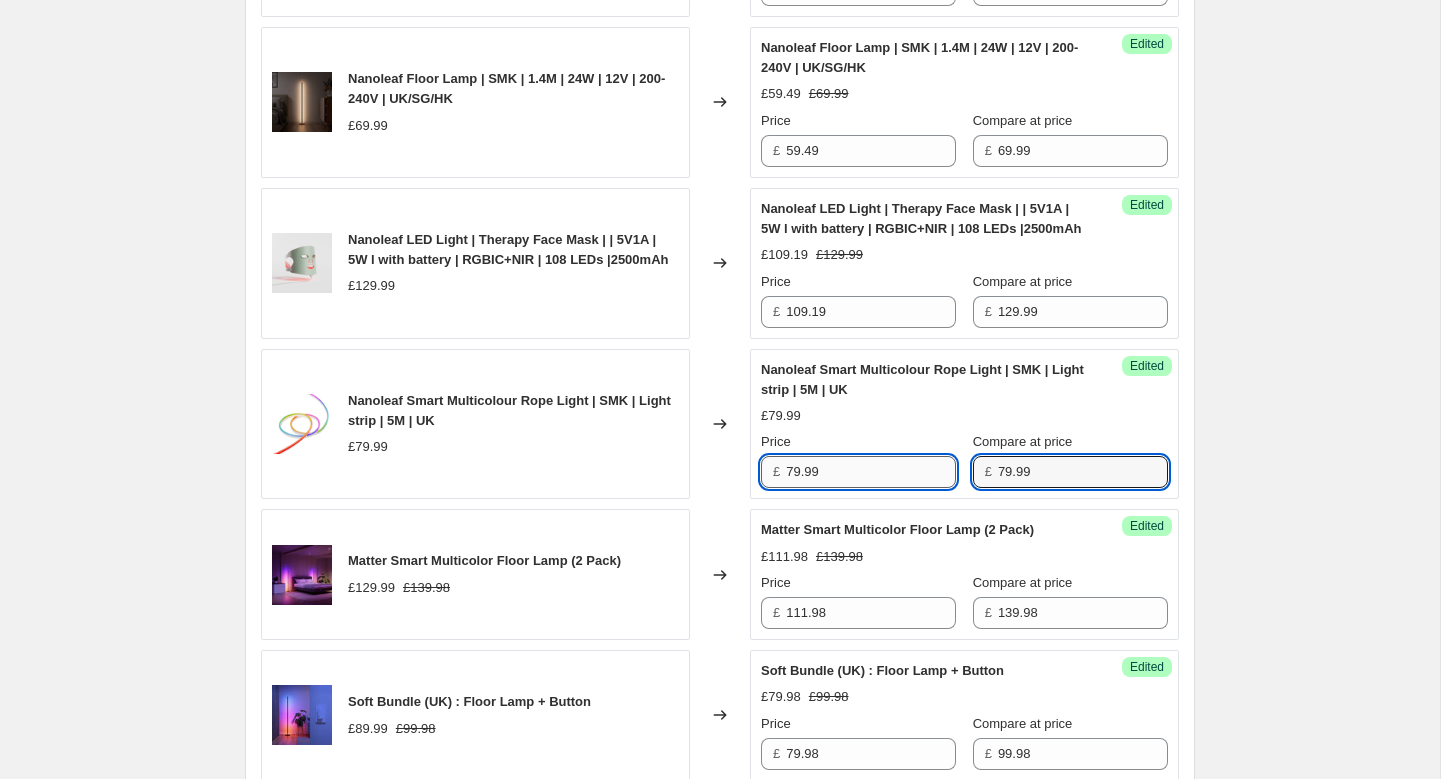 click on "79.99" at bounding box center [871, 472] 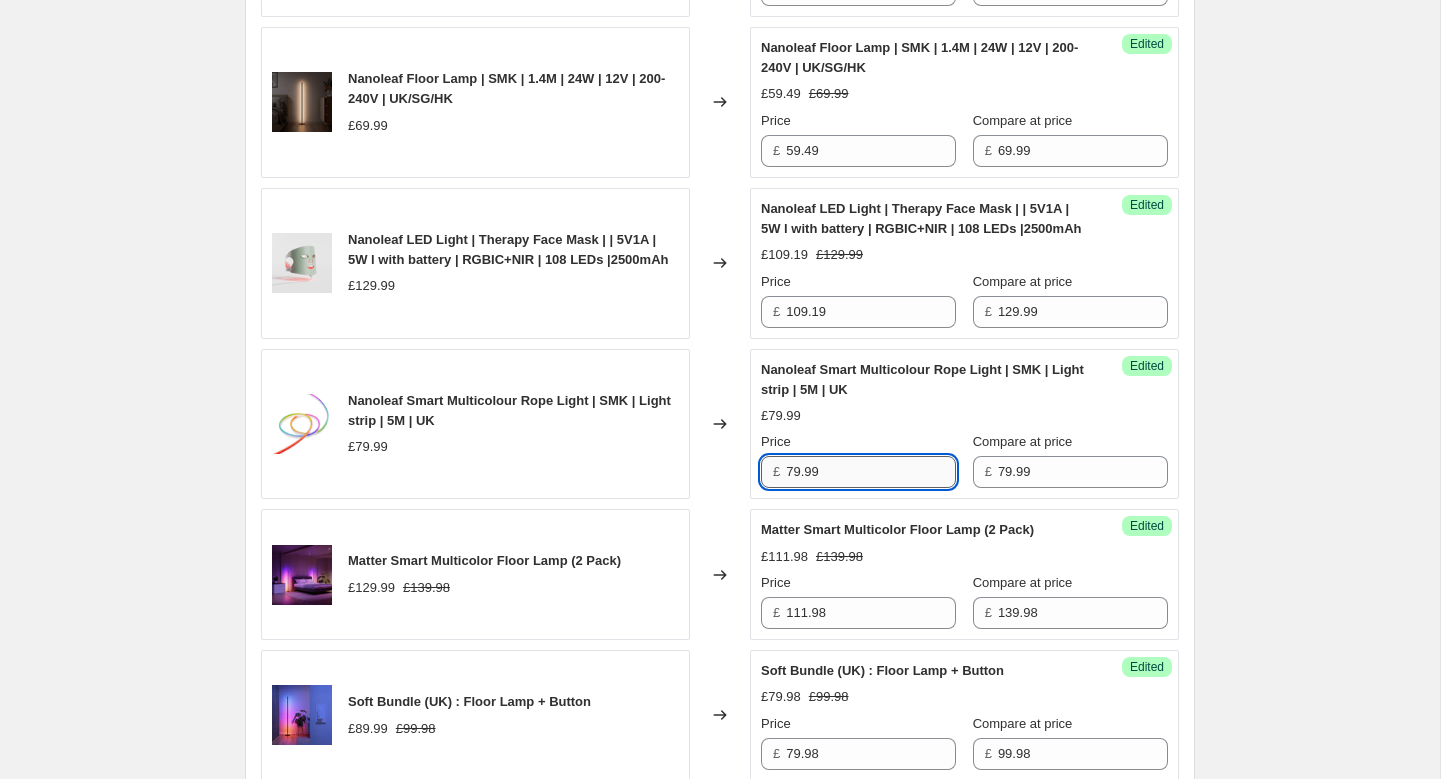 paste on "67.99" 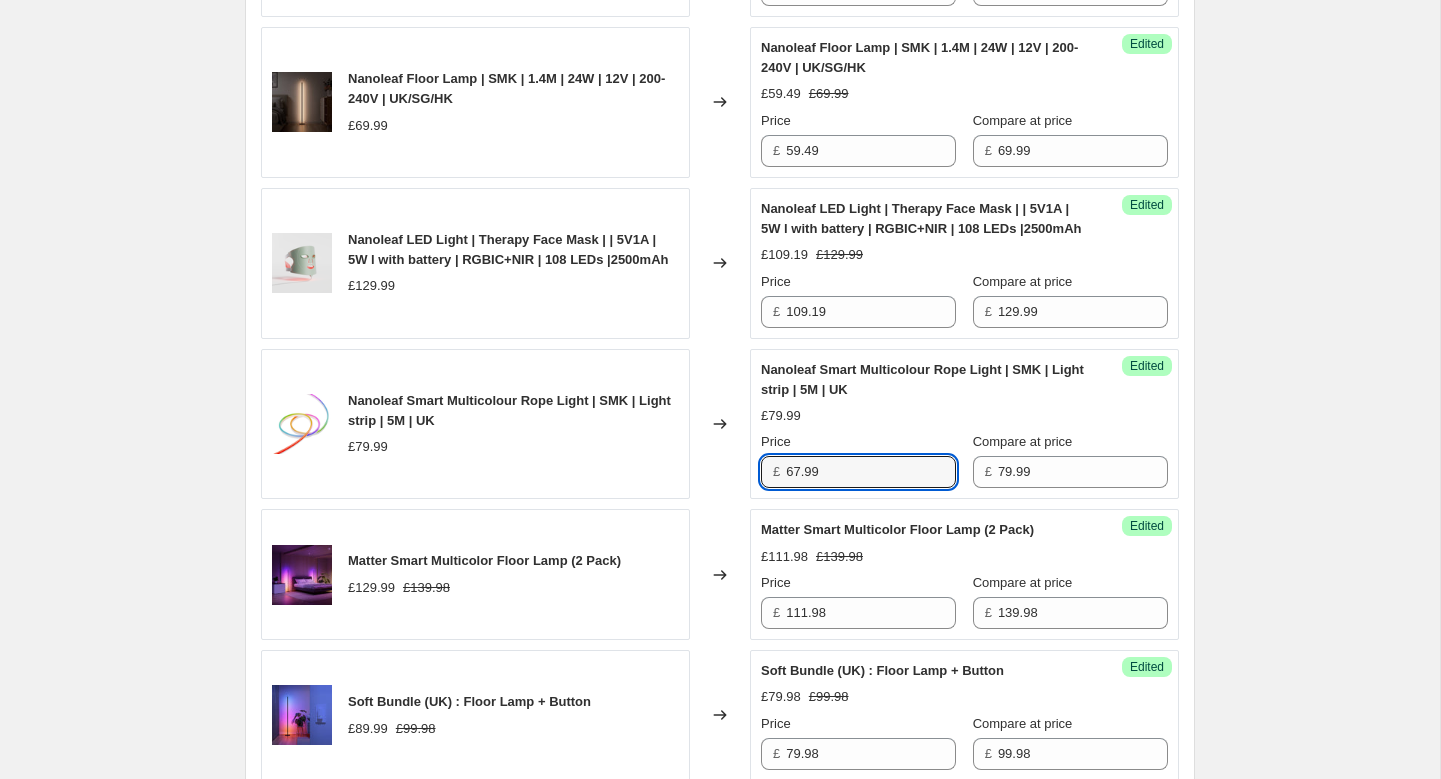 type on "67.99" 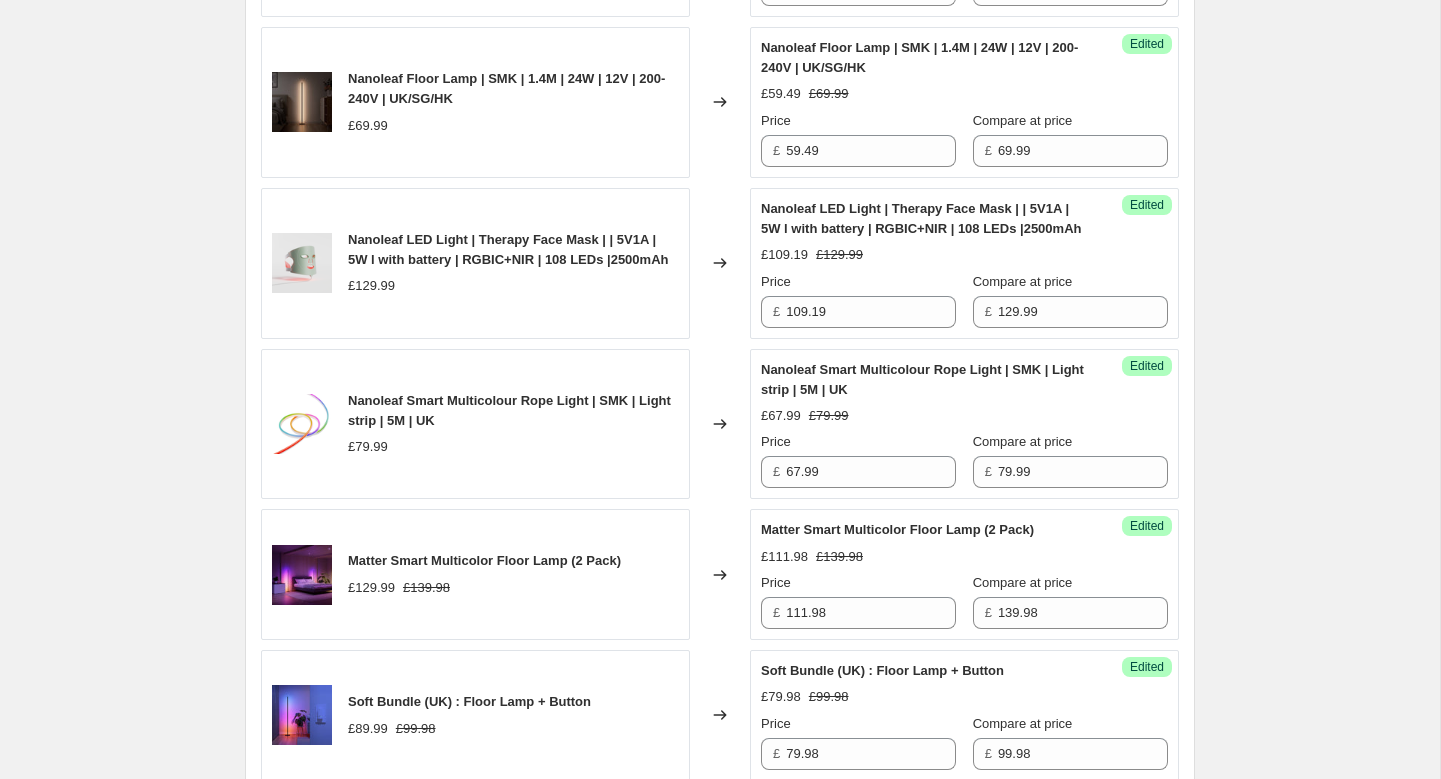 click on "Nanoleaf Smart Multicolour Rope Light | SMK | Light strip | 5M | UK £67.99 £79.99 Price £ 67.99 Compare at price £ 79.99" at bounding box center (964, 424) 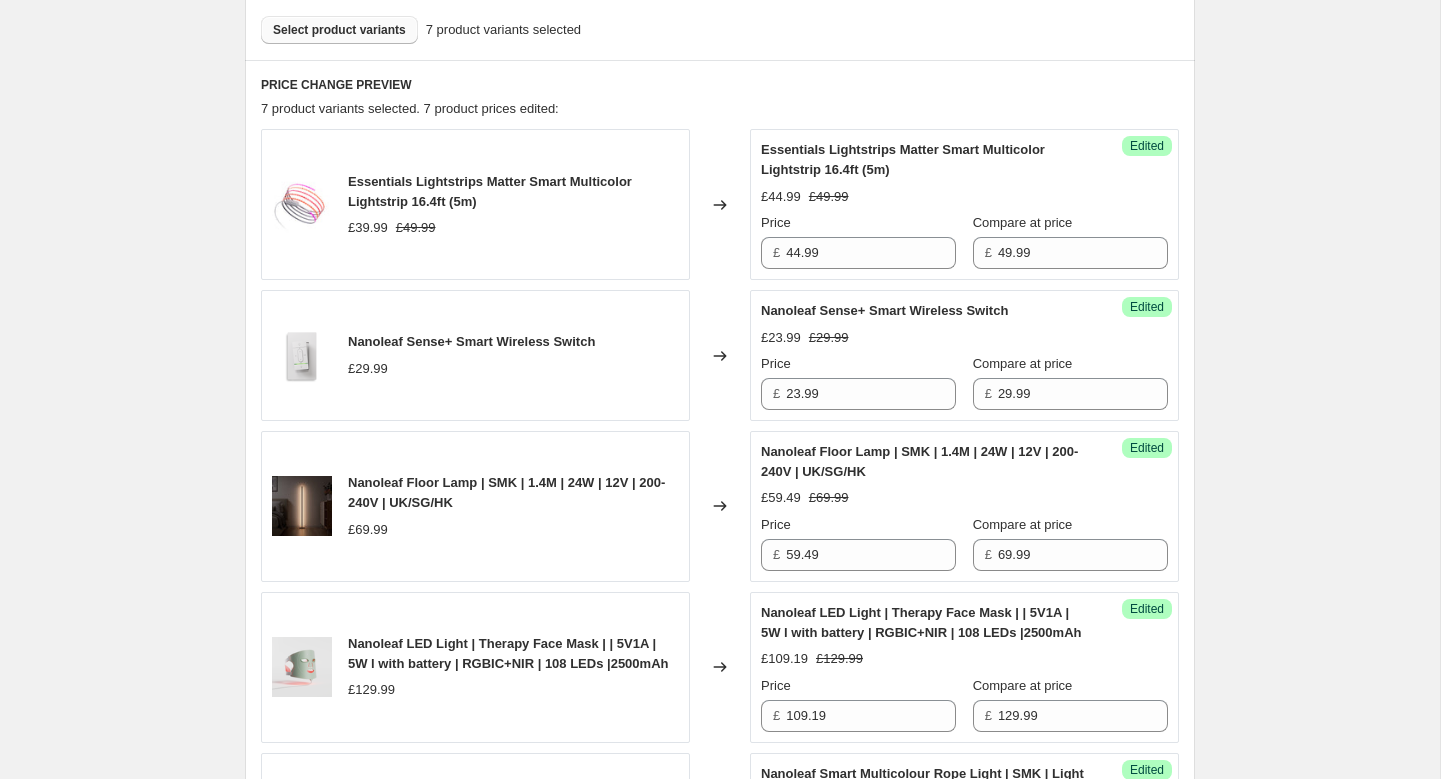 scroll, scrollTop: 583, scrollLeft: 0, axis: vertical 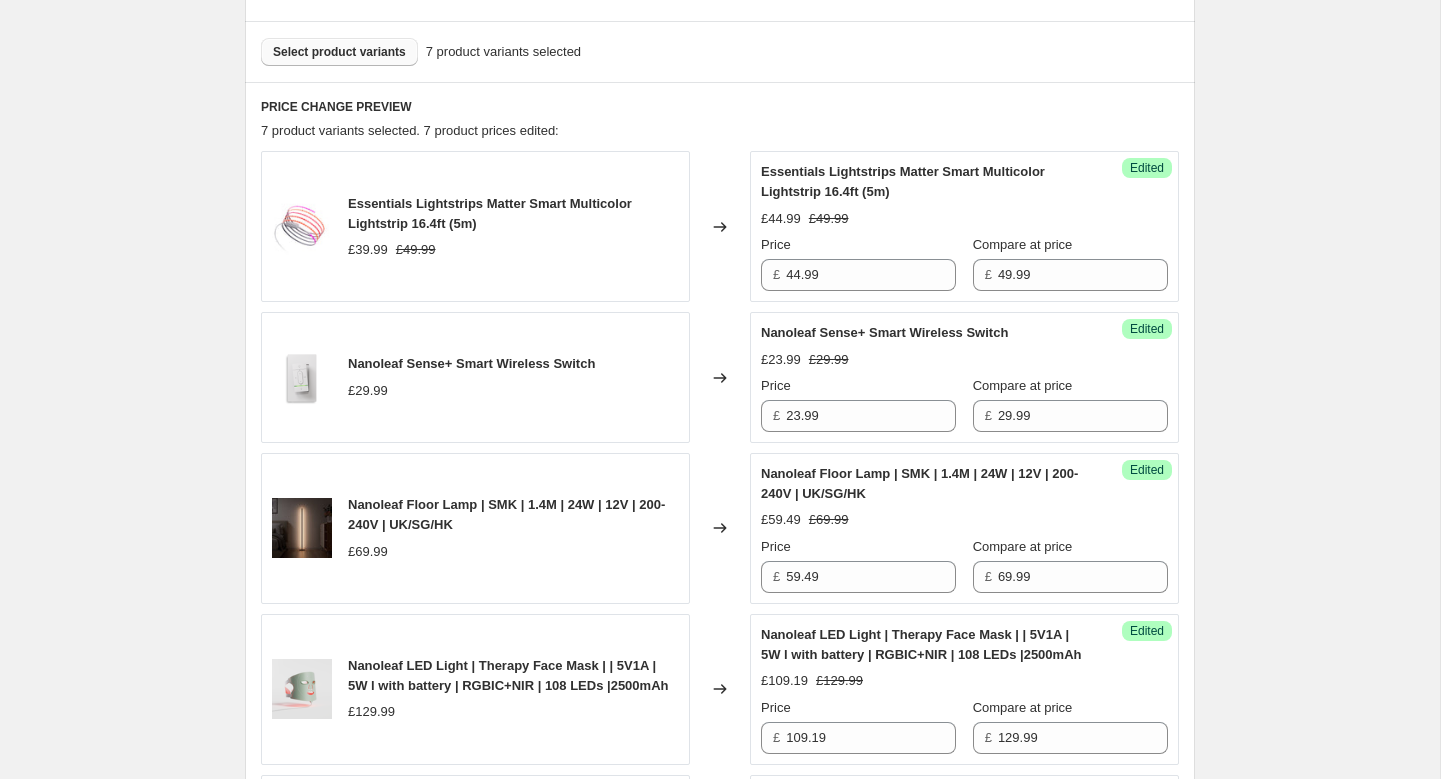 click on "Select product variants" at bounding box center [339, 52] 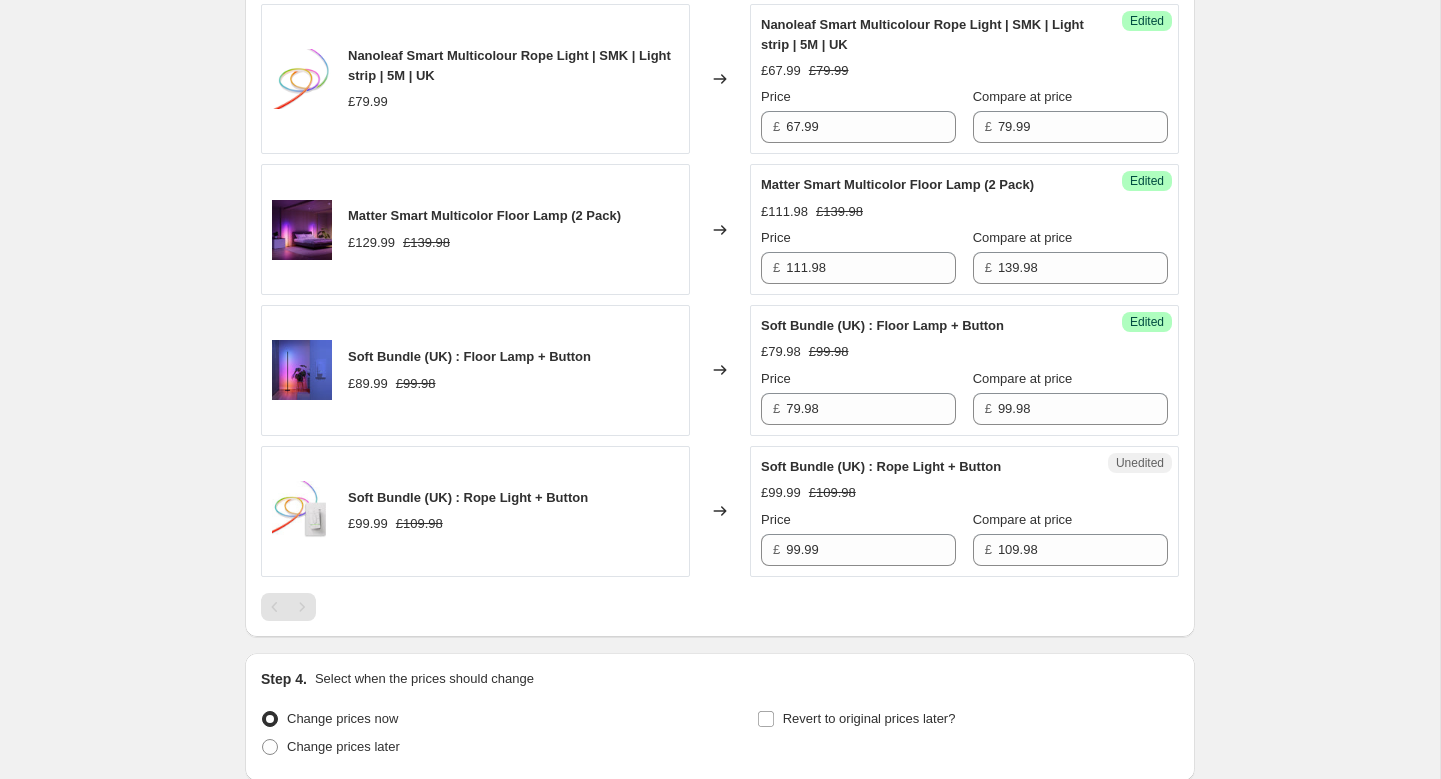 scroll, scrollTop: 1381, scrollLeft: 0, axis: vertical 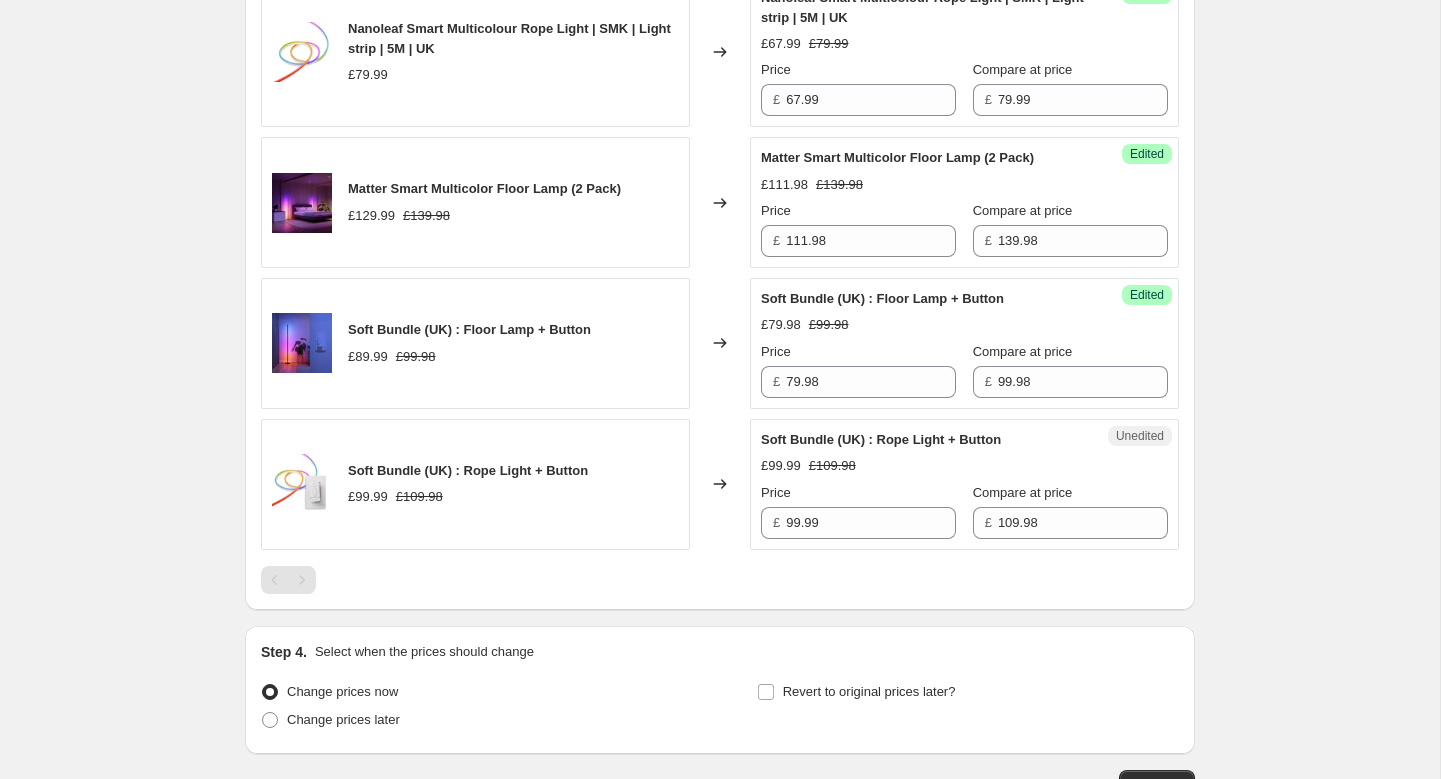 click on "Price £ 99.99" at bounding box center [858, 511] 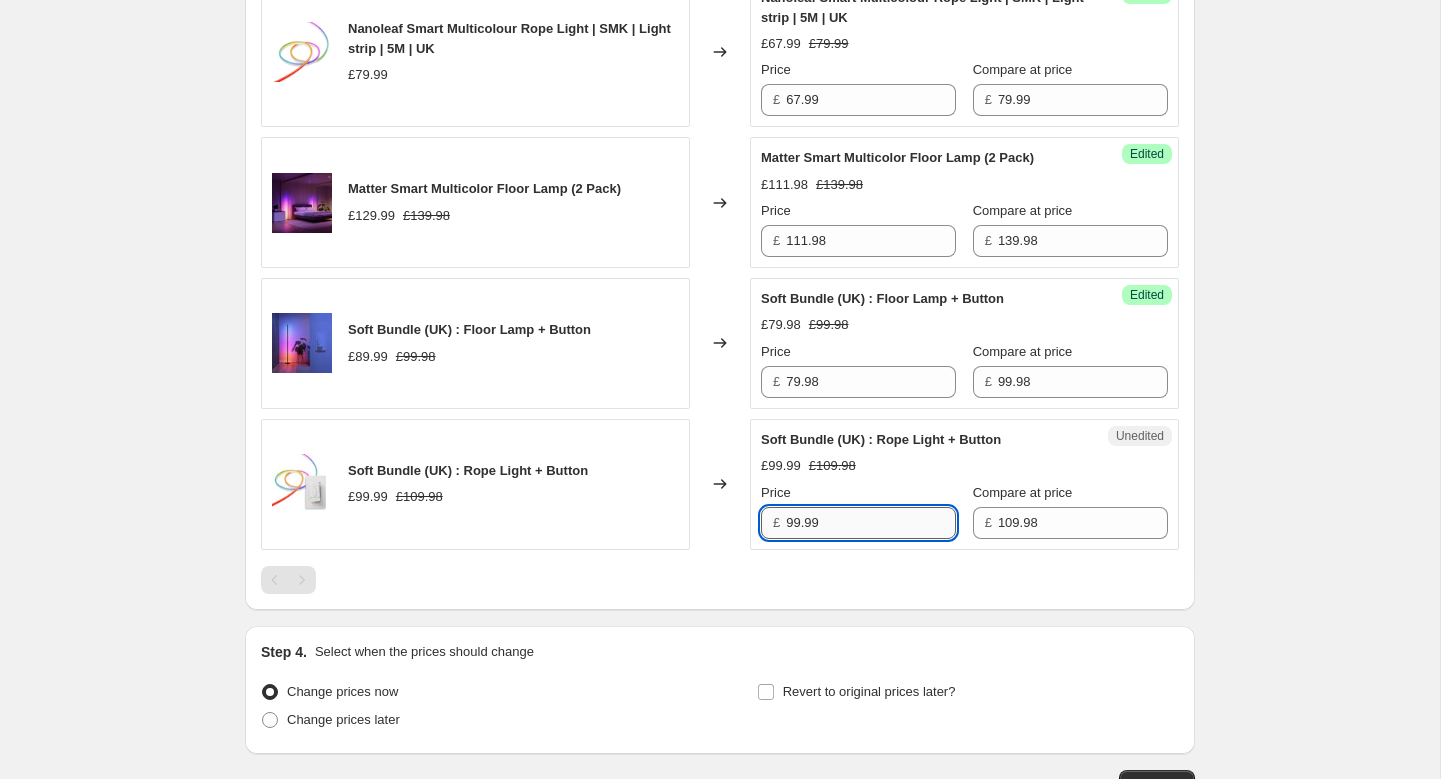click on "99.99" at bounding box center [871, 523] 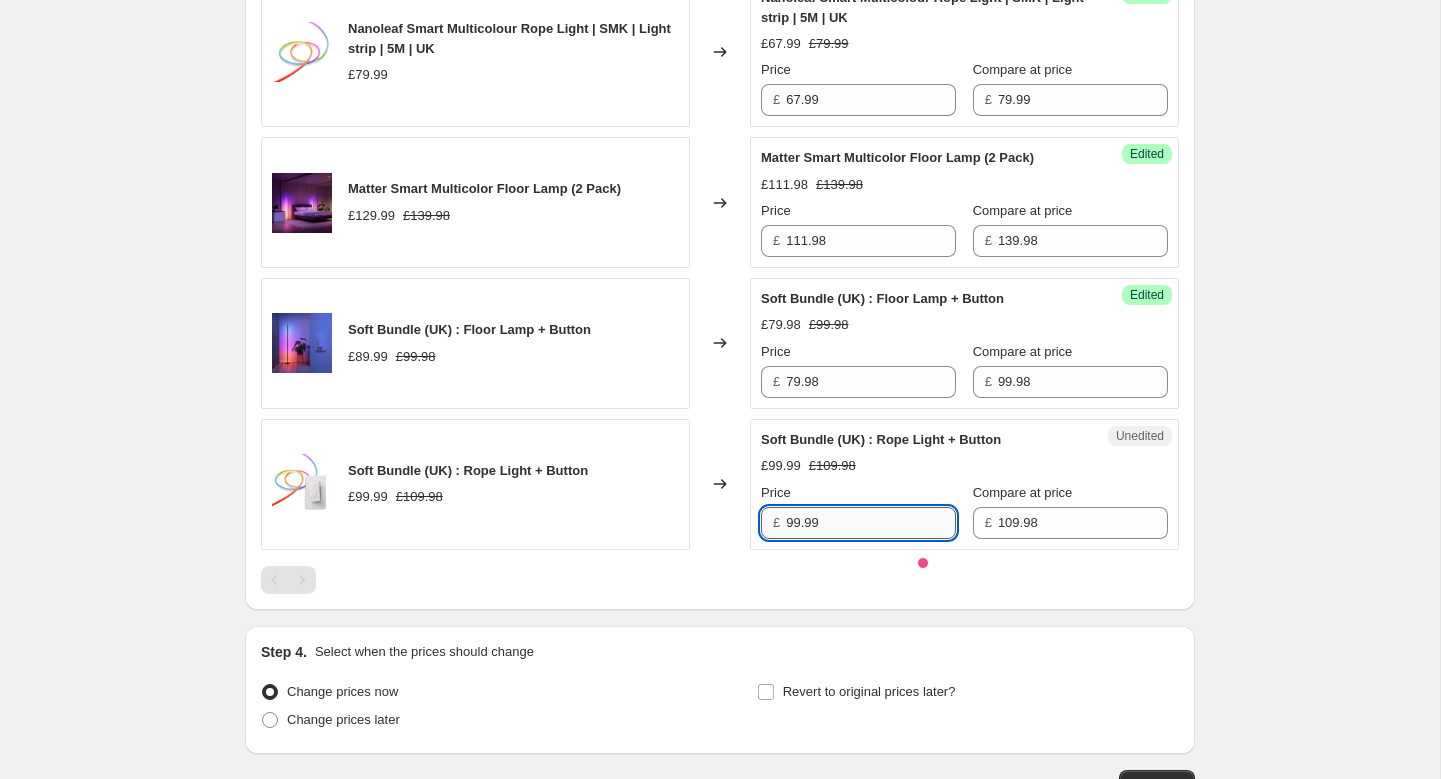 paste on "87.98" 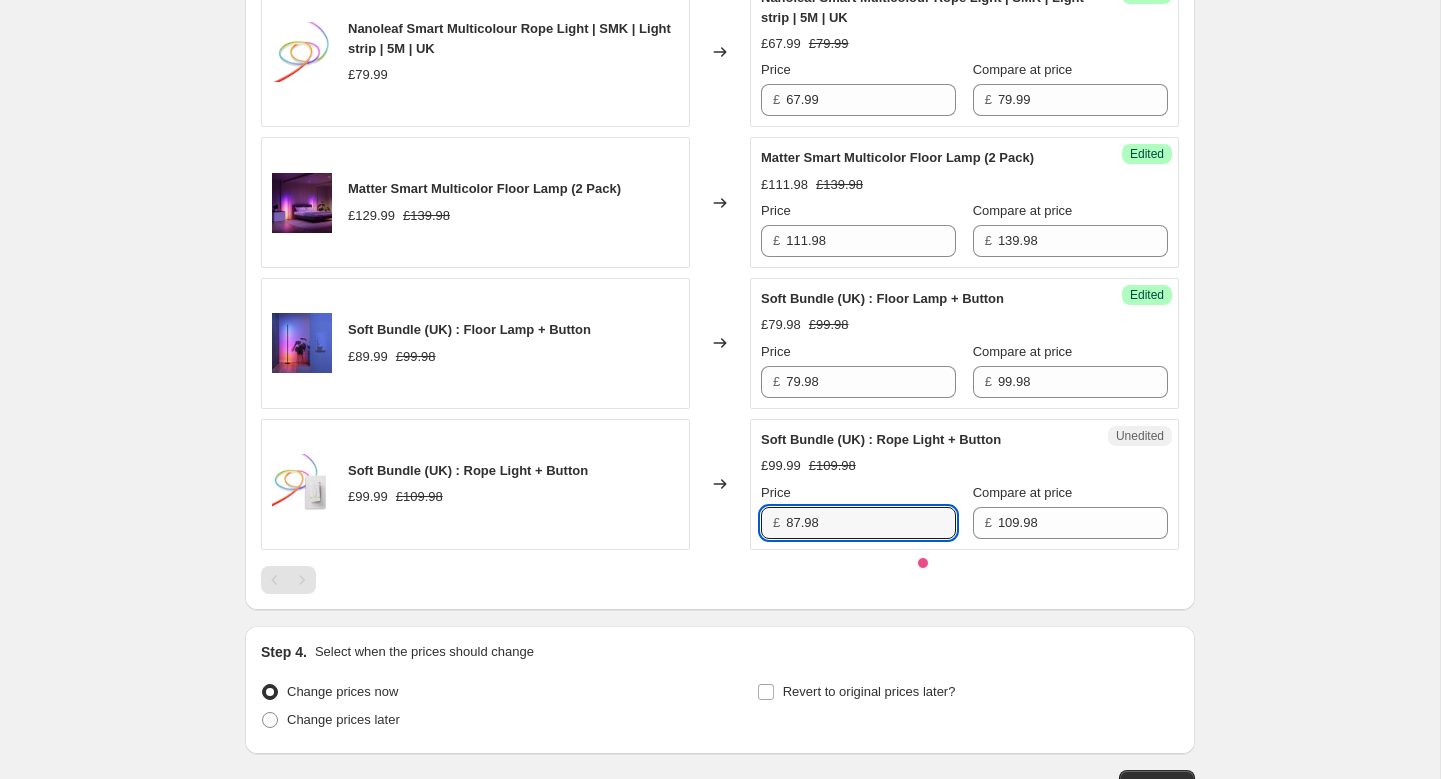 type on "87.98" 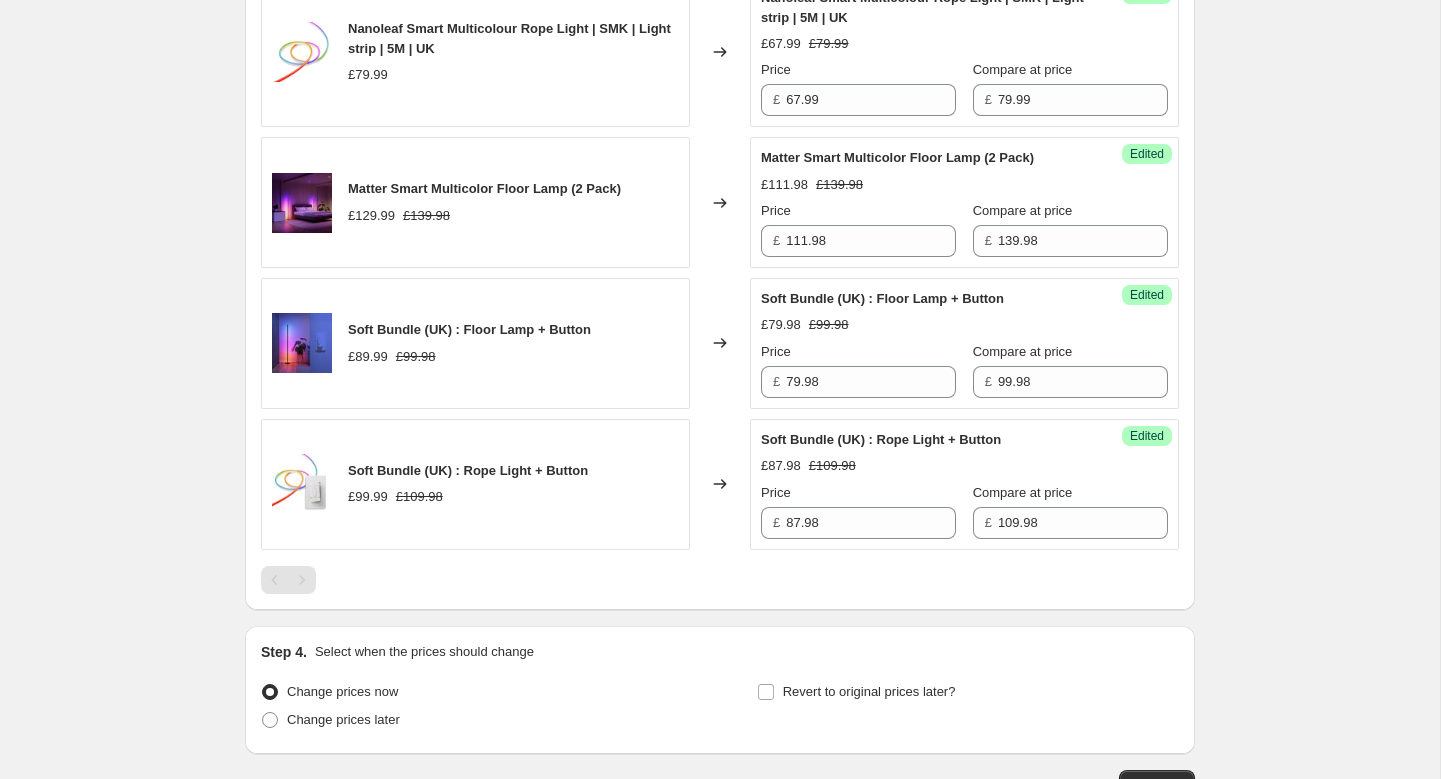 click at bounding box center [720, 580] 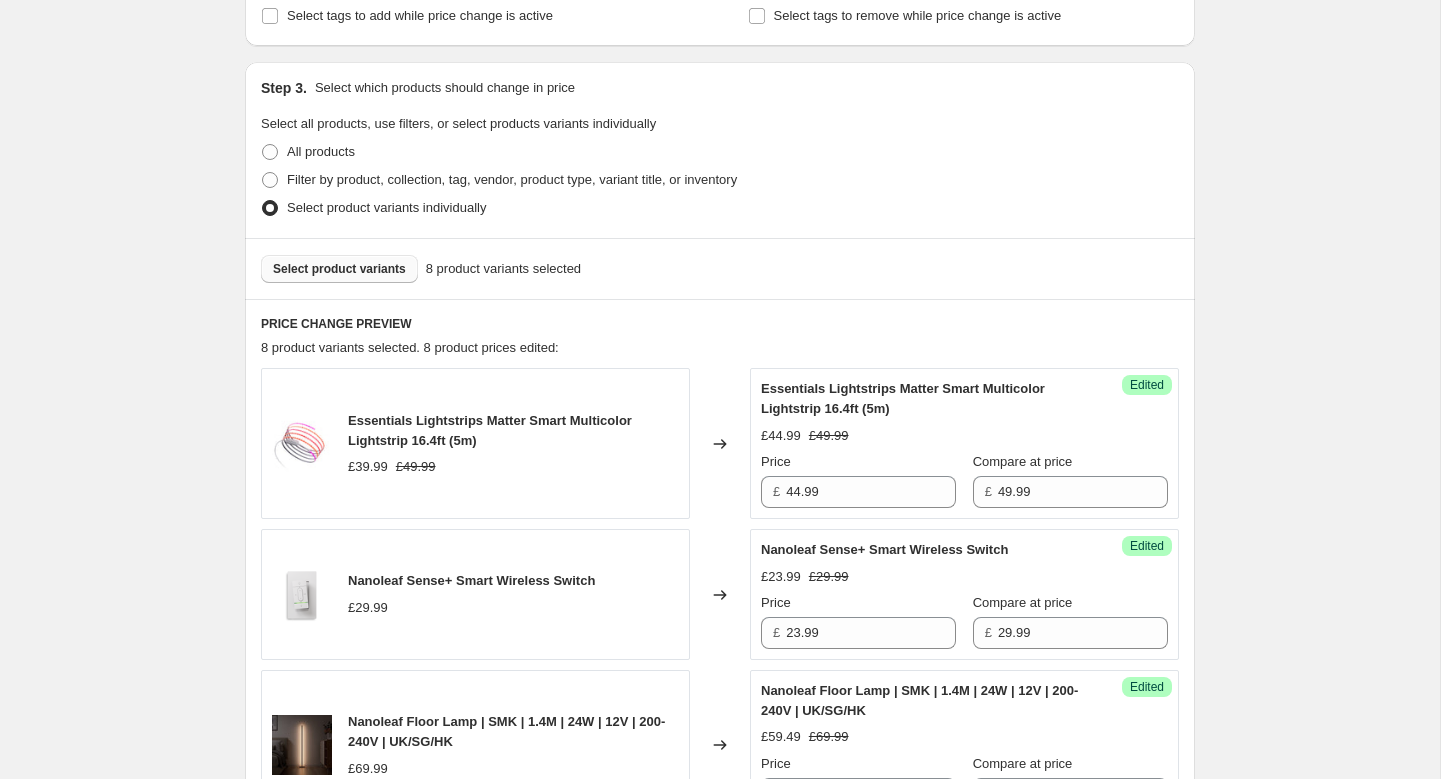 scroll, scrollTop: 304, scrollLeft: 0, axis: vertical 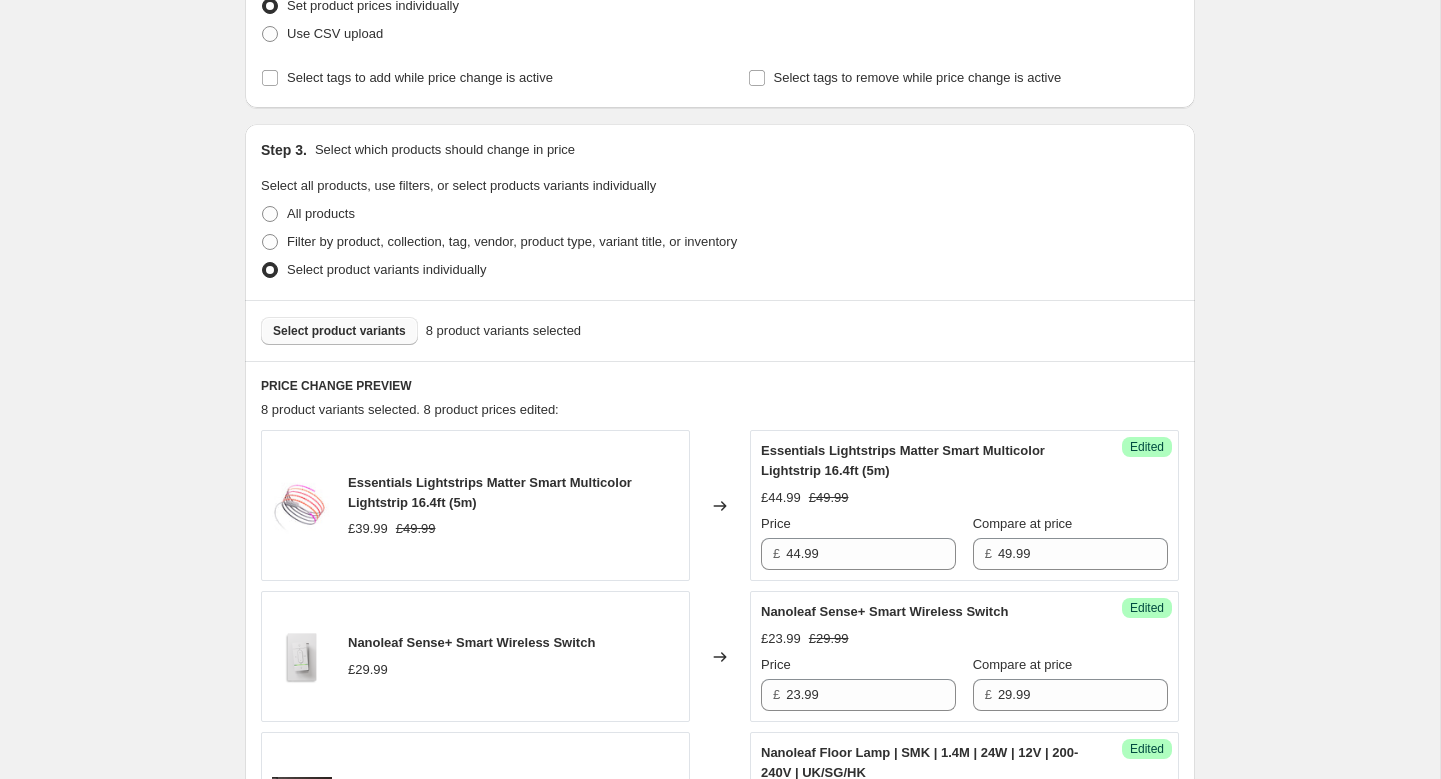 click on "Select product variants 8   product variants selected" at bounding box center (720, 330) 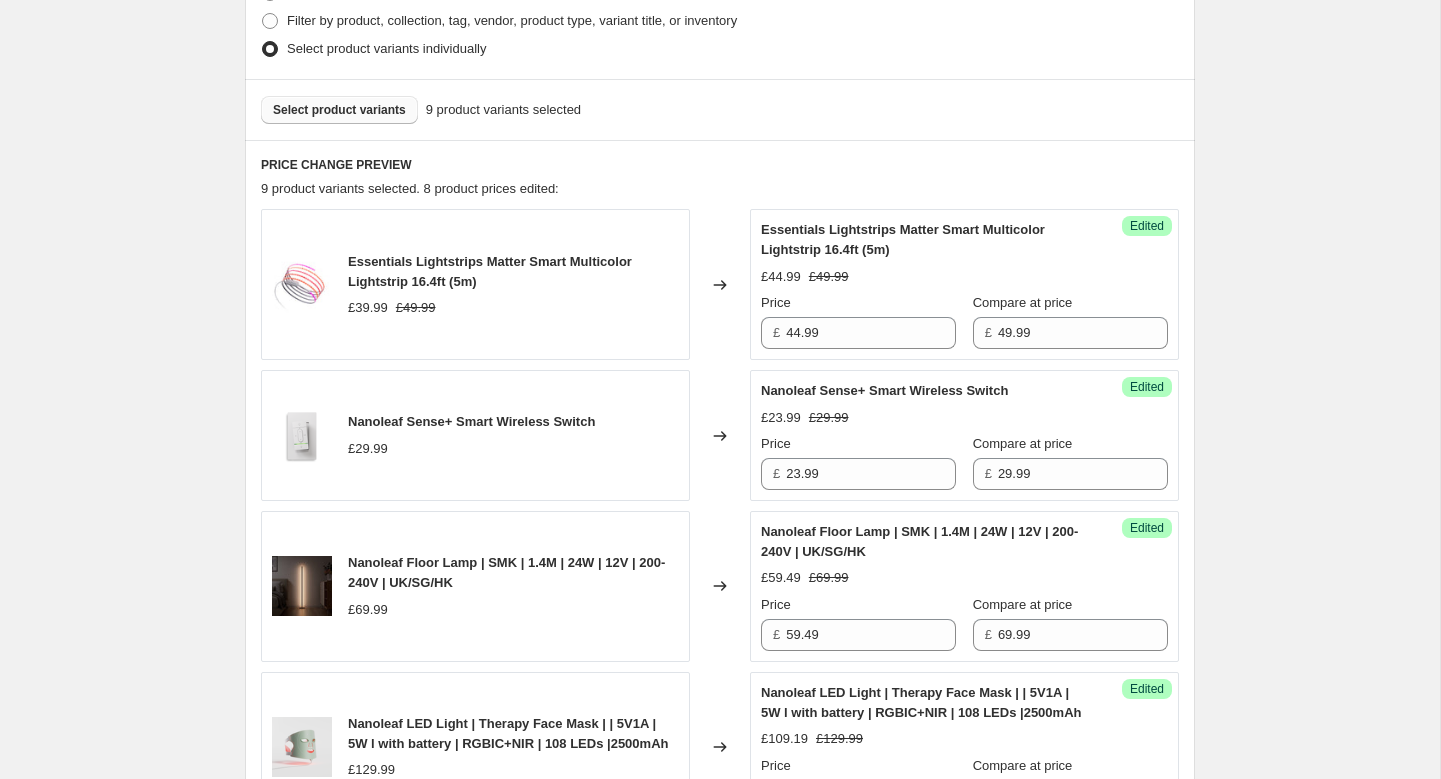 scroll, scrollTop: 498, scrollLeft: 0, axis: vertical 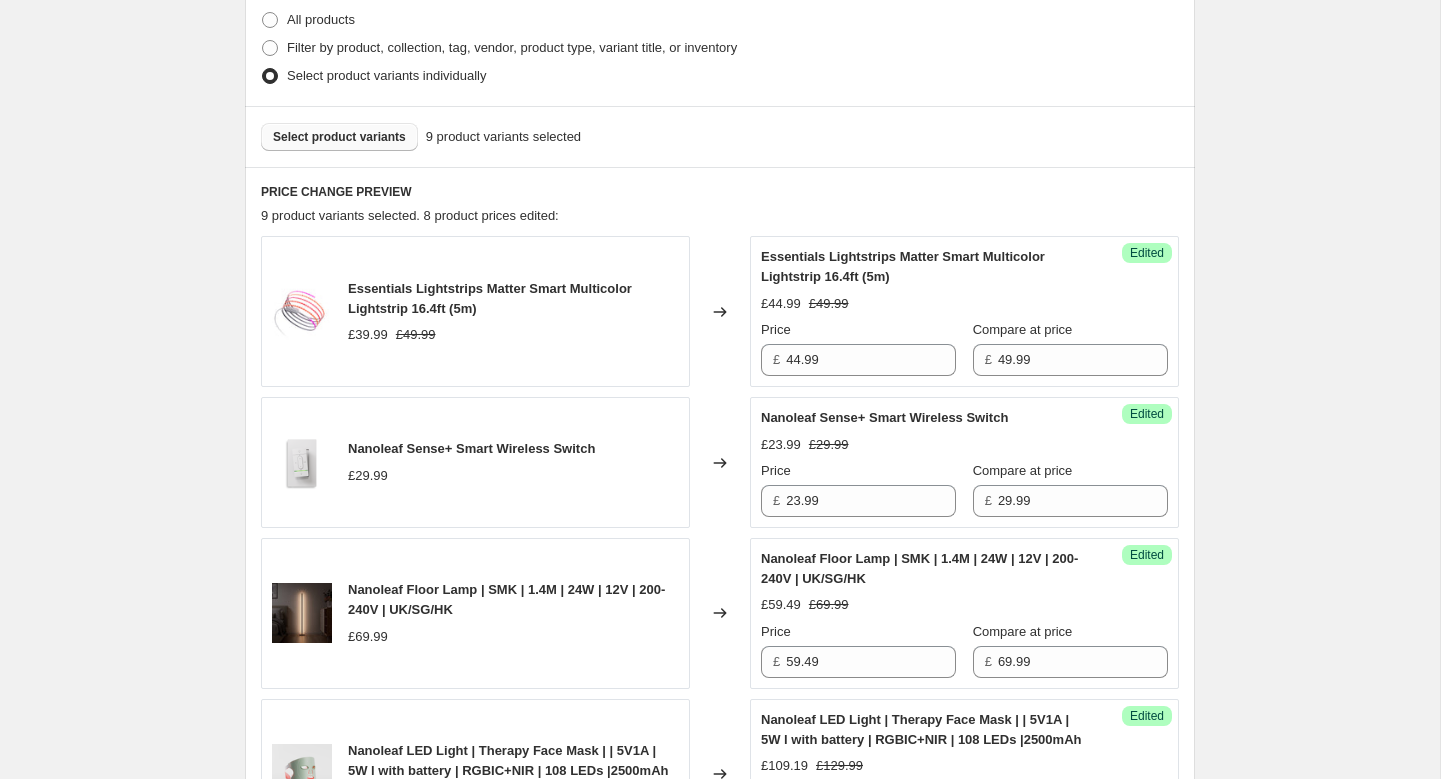 click on "Select product variants" at bounding box center (339, 137) 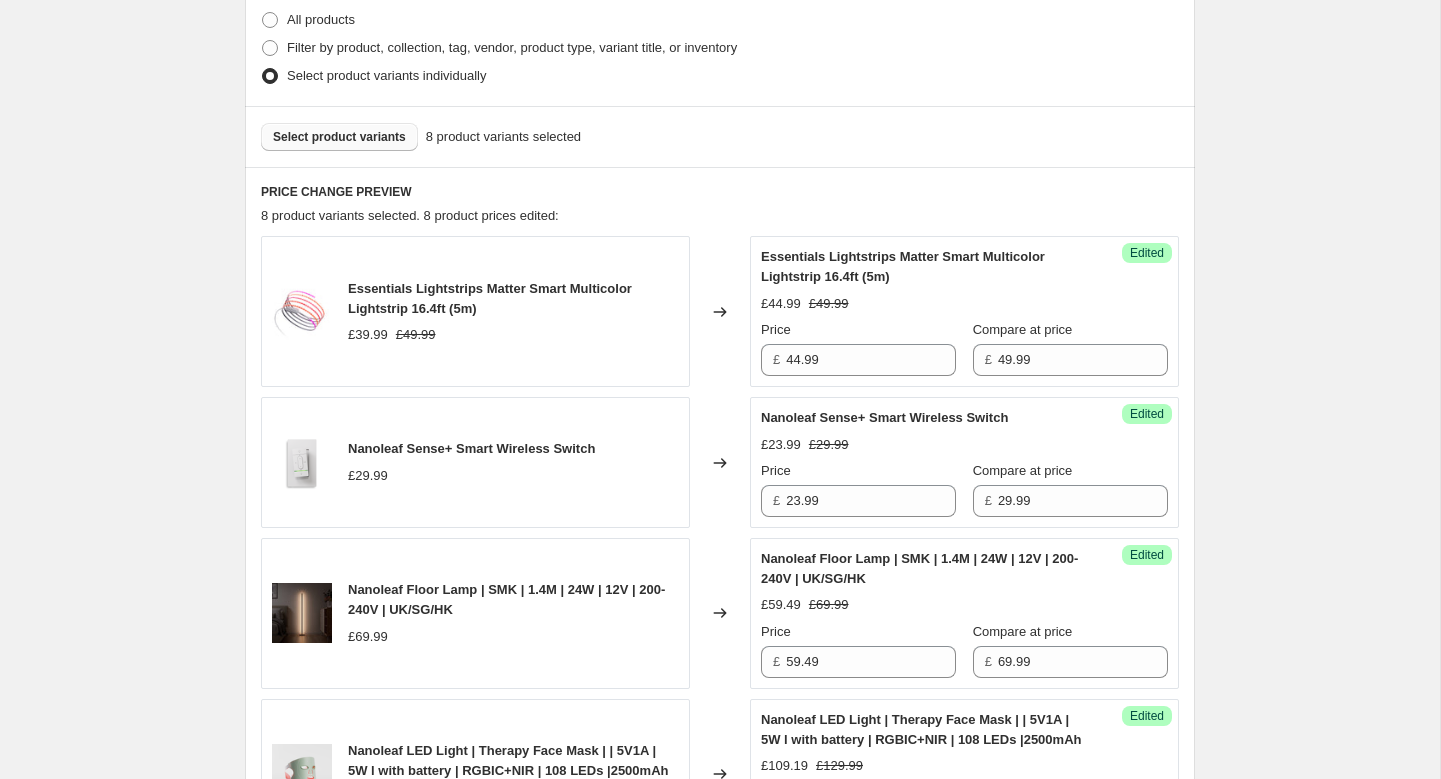 click on "Select product variants" at bounding box center (339, 137) 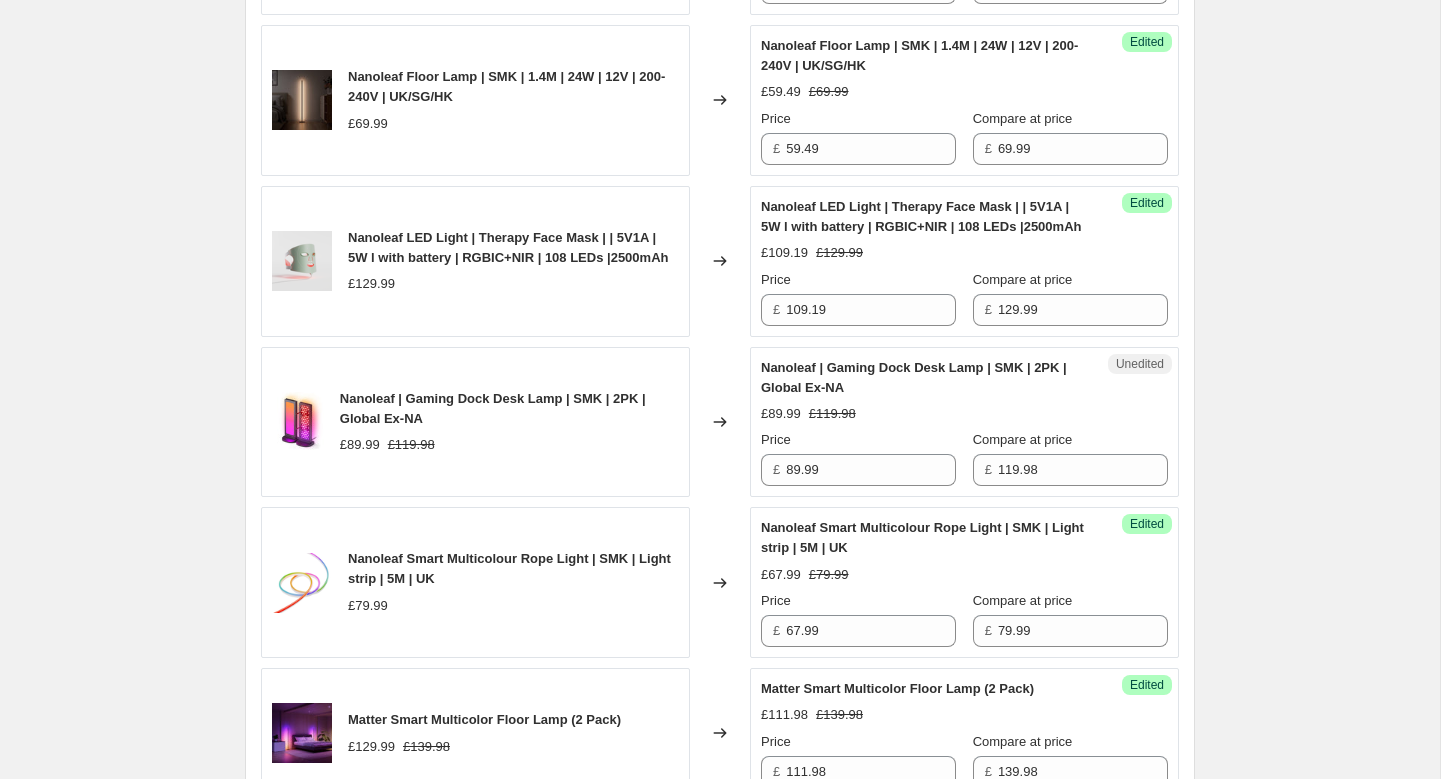 scroll, scrollTop: 1015, scrollLeft: 0, axis: vertical 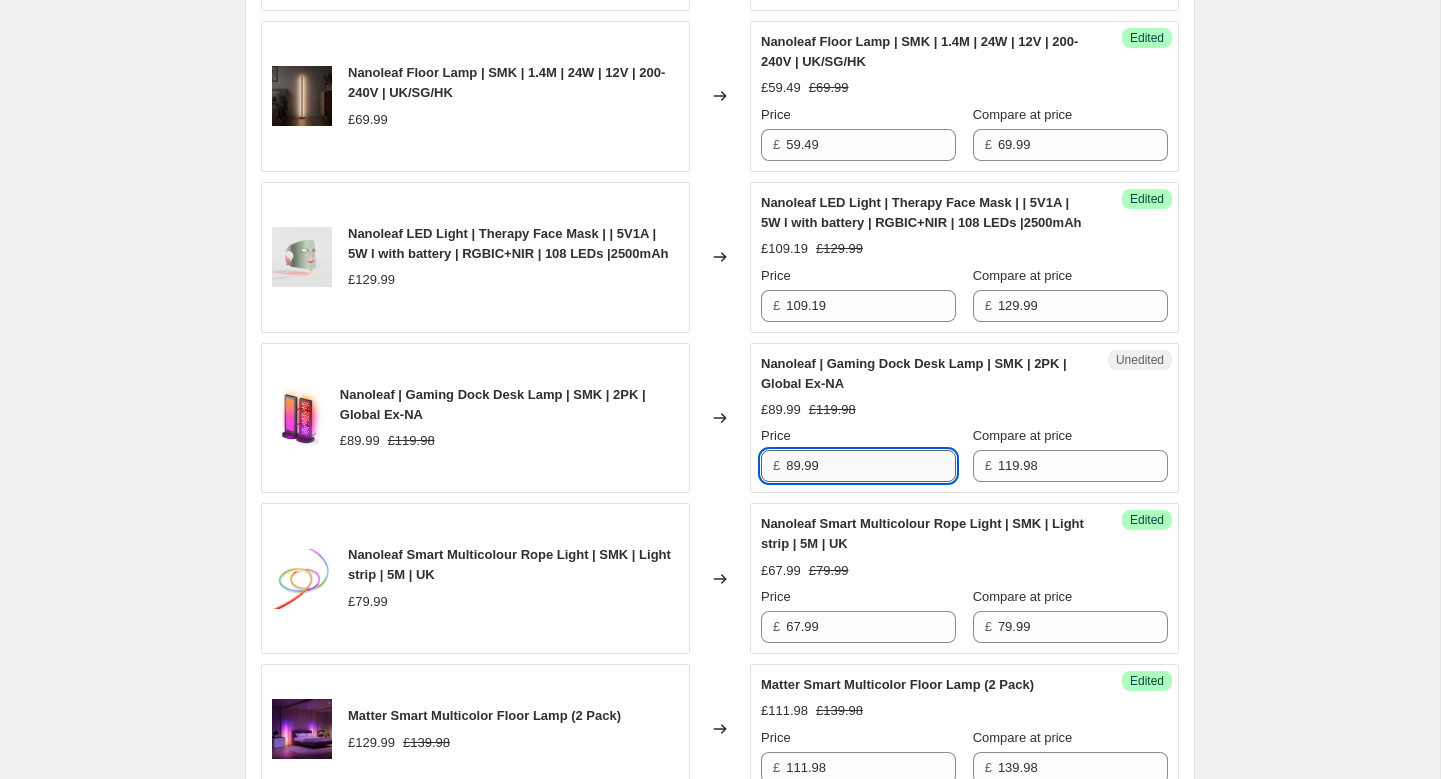 click on "89.99" at bounding box center [871, 466] 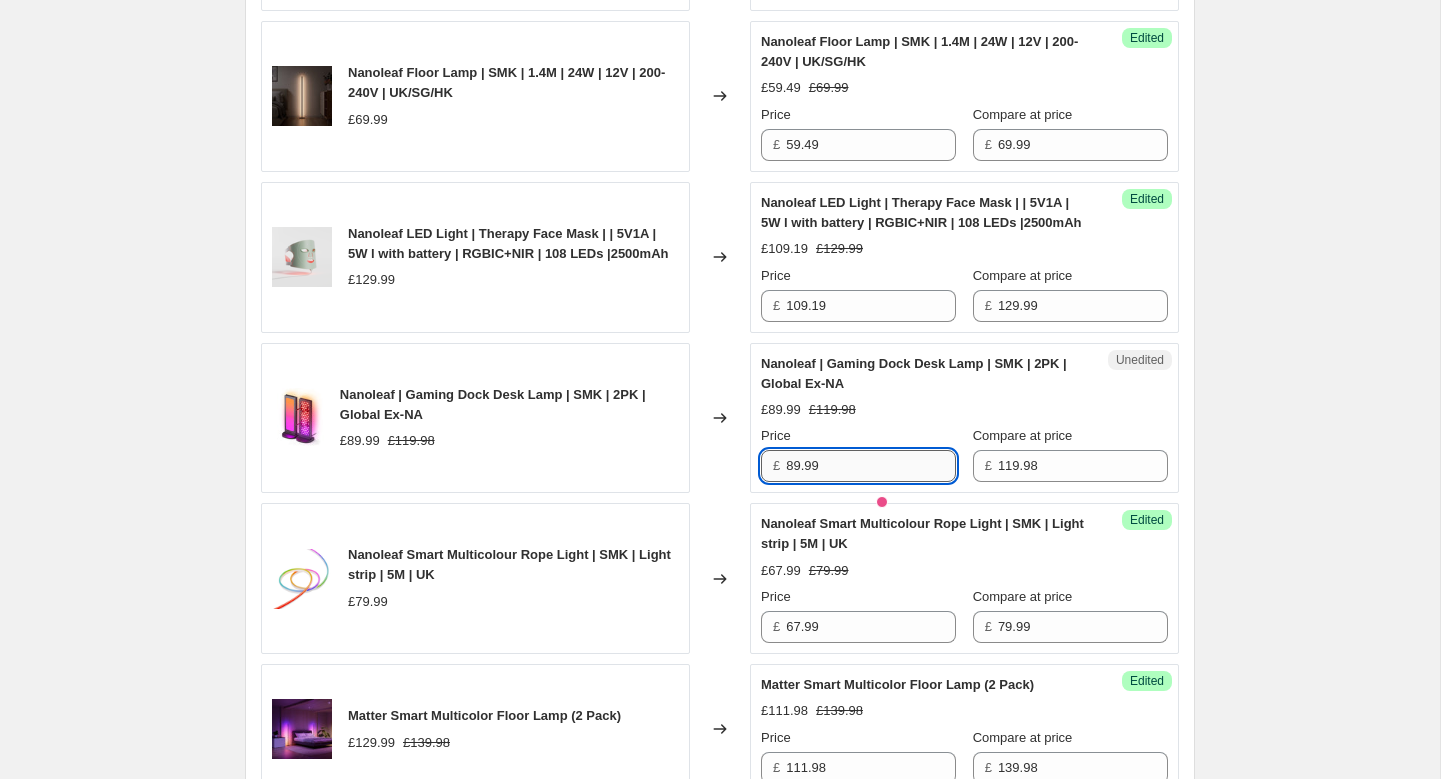 paste on "95.98" 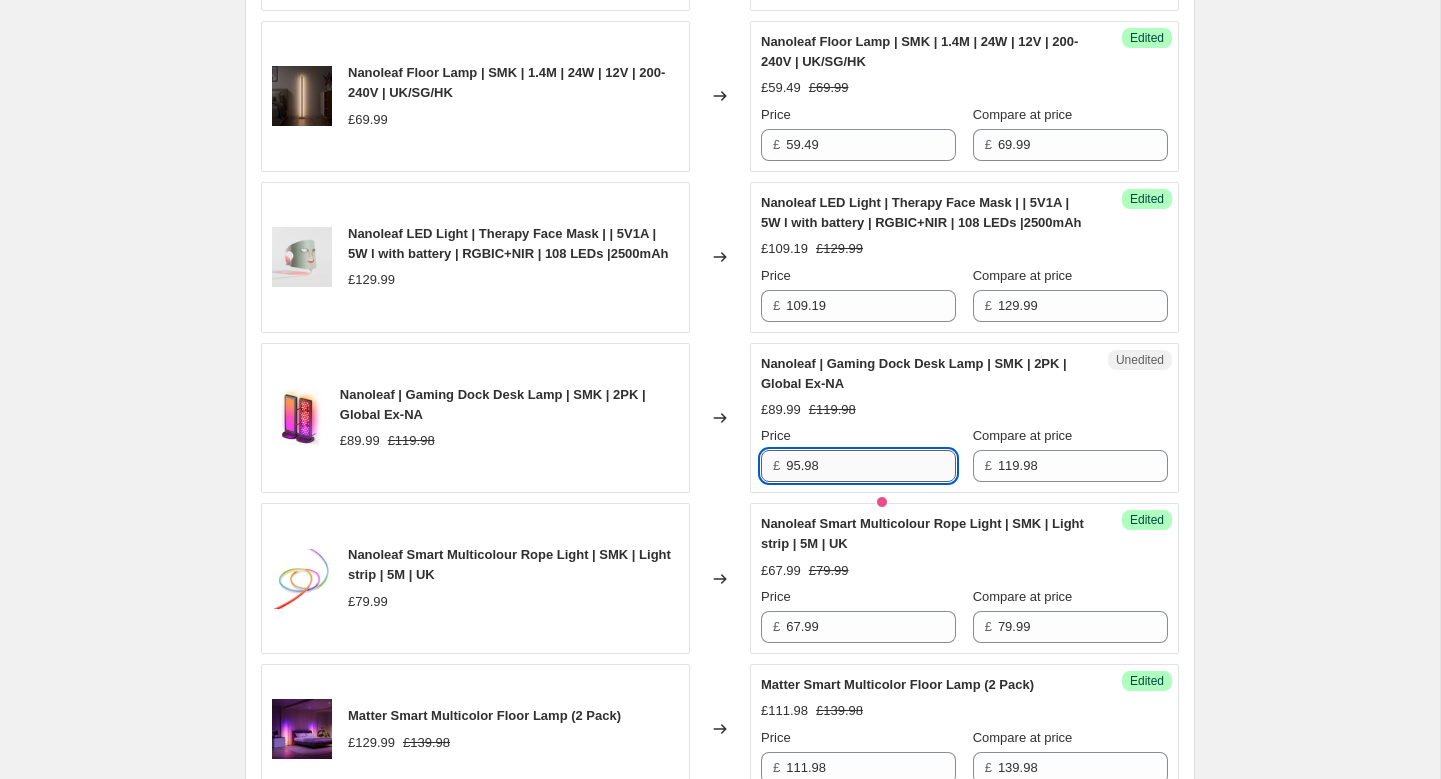 type on "95.98" 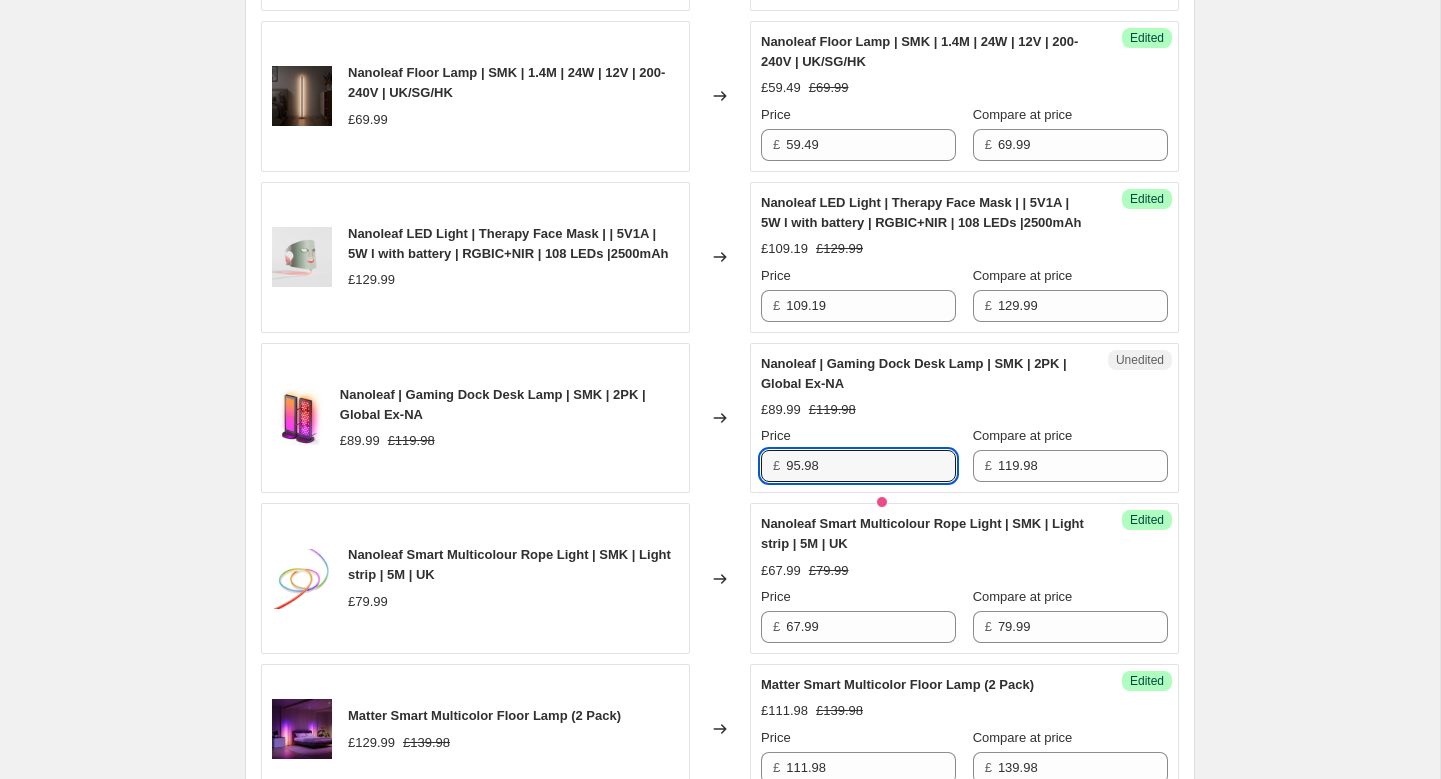 click on "Nanoleaf | Gaming Dock Desk Lamp | SMK | 2PK | Global Ex-NA £89.99 £119.98 Price £ 95.98 Compare at price £ 119.98" at bounding box center (964, 418) 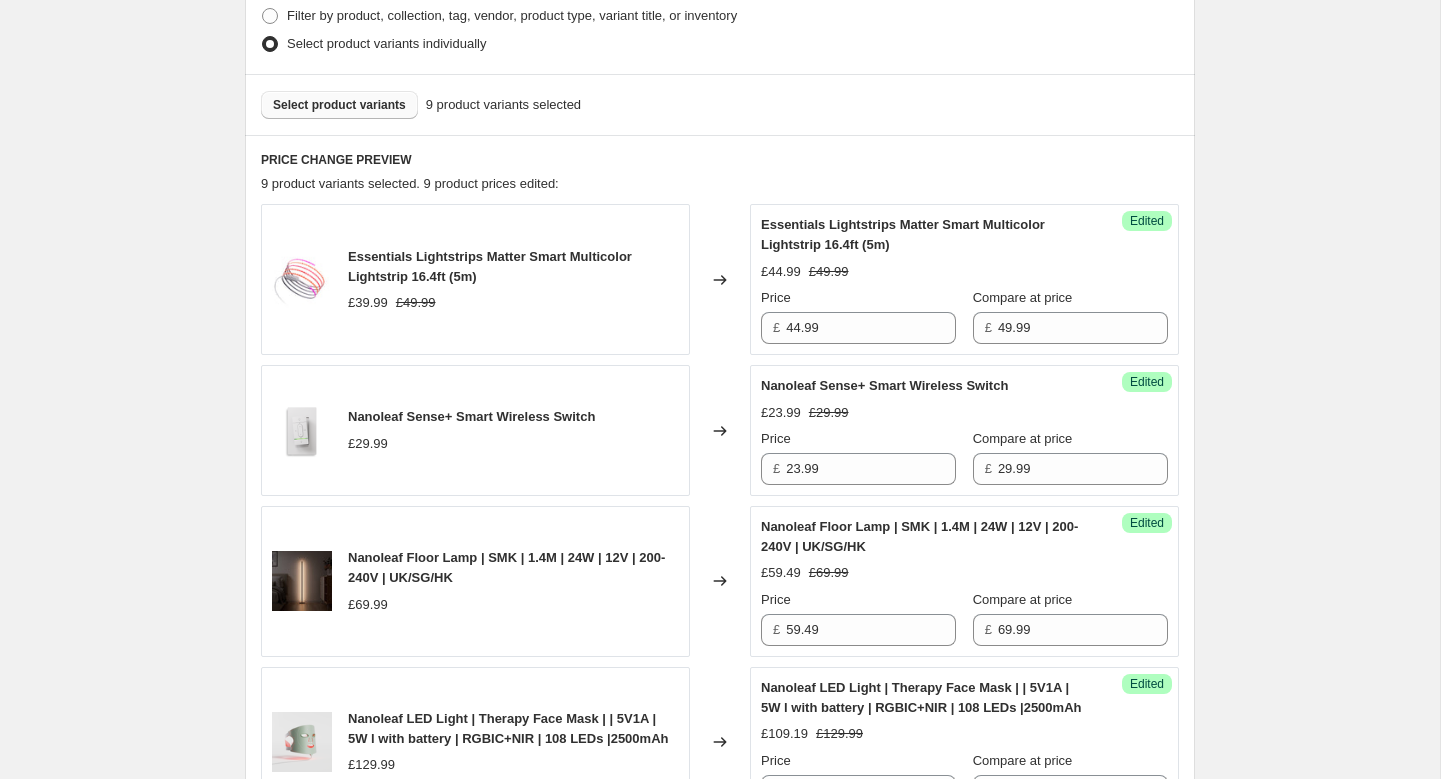 scroll, scrollTop: 514, scrollLeft: 0, axis: vertical 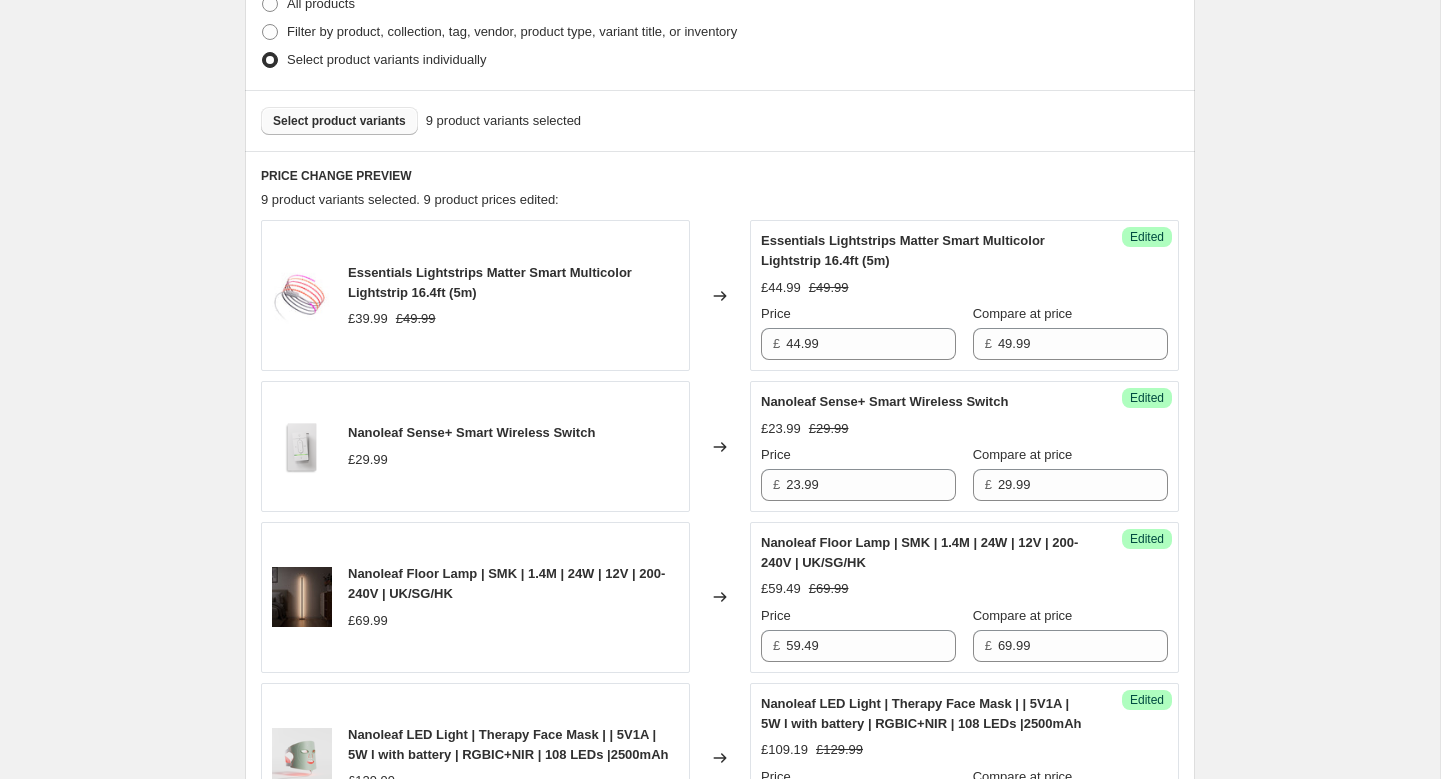 click on "Select product variants" at bounding box center [339, 121] 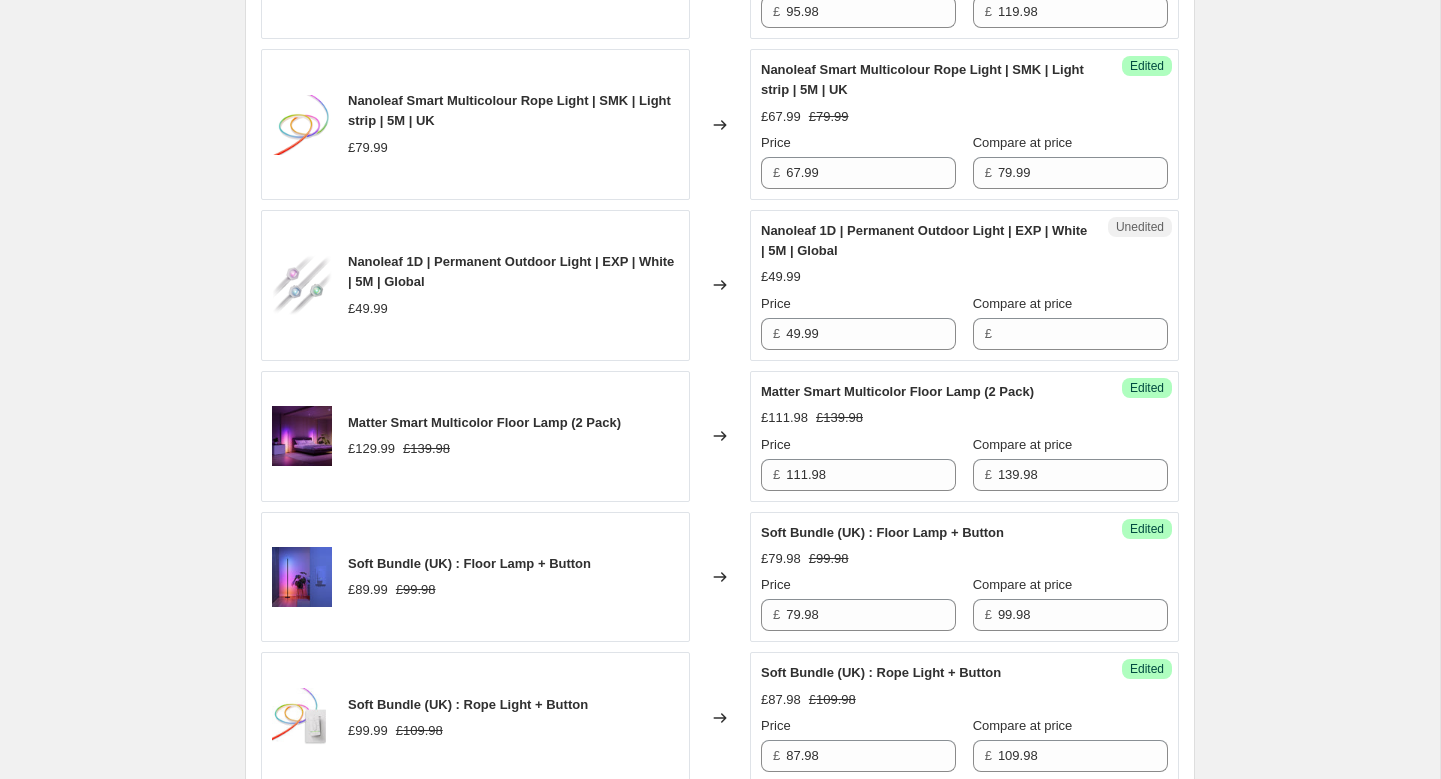 scroll, scrollTop: 1471, scrollLeft: 0, axis: vertical 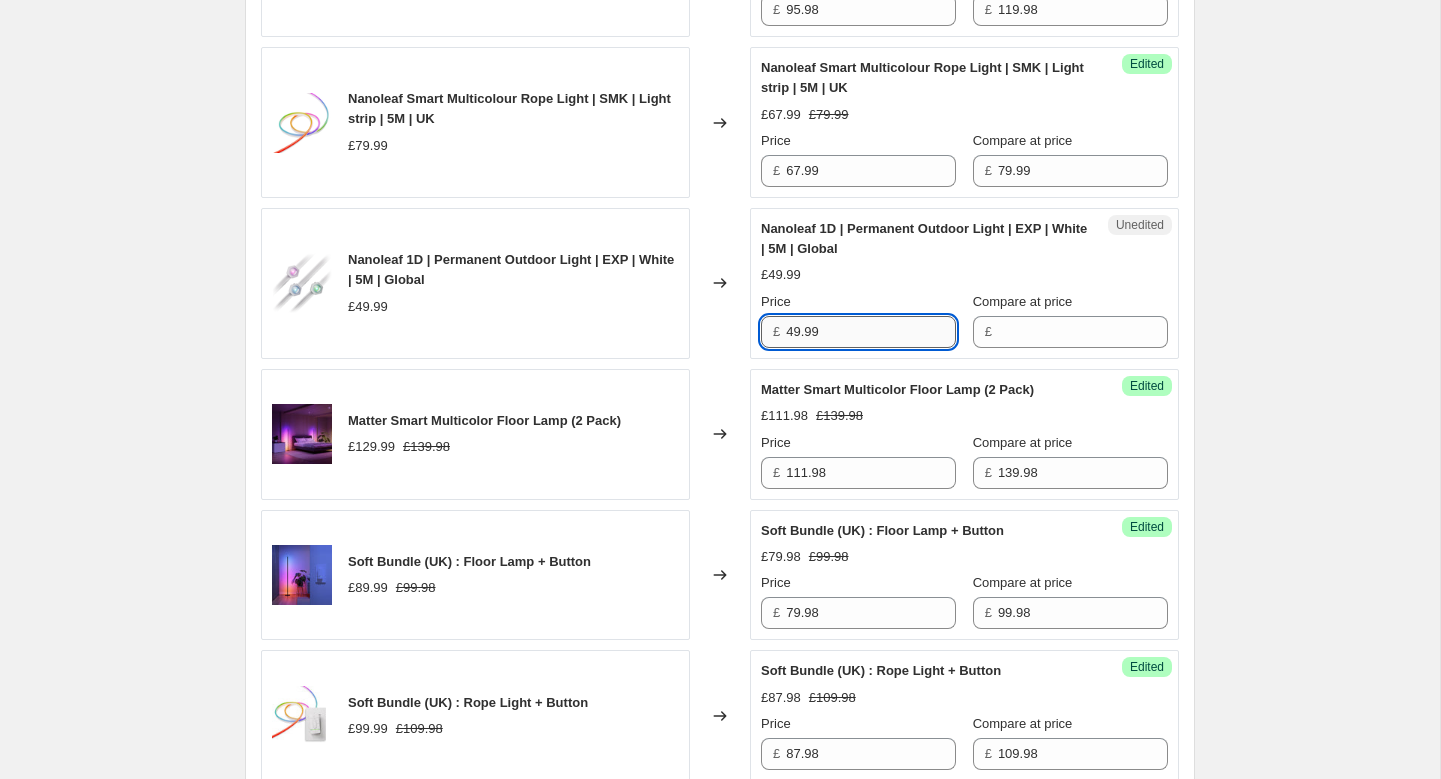 click on "49.99" at bounding box center (871, 332) 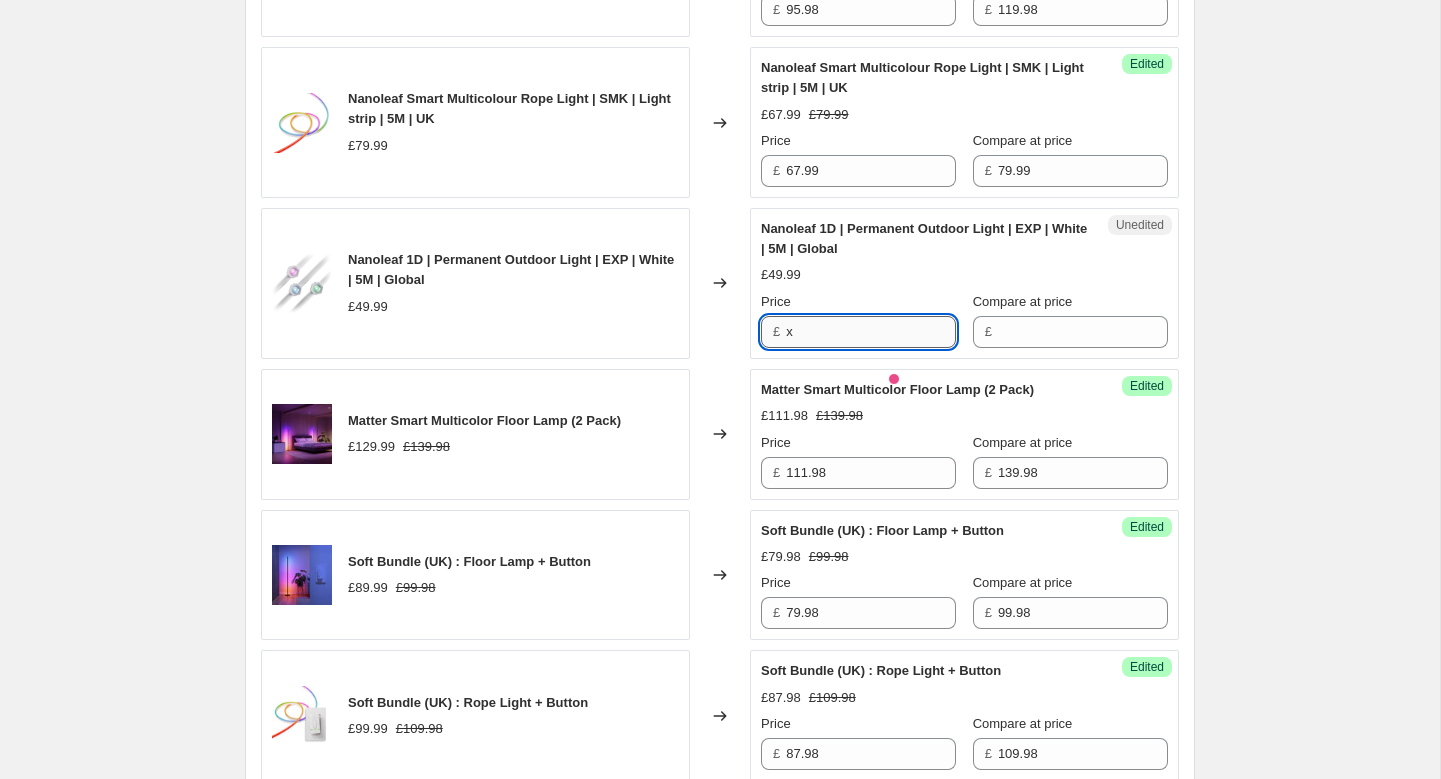 type on "49.99" 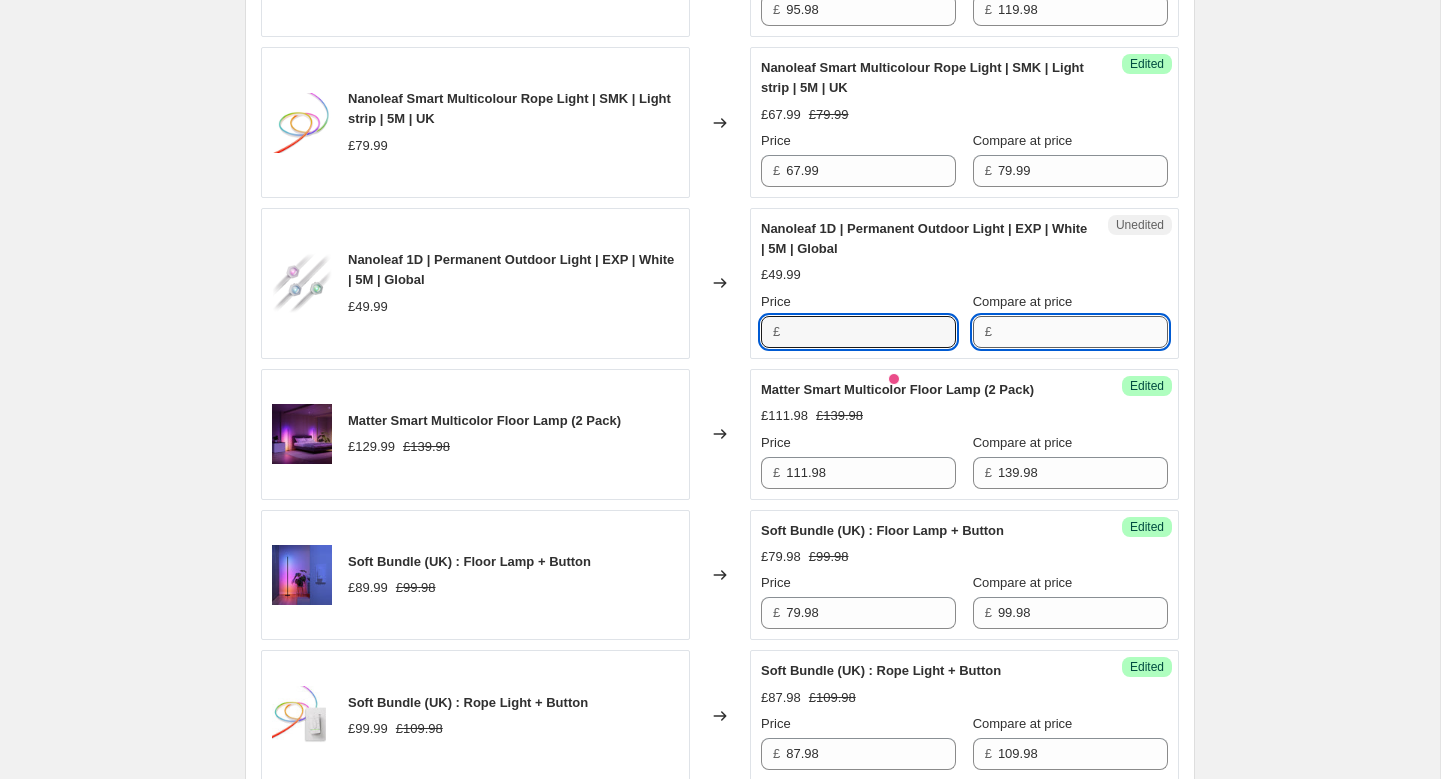 type on "49.99" 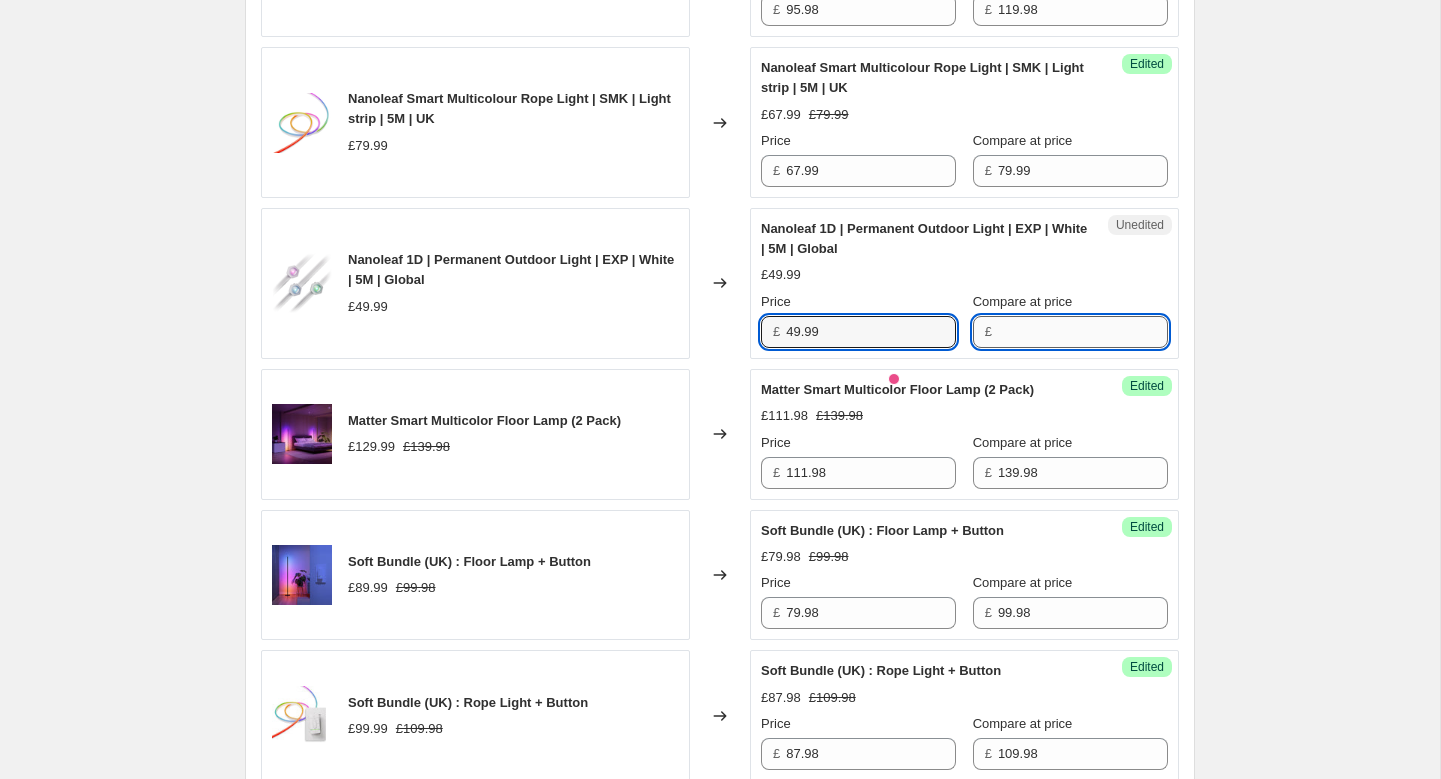 click on "Compare at price" at bounding box center [1083, 332] 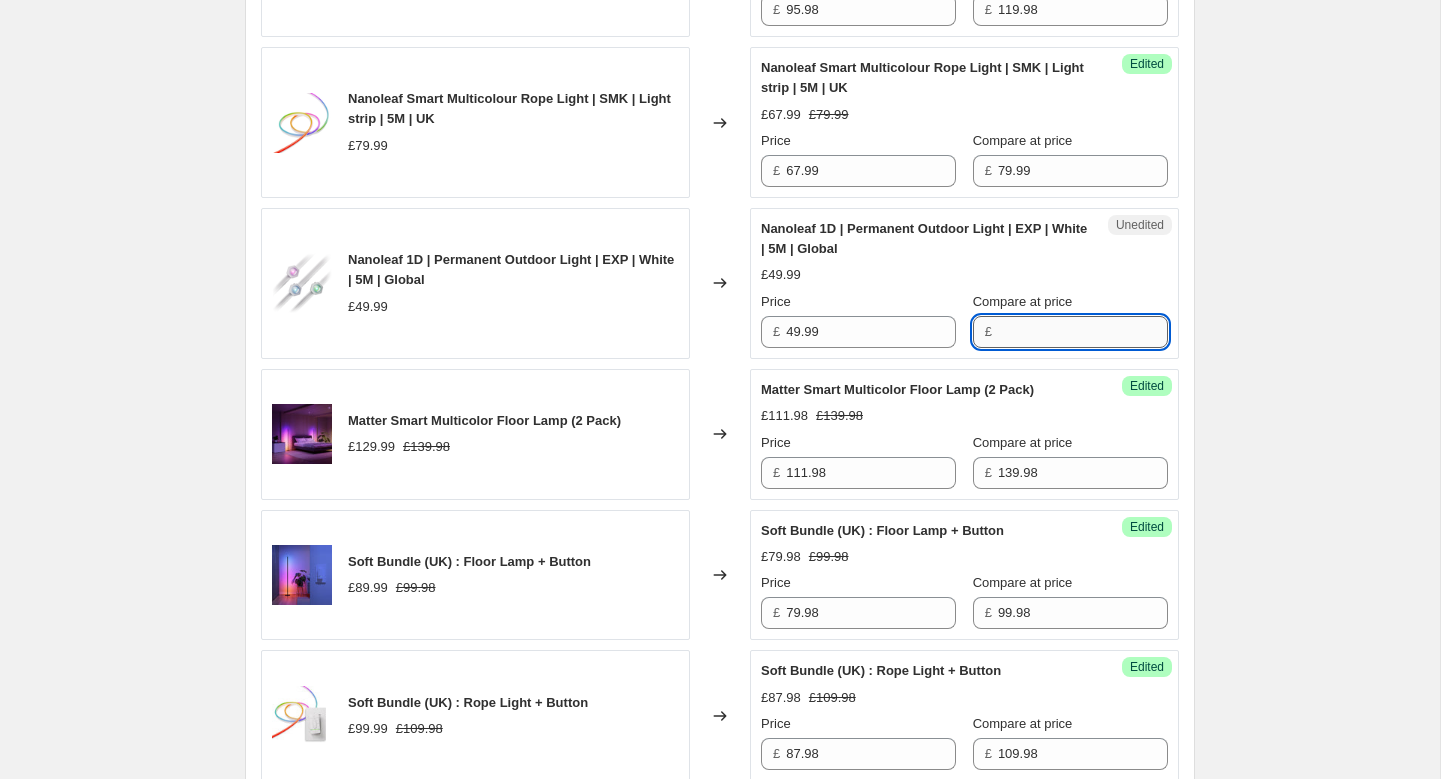 paste on "49.99" 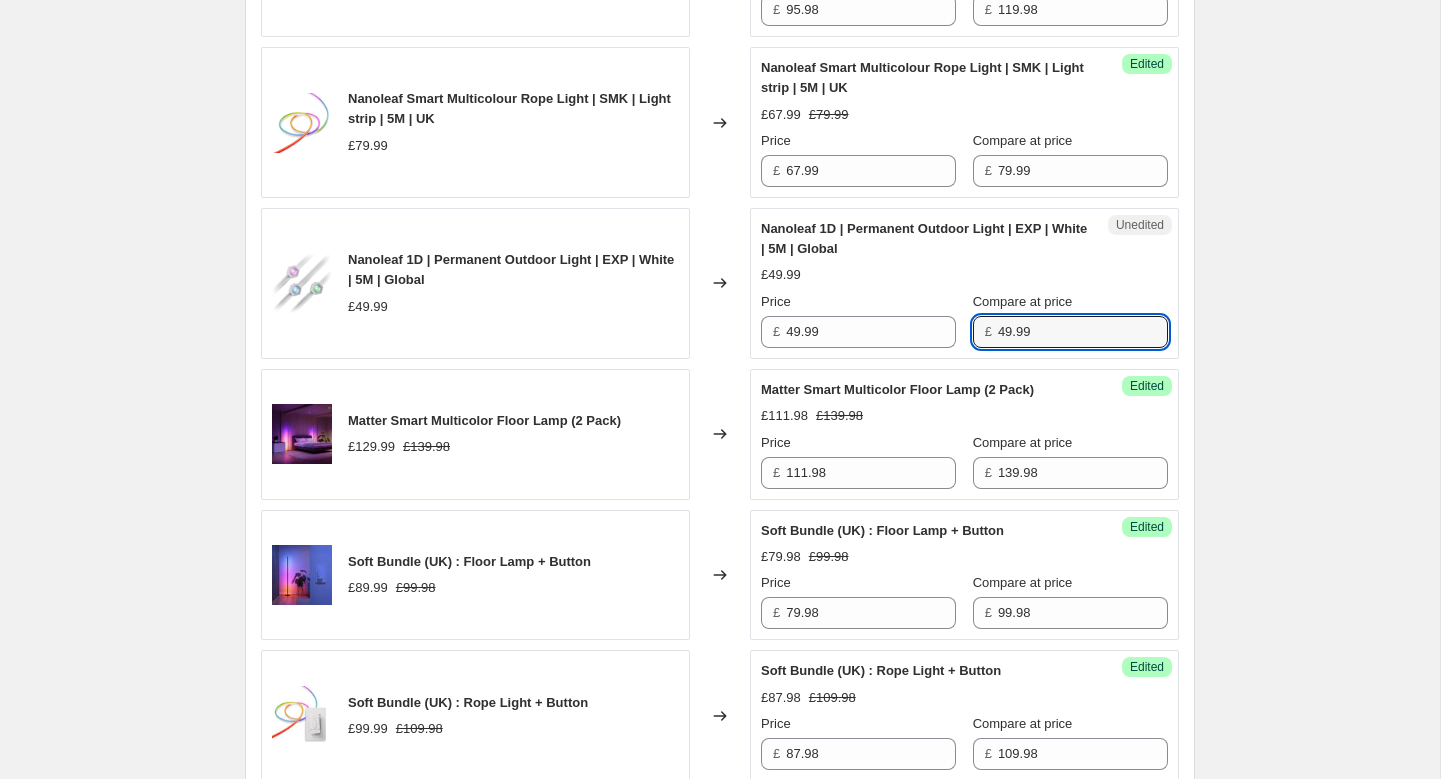 type on "49.99" 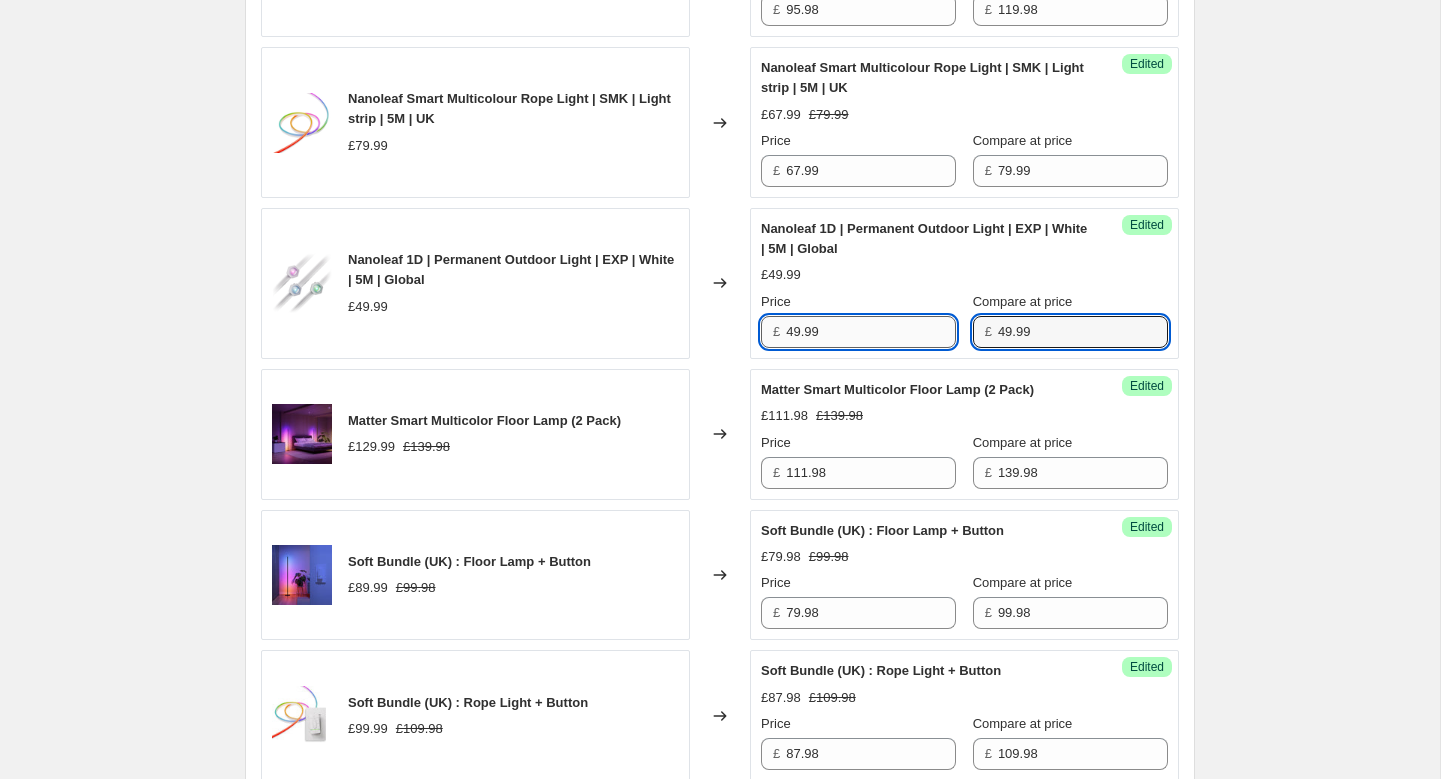 click on "49.99" at bounding box center [871, 332] 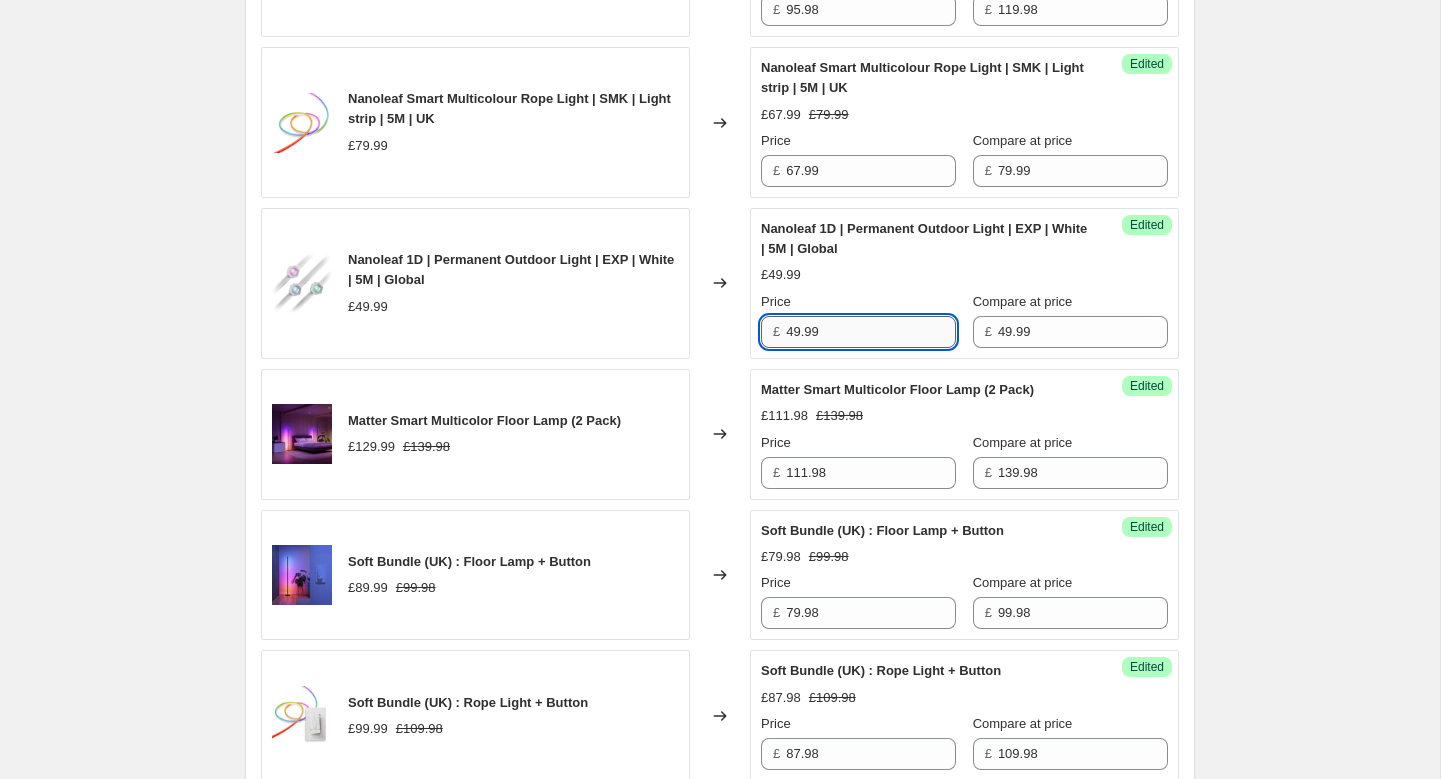 paste on "37.49" 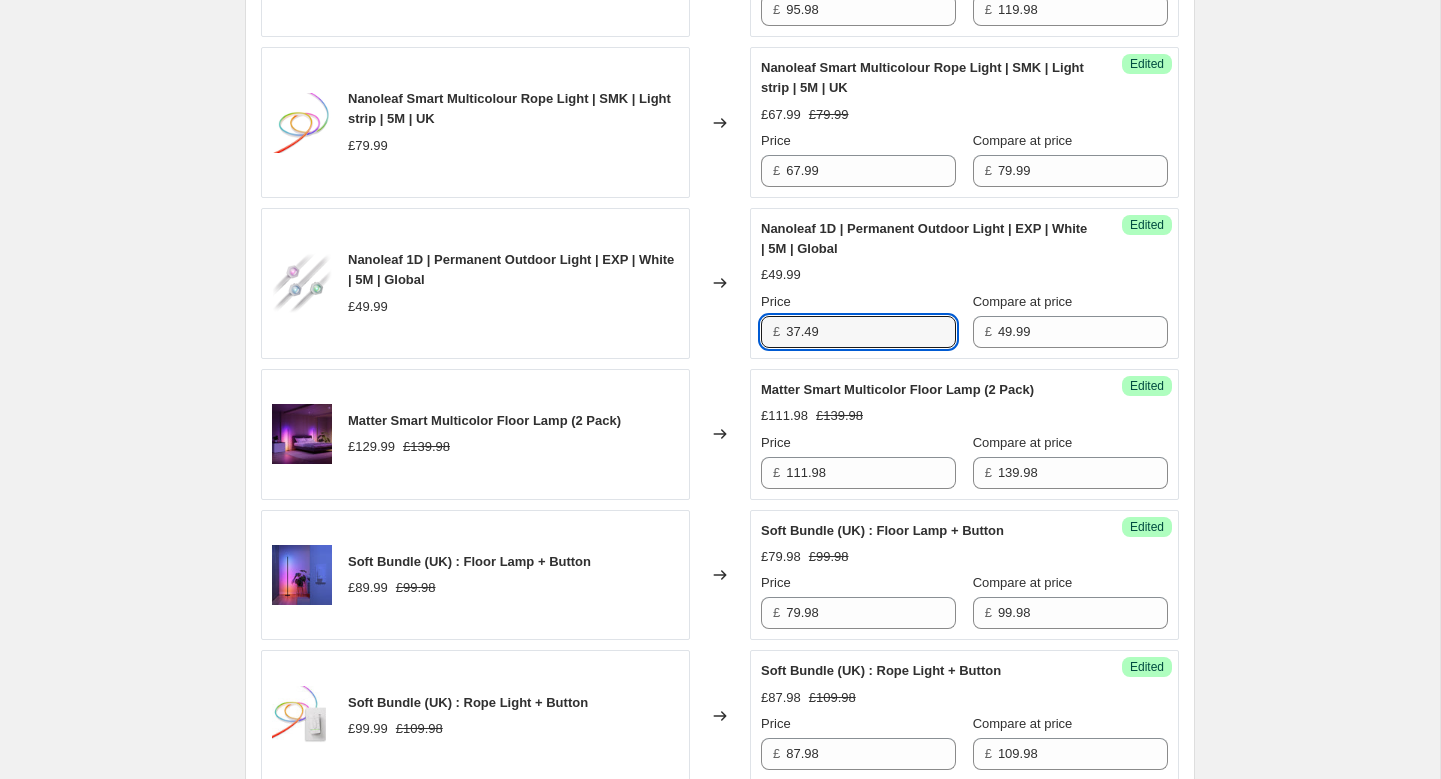 type on "37.49" 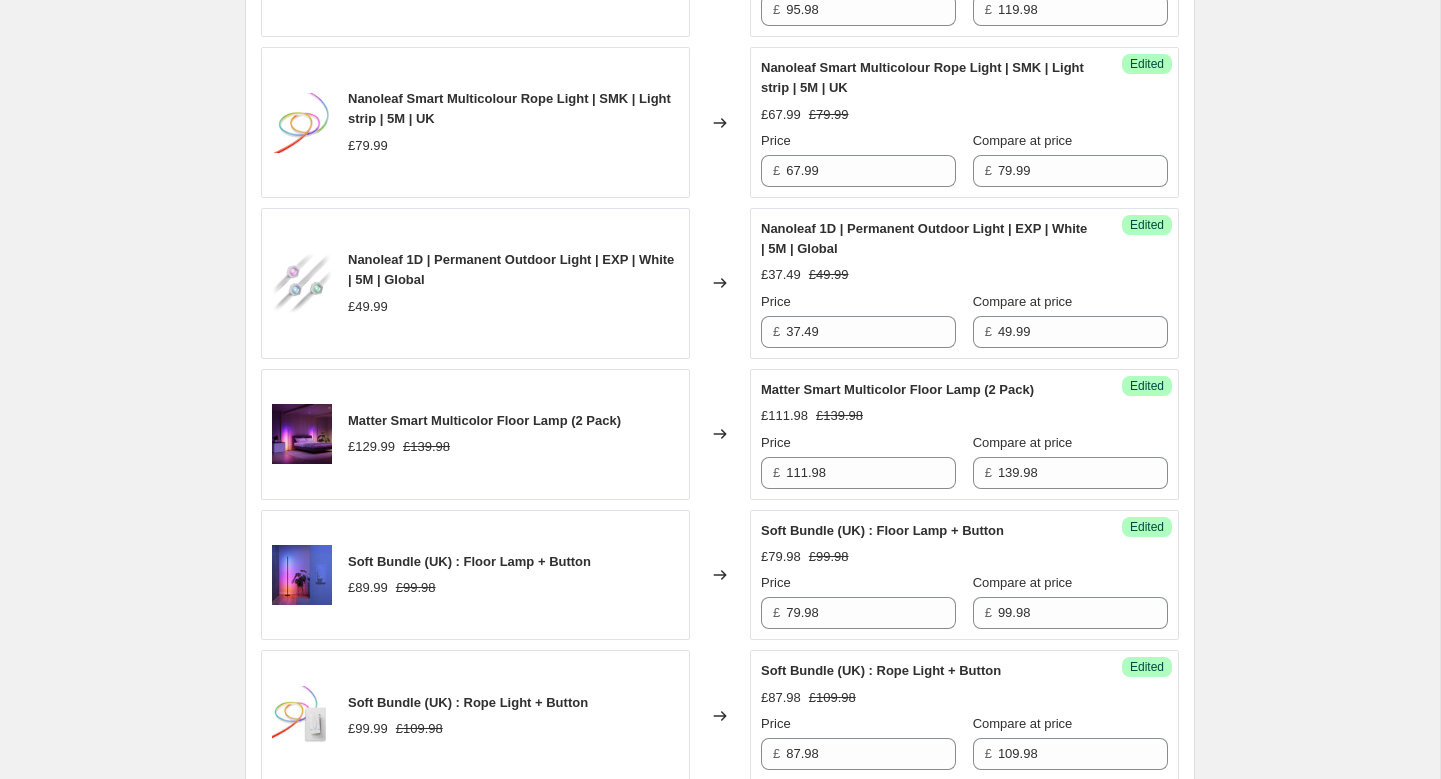 click on "£37.49 £49.99" at bounding box center [964, 275] 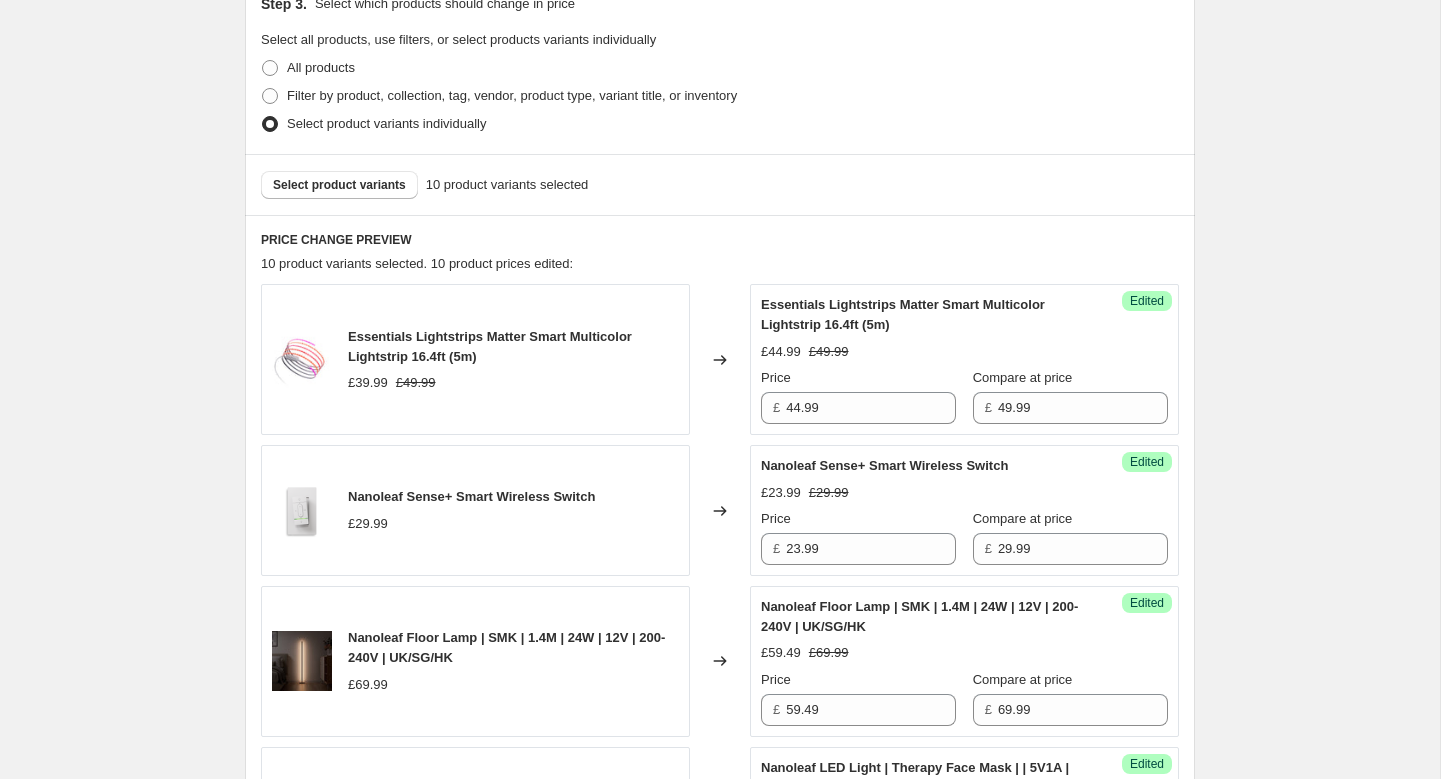 scroll, scrollTop: 376, scrollLeft: 0, axis: vertical 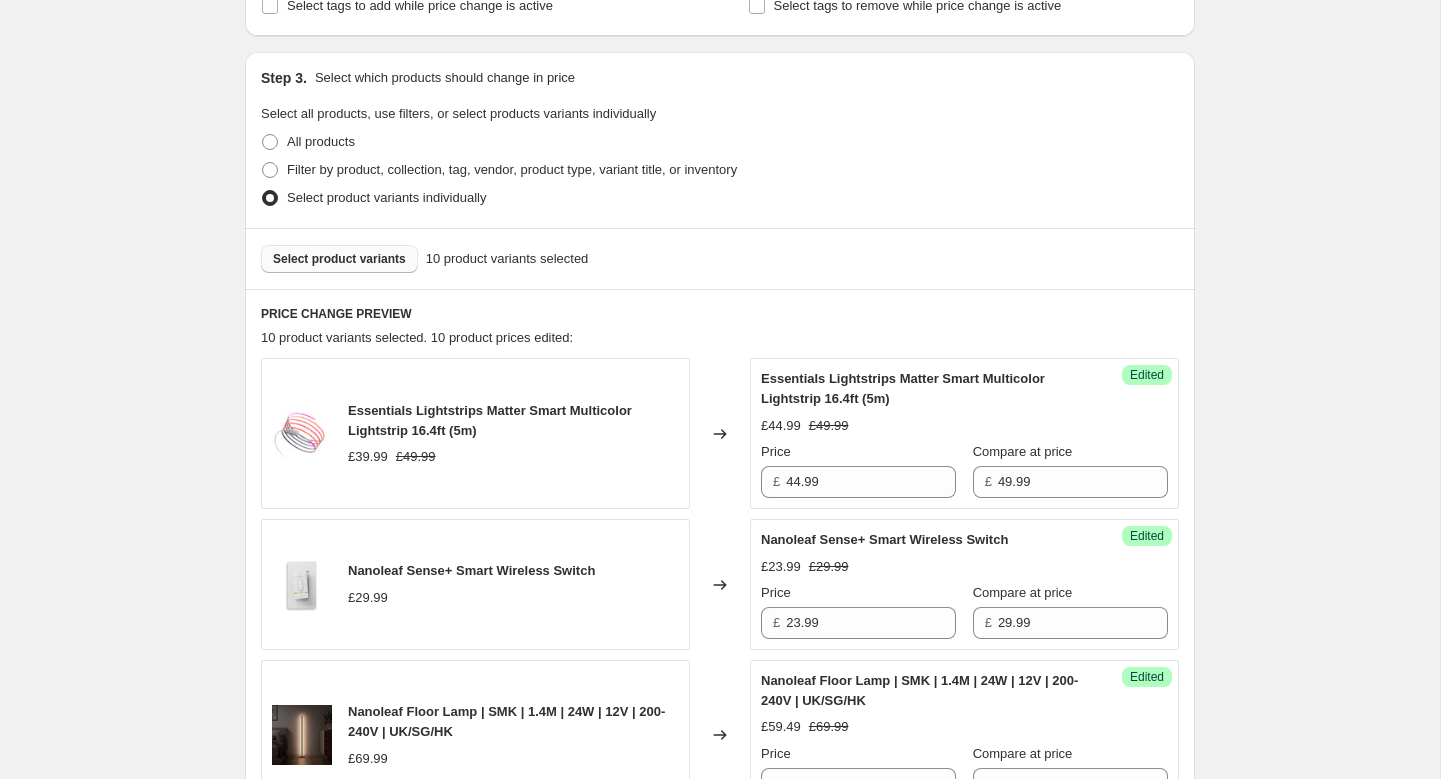 click on "Select product variants" at bounding box center [339, 259] 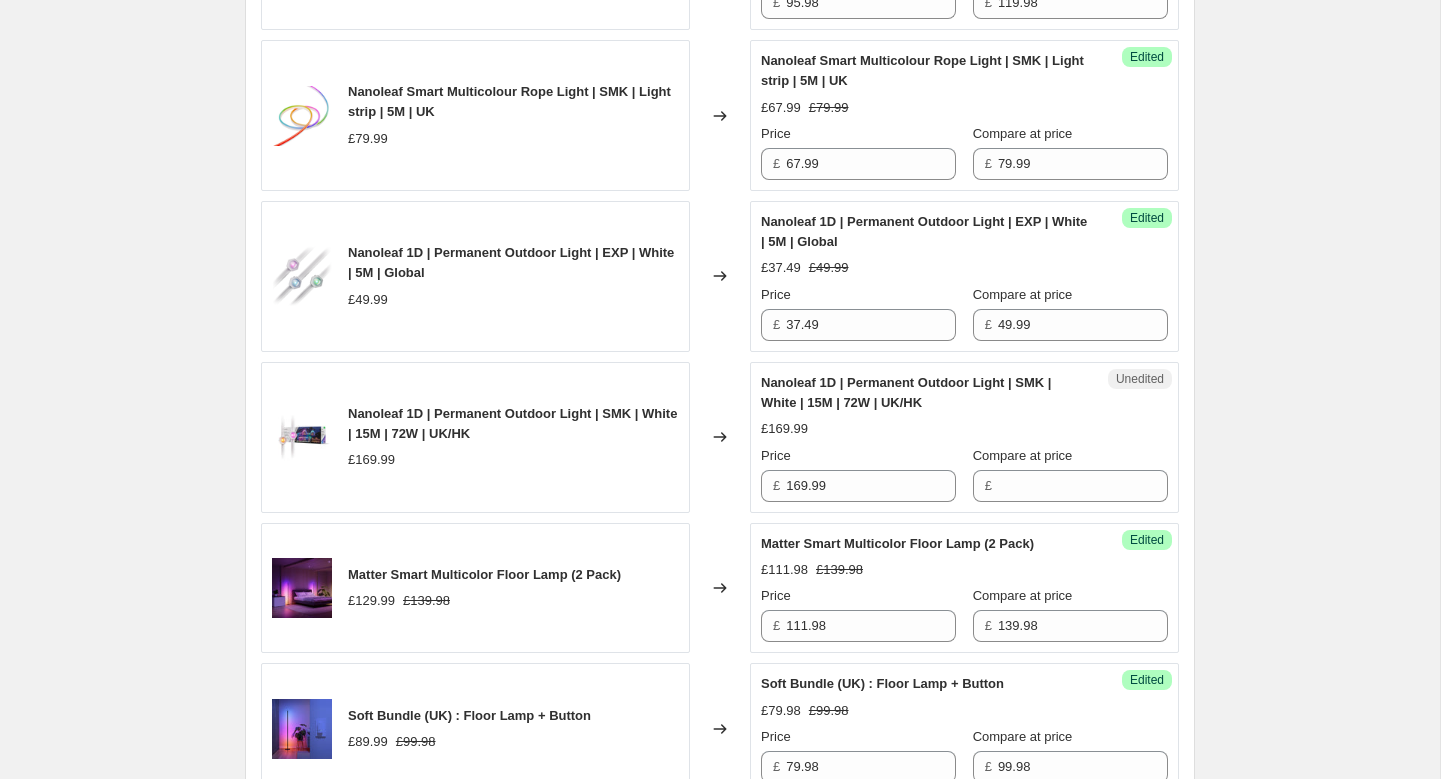 scroll, scrollTop: 1526, scrollLeft: 0, axis: vertical 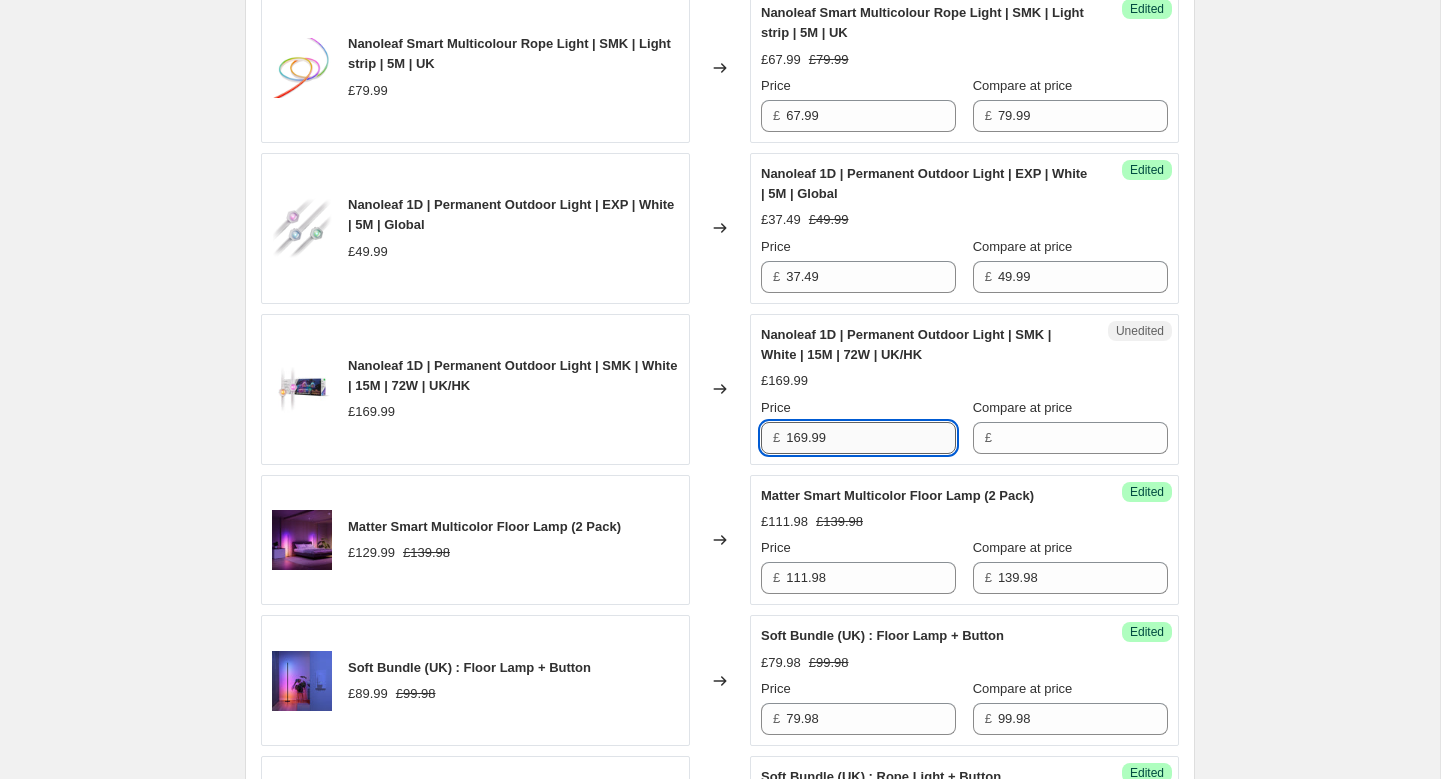 click on "169.99" at bounding box center (871, 438) 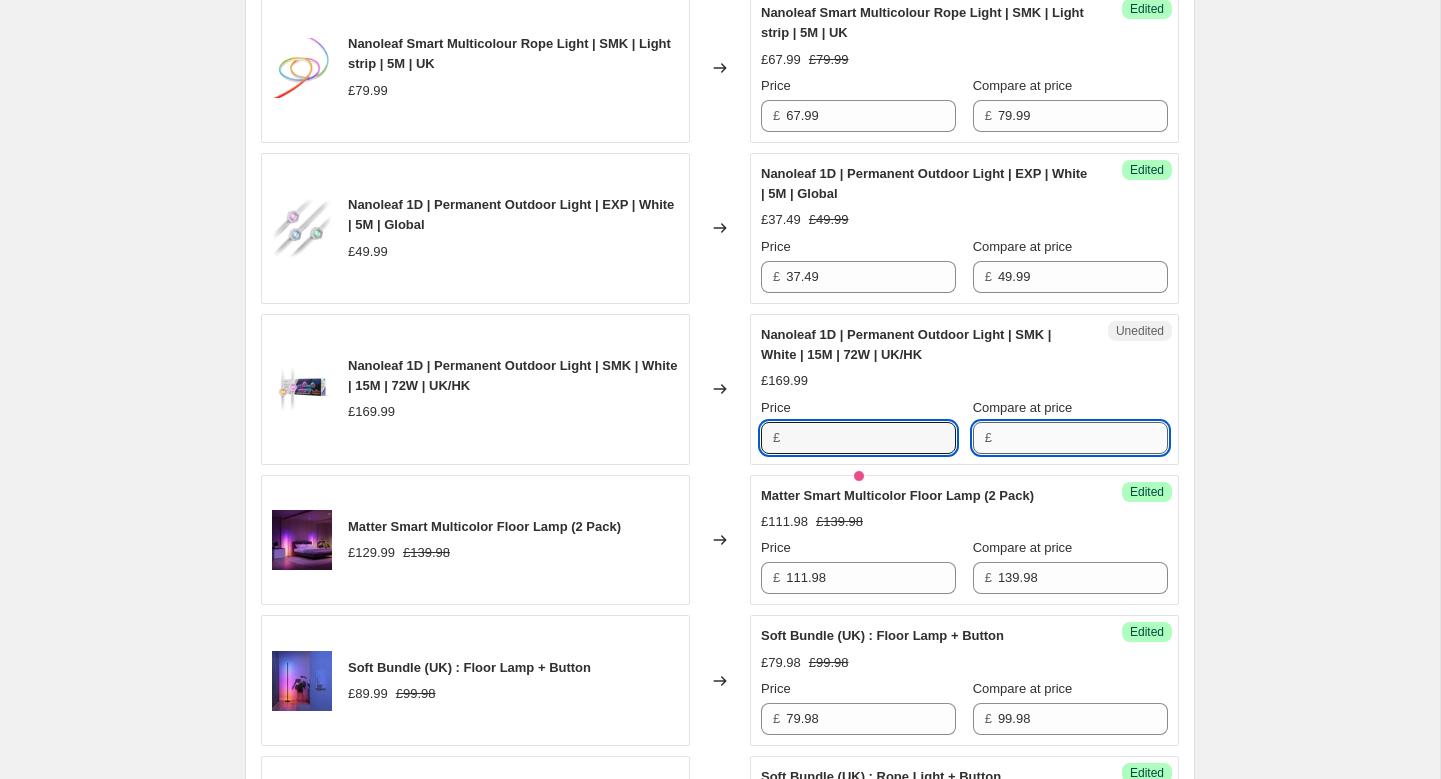 type on "169.99" 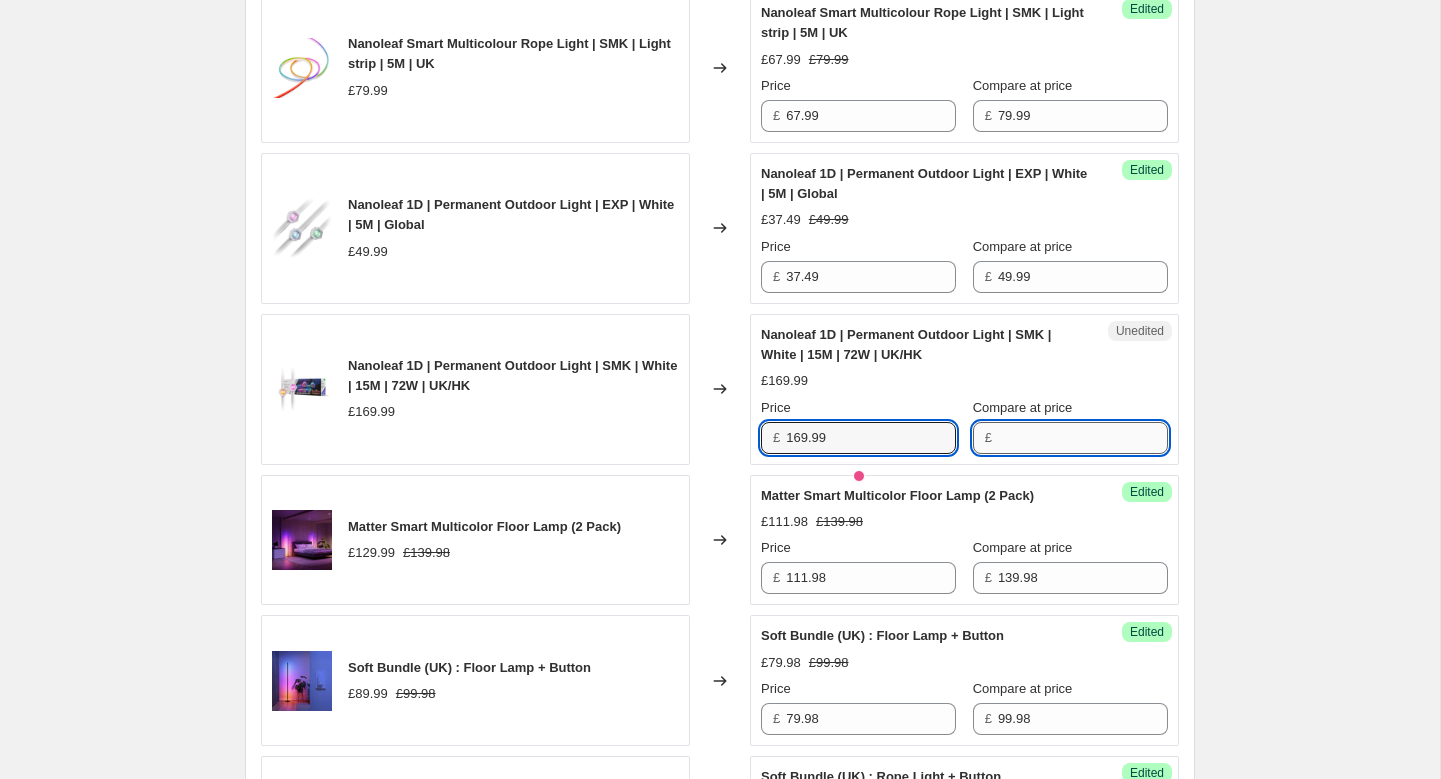 click on "Compare at price" at bounding box center (1083, 438) 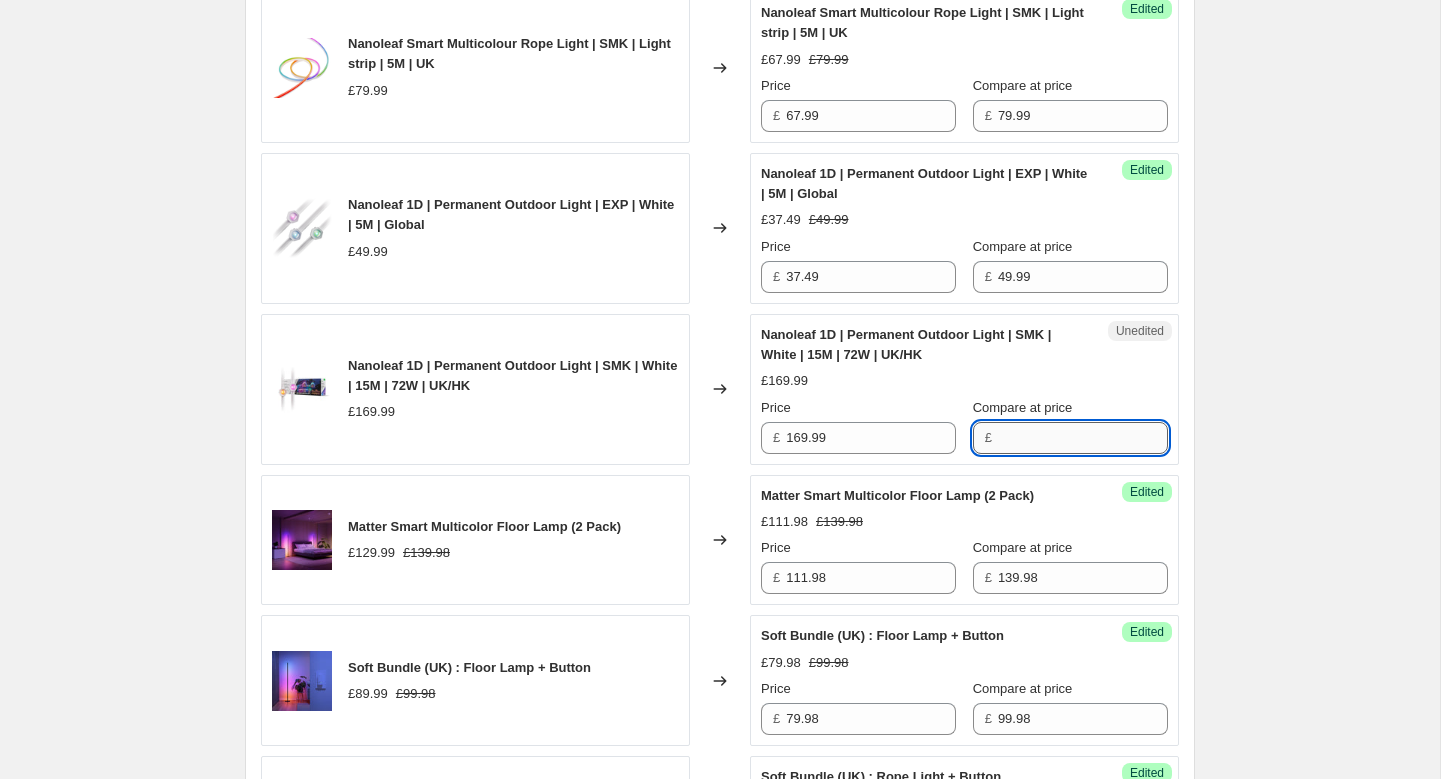 paste on "169.99" 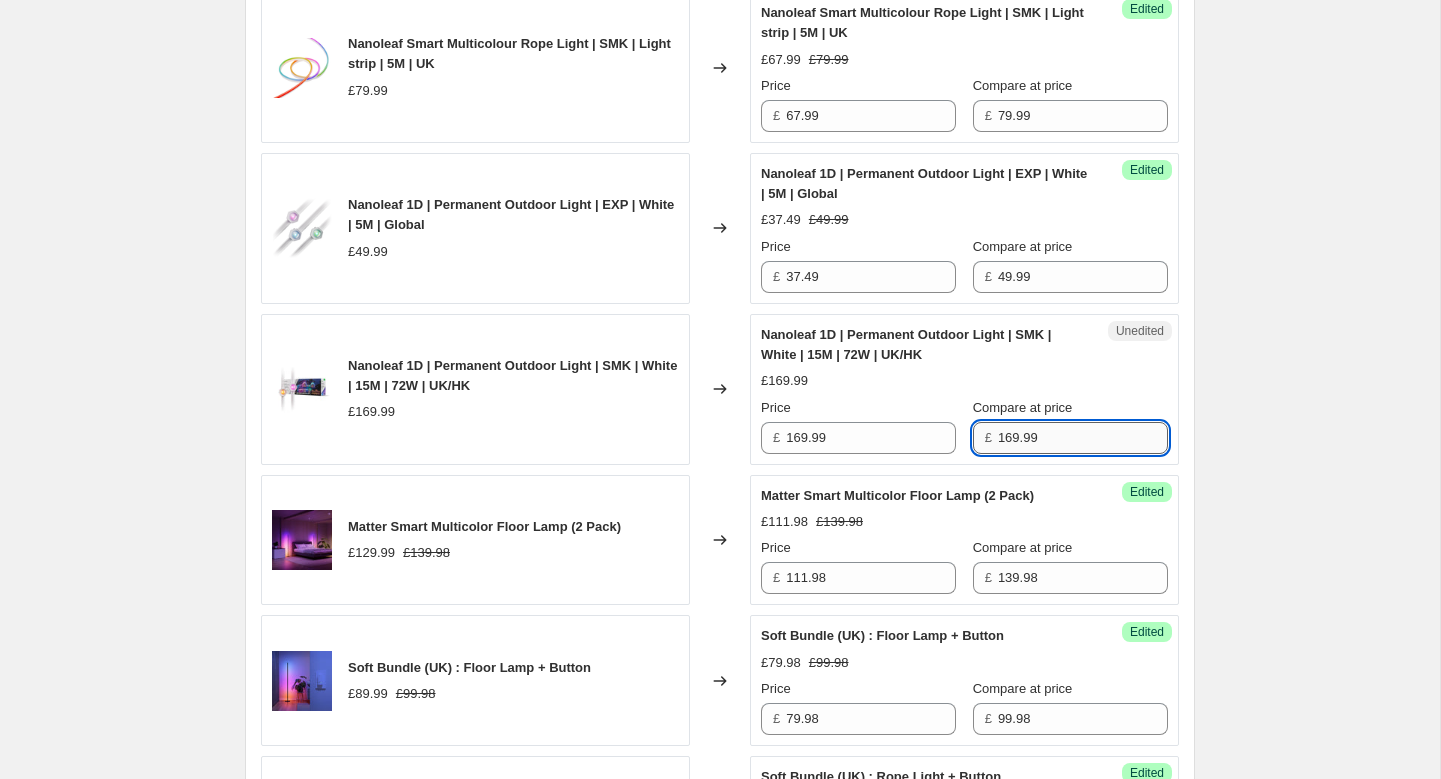 type on "169.99" 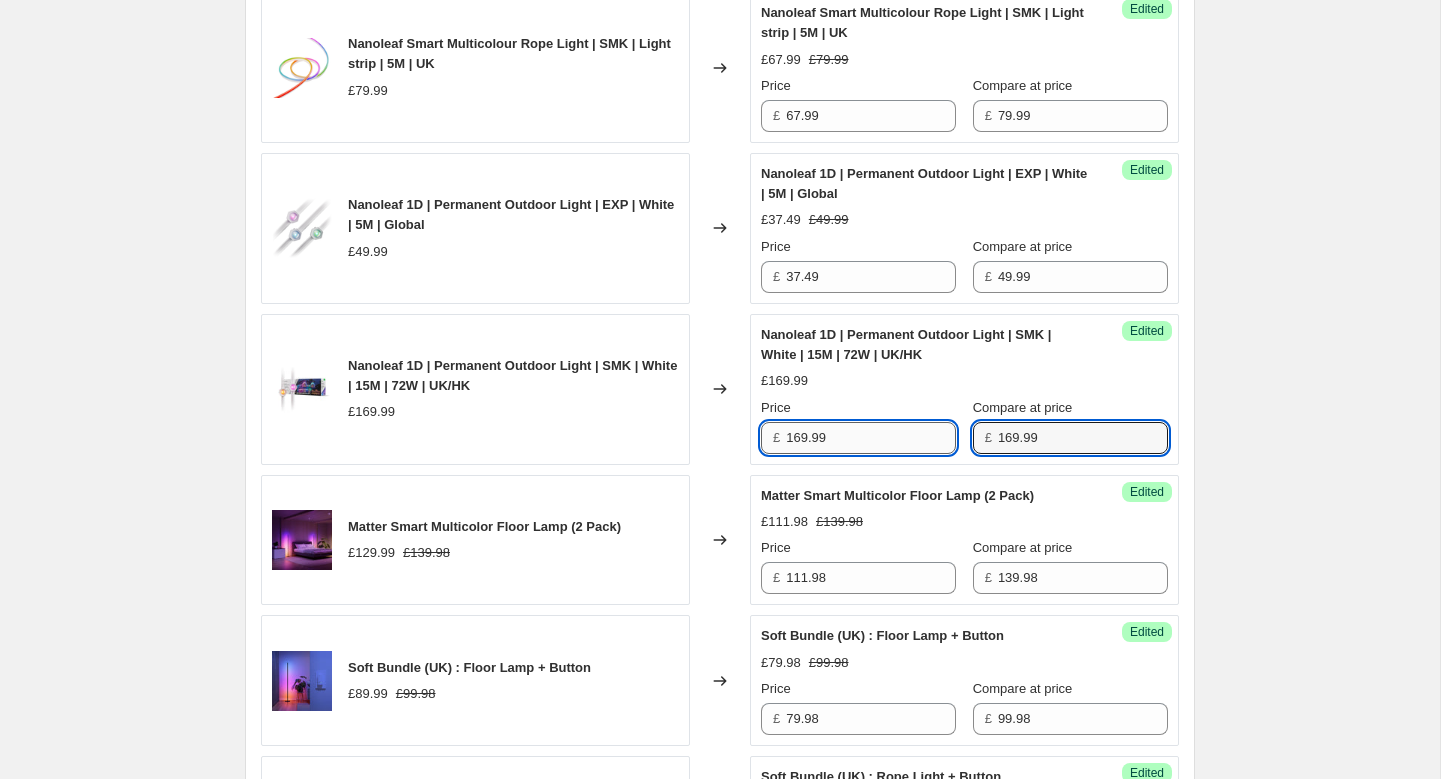 click on "169.99" at bounding box center (871, 438) 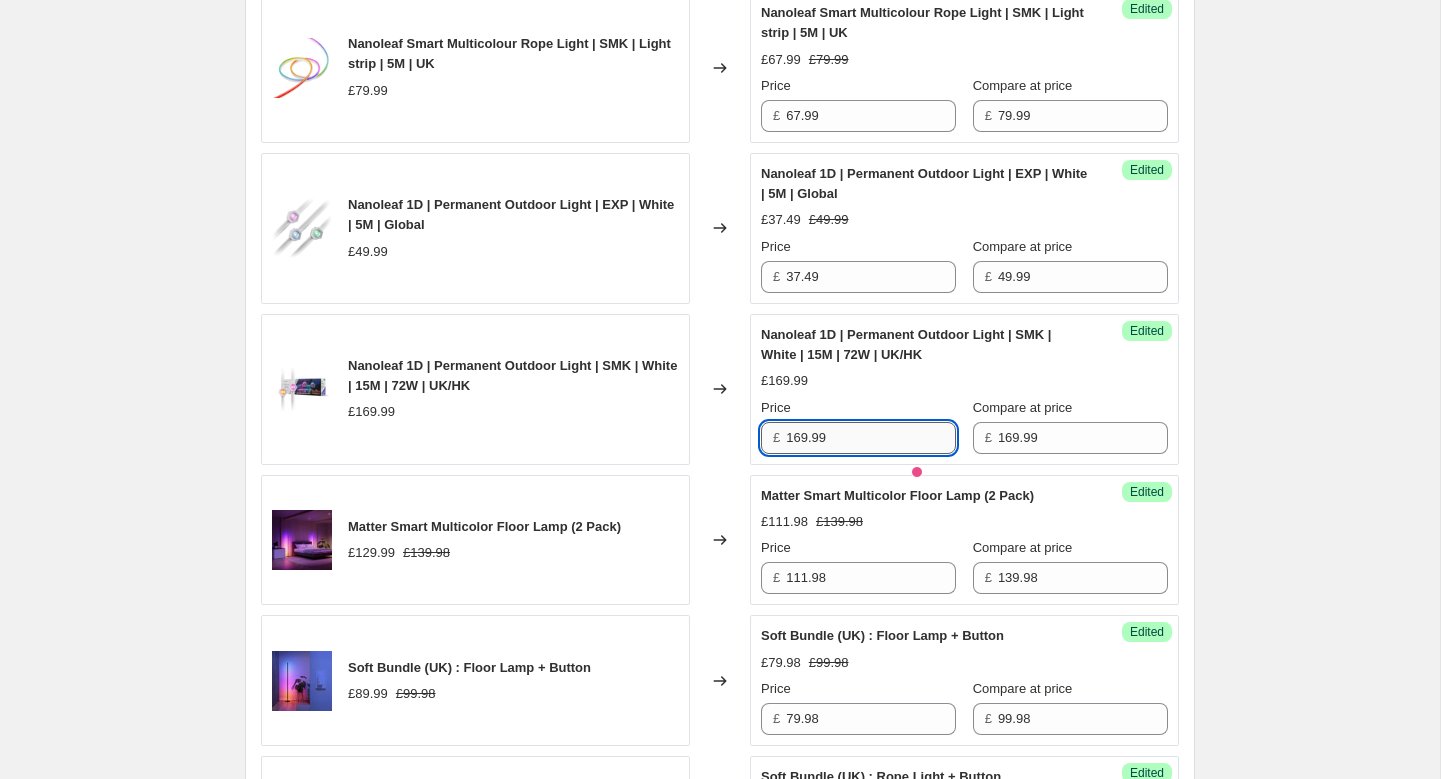 paste on "27.49" 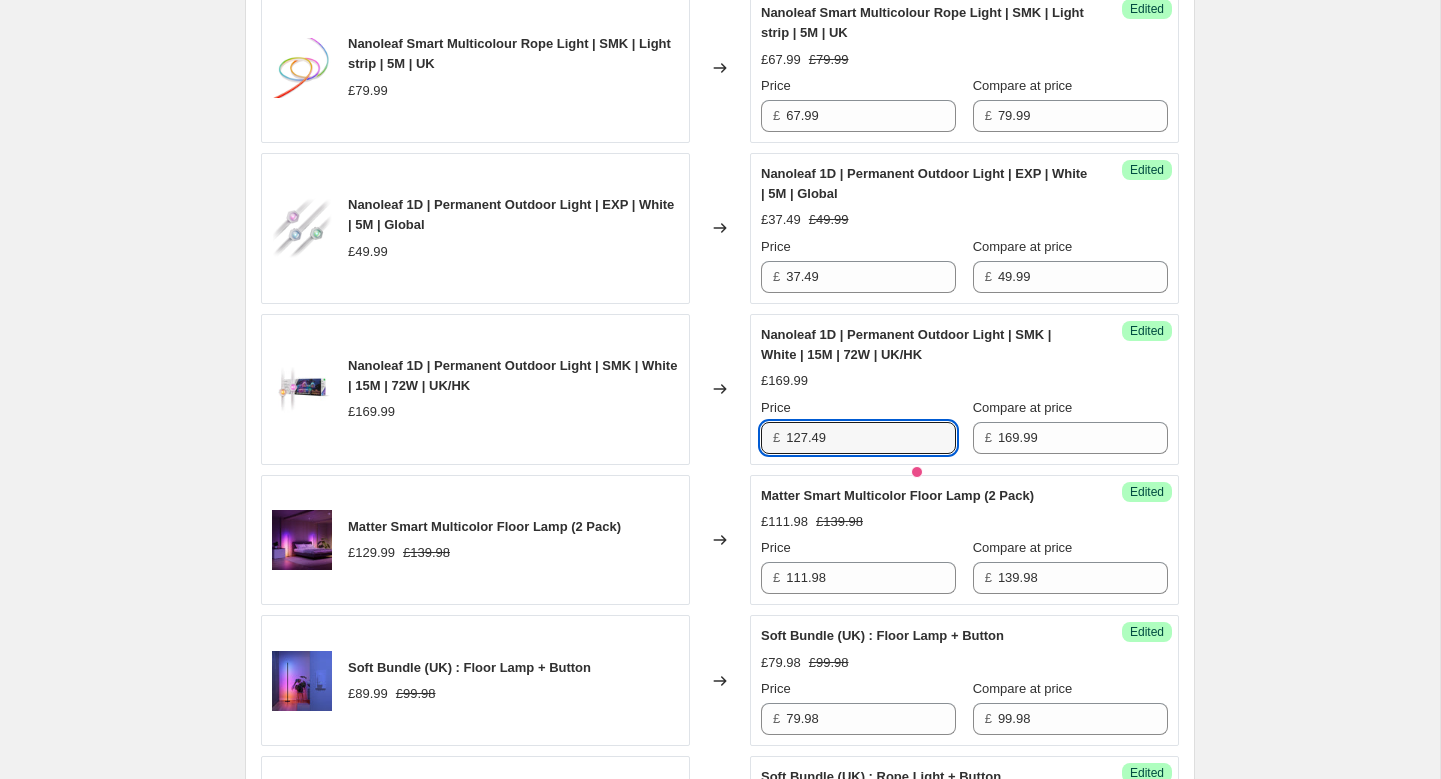 type on "127.49" 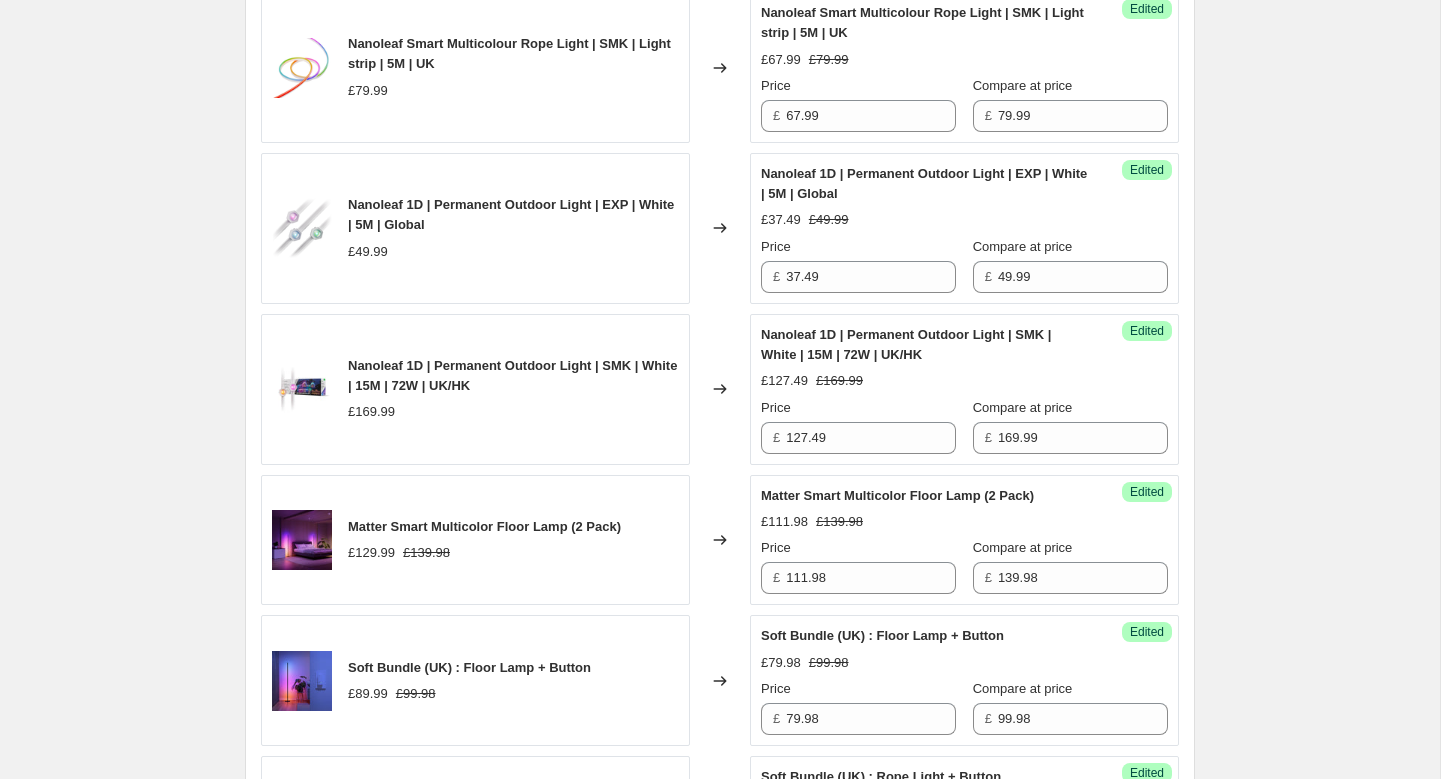 click on "Create new price change job. This page is ready Create new price change job Draft Step 1. Optionally give your price change job a title (eg "March 30% off sale on boots") [DATE] WHPH This title is just for internal use, customers won't see it Step 2. Select how the prices should change Use bulk price change rules Set product prices individually Use CSV upload Select tags to add while price change is active Select tags to remove while price change is active Step 3. Select which products should change in price Select all products, use filters, or select products variants individually All products Filter by product, collection, tag, vendor, product type, variant title, or inventory Select product variants individually Select product variants 11   product variants selected PRICE CHANGE PREVIEW 11 product variants selected. 11 product prices edited: Essentials Lightstrips Matter Smart Multicolor Lightstrip 16.4ft (5m) £39.99 £49.99 Changed to Success Edited £44.99 £49.99 Price £ 44.99 £ 49.99 Edited" at bounding box center (720, -135) 